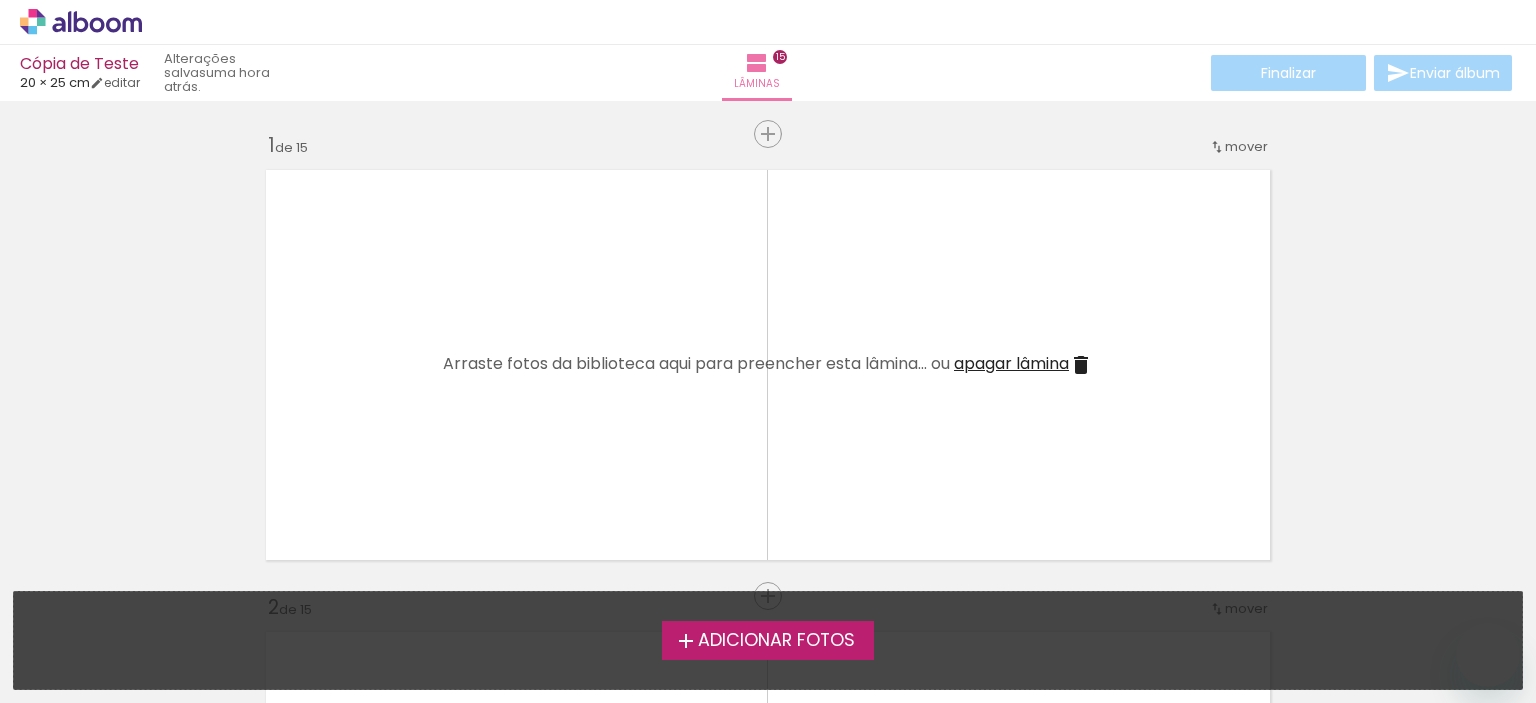 scroll, scrollTop: 0, scrollLeft: 0, axis: both 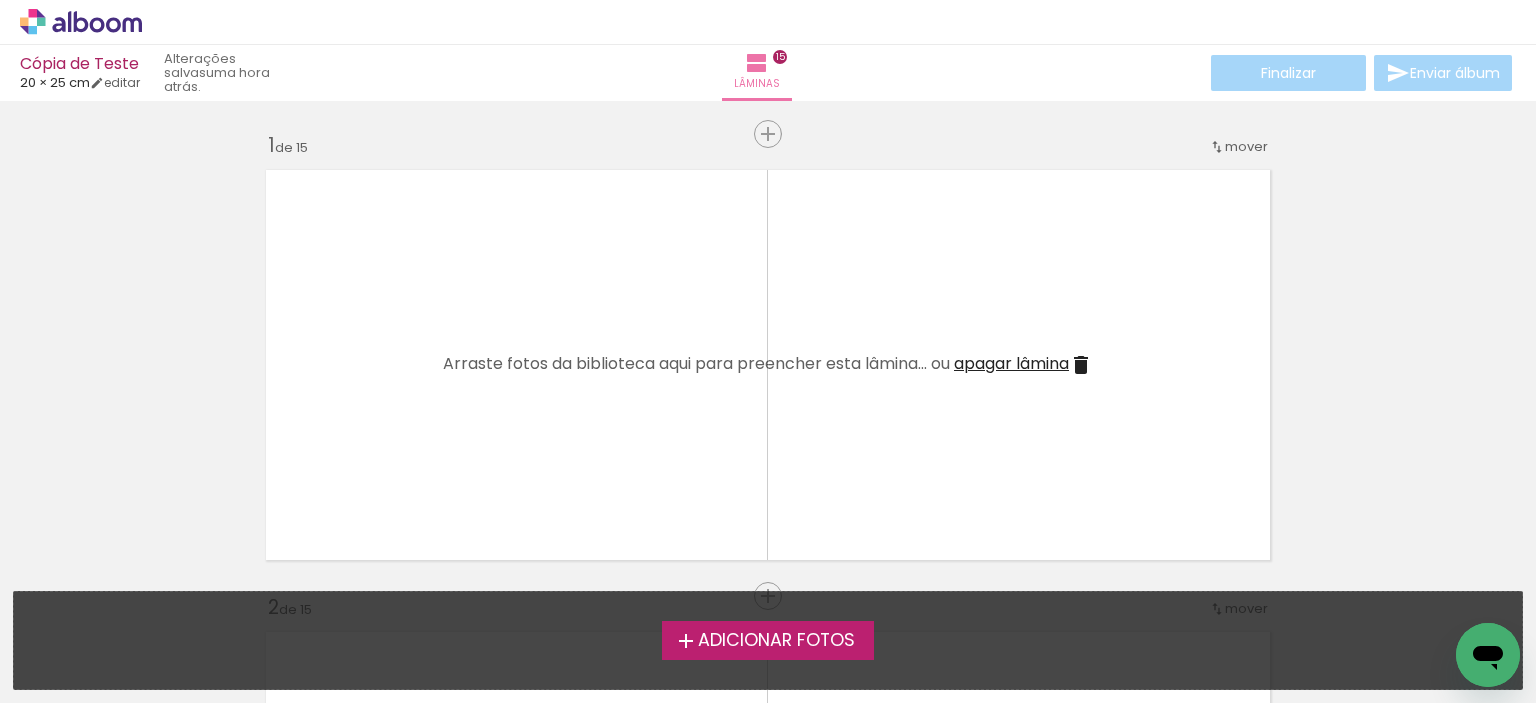 click on "Adicionar Fotos" at bounding box center [776, 641] 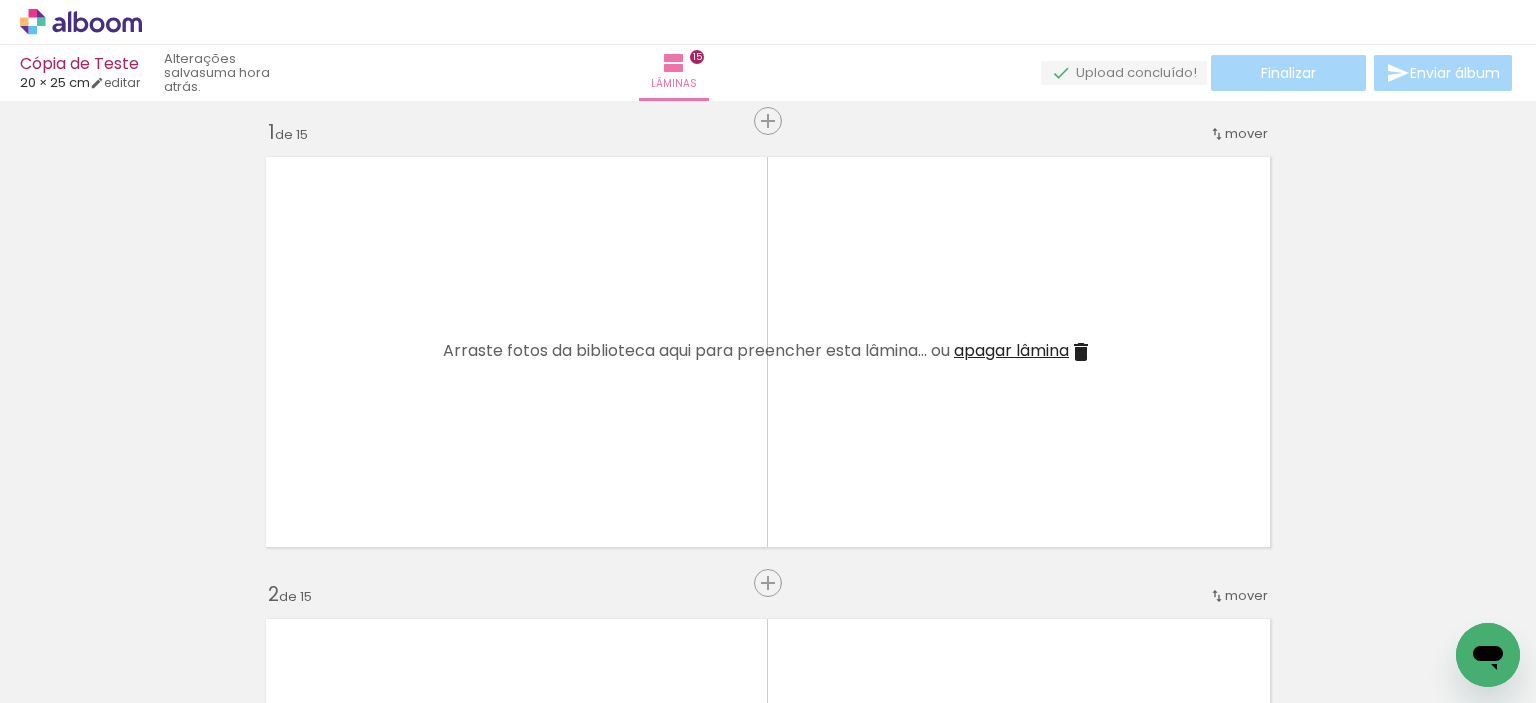 scroll, scrollTop: 25, scrollLeft: 0, axis: vertical 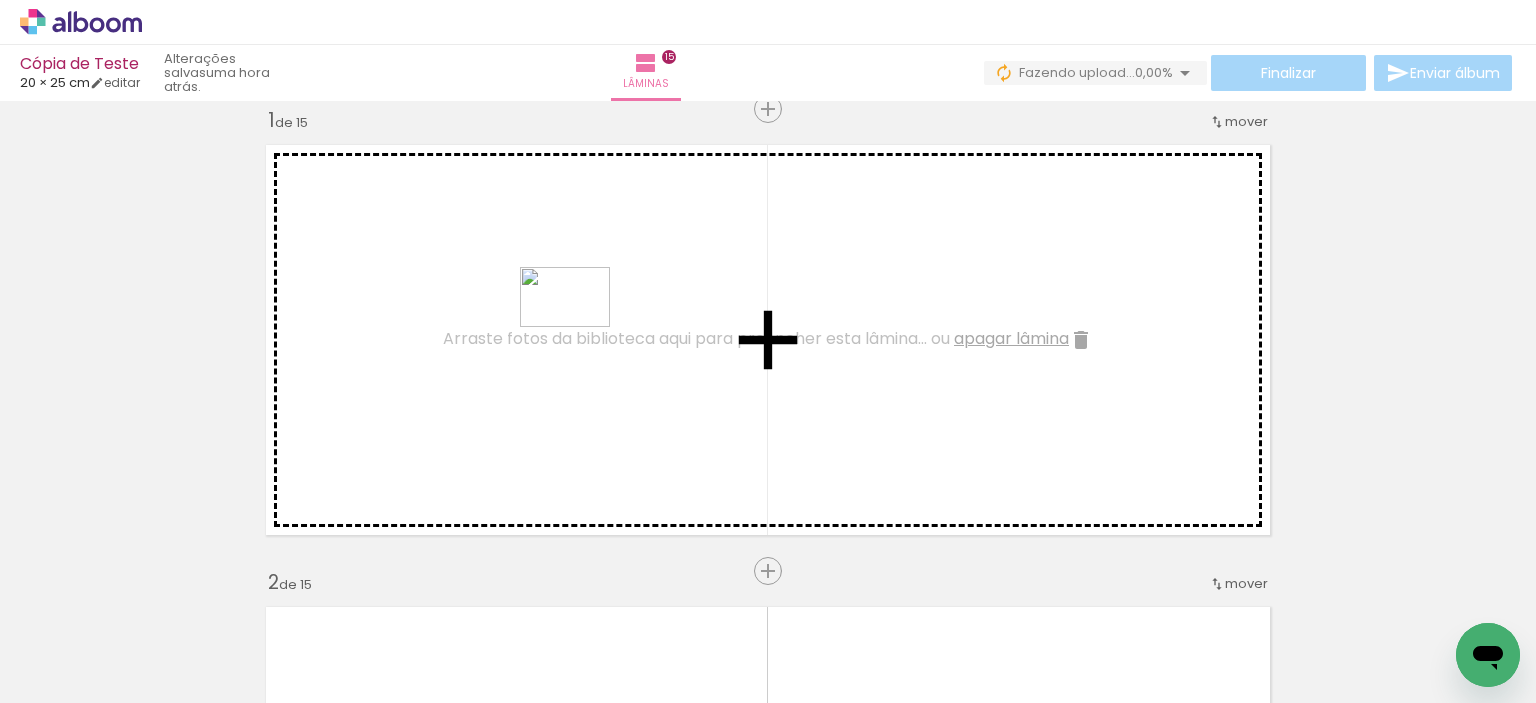 drag, startPoint x: 1028, startPoint y: 656, endPoint x: 580, endPoint y: 327, distance: 555.8282 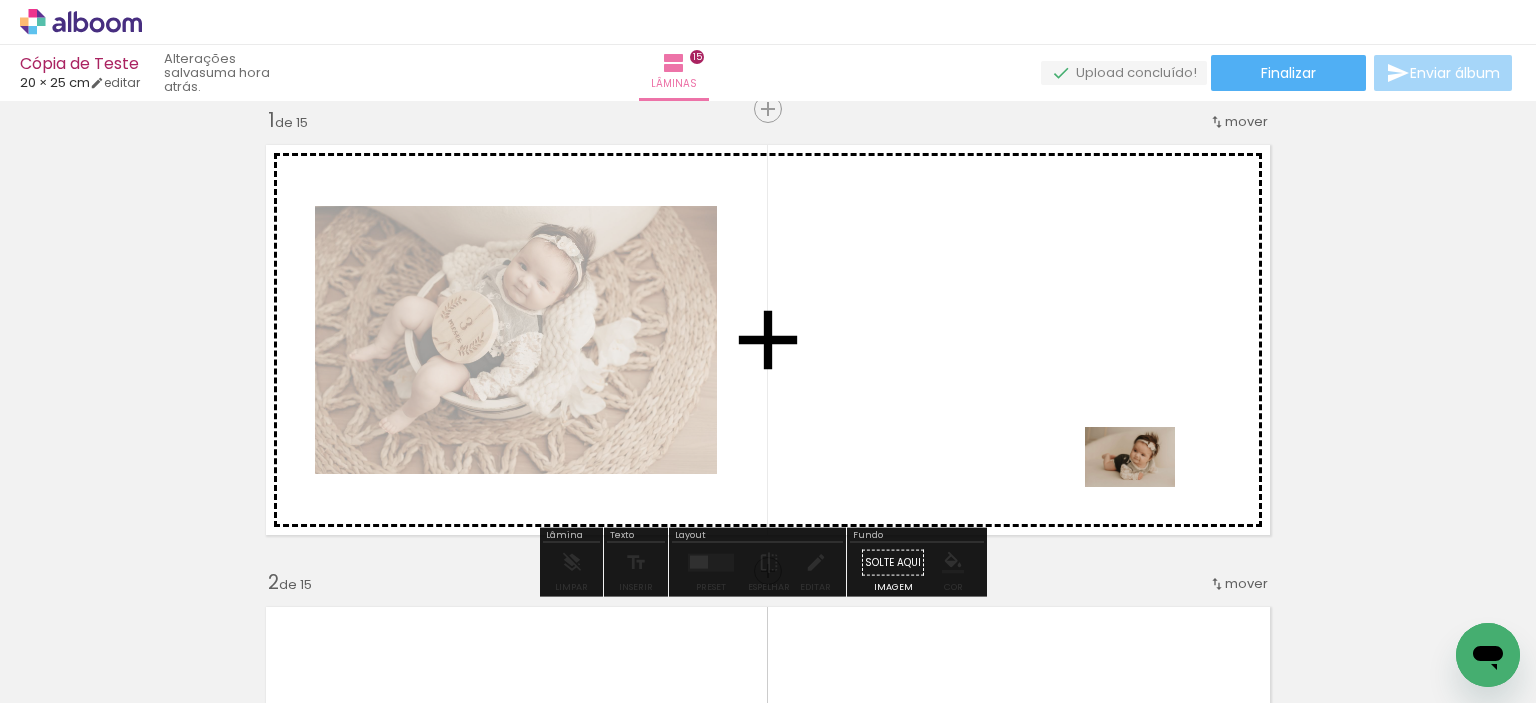 drag, startPoint x: 1365, startPoint y: 641, endPoint x: 1145, endPoint y: 487, distance: 268.54422 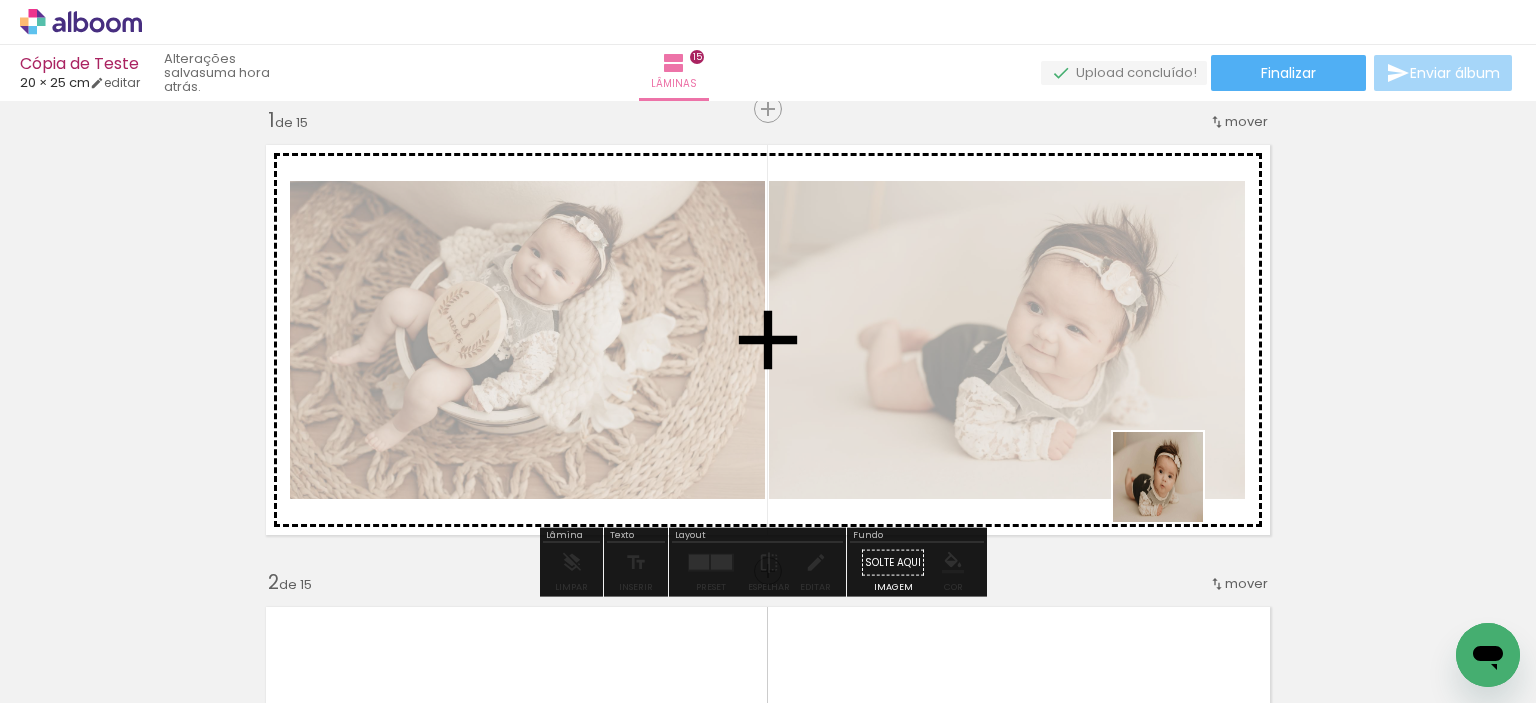 drag, startPoint x: 1254, startPoint y: 638, endPoint x: 1171, endPoint y: 486, distance: 173.18488 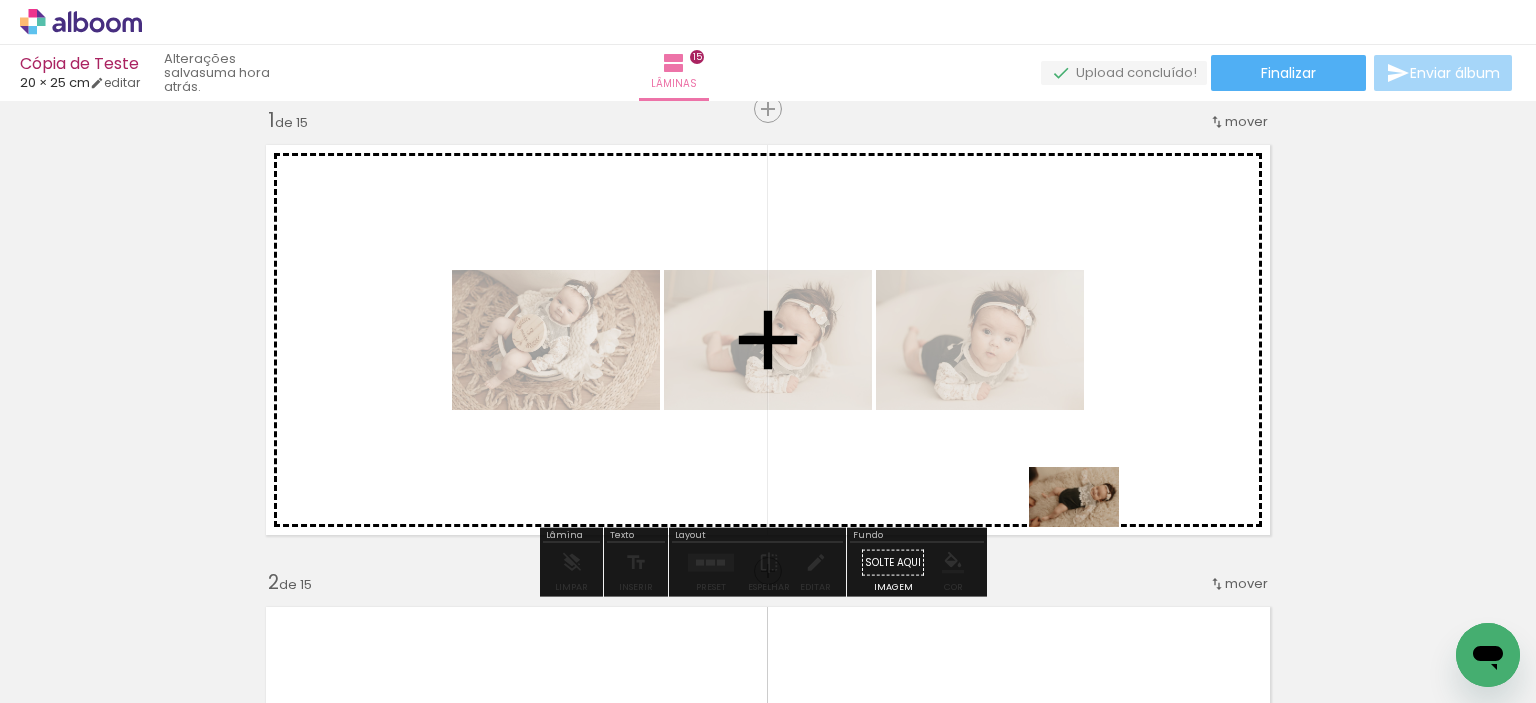 drag, startPoint x: 1141, startPoint y: 640, endPoint x: 1089, endPoint y: 527, distance: 124.39051 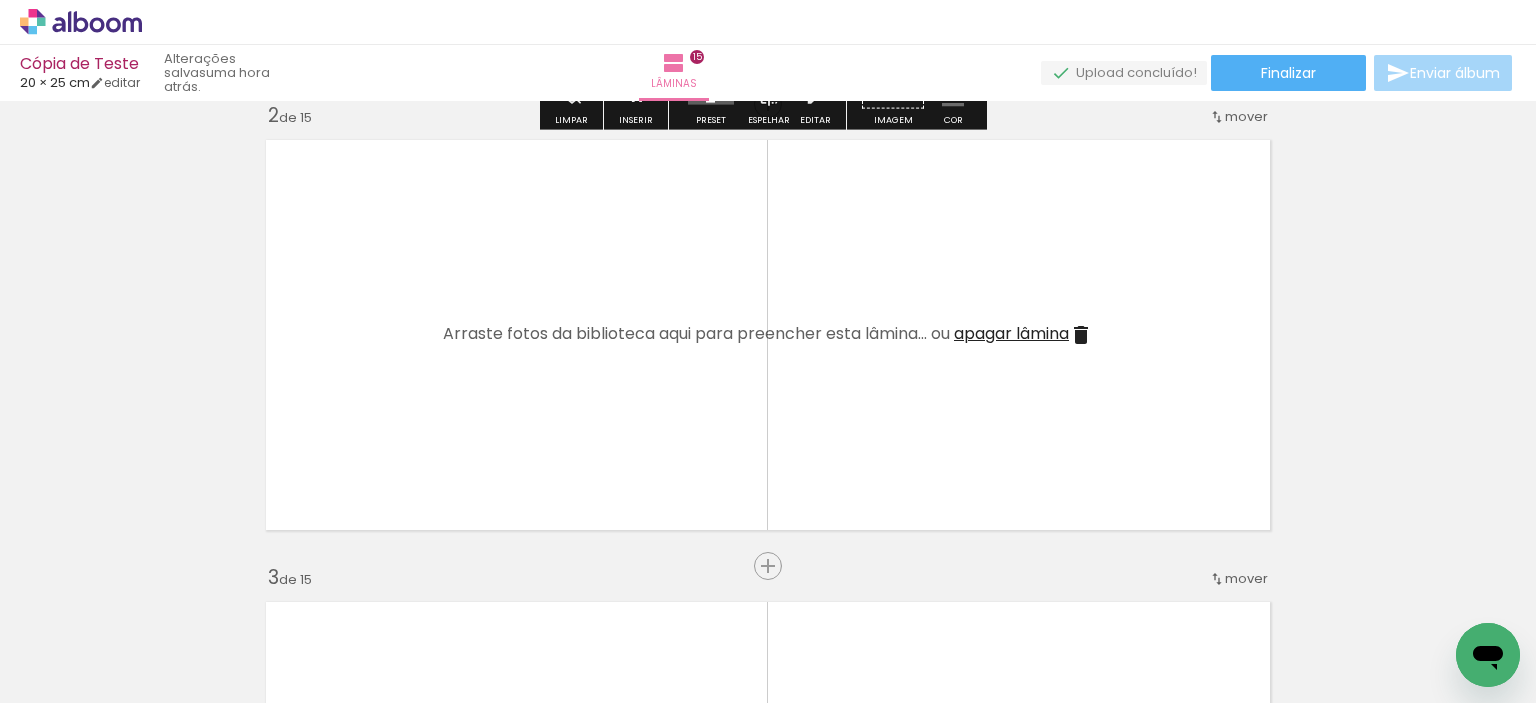 scroll, scrollTop: 525, scrollLeft: 0, axis: vertical 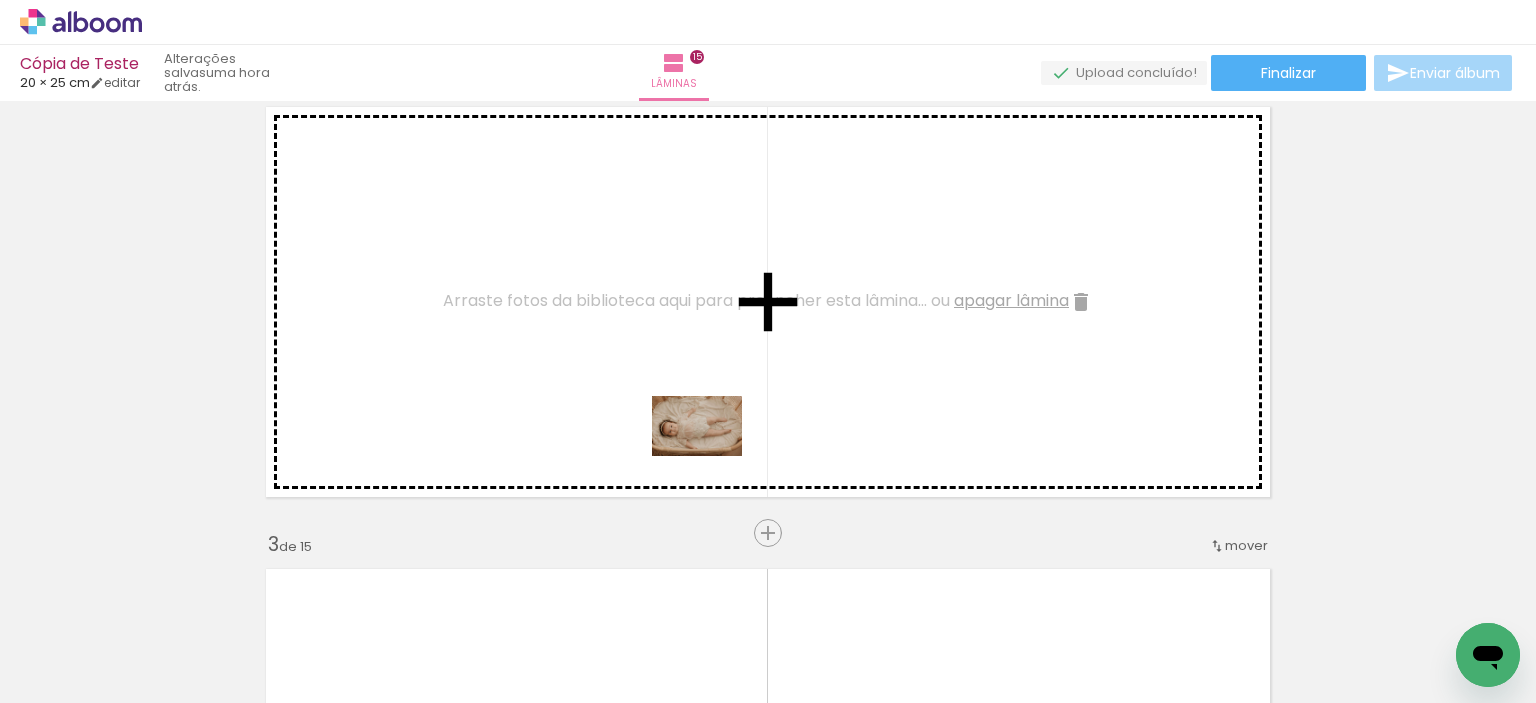 drag, startPoint x: 661, startPoint y: 652, endPoint x: 713, endPoint y: 440, distance: 218.28423 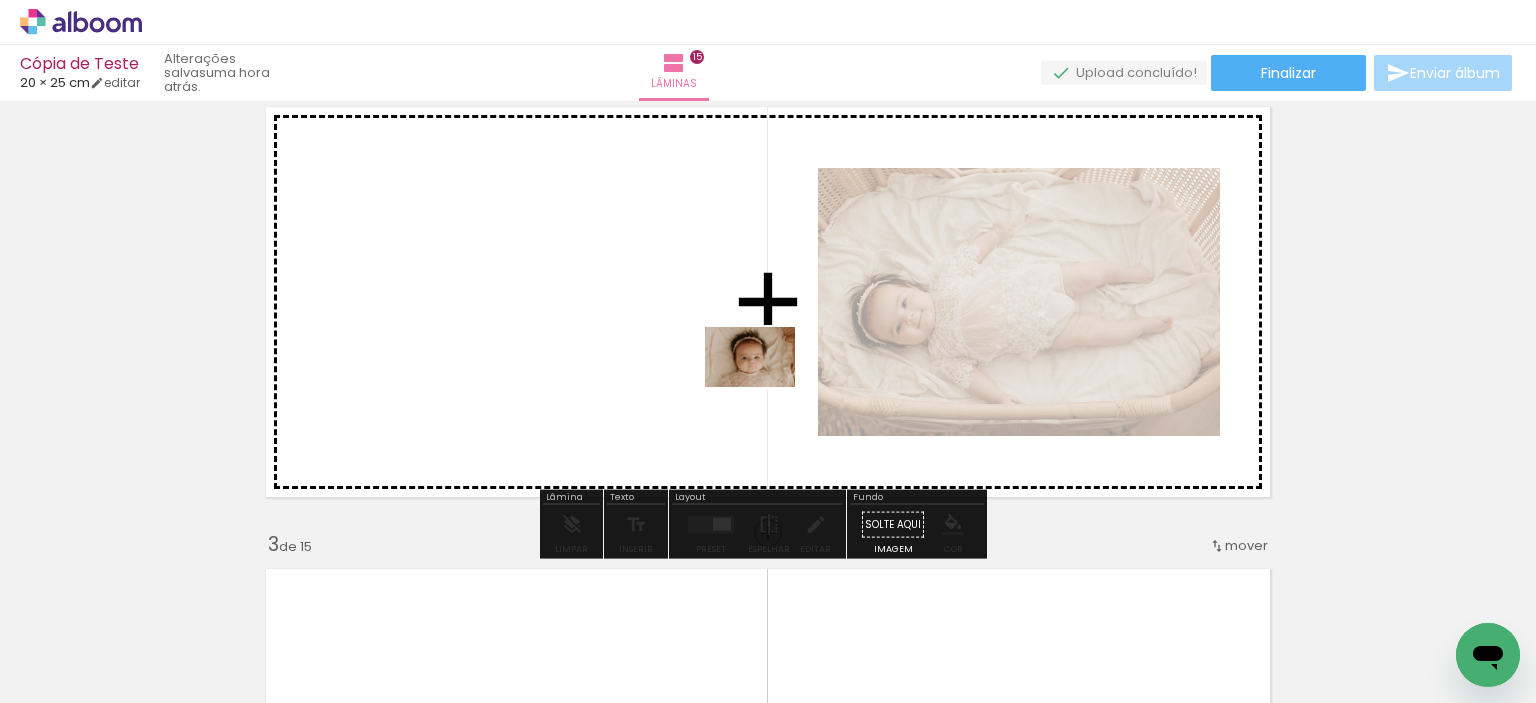 drag, startPoint x: 815, startPoint y: 664, endPoint x: 765, endPoint y: 387, distance: 281.47647 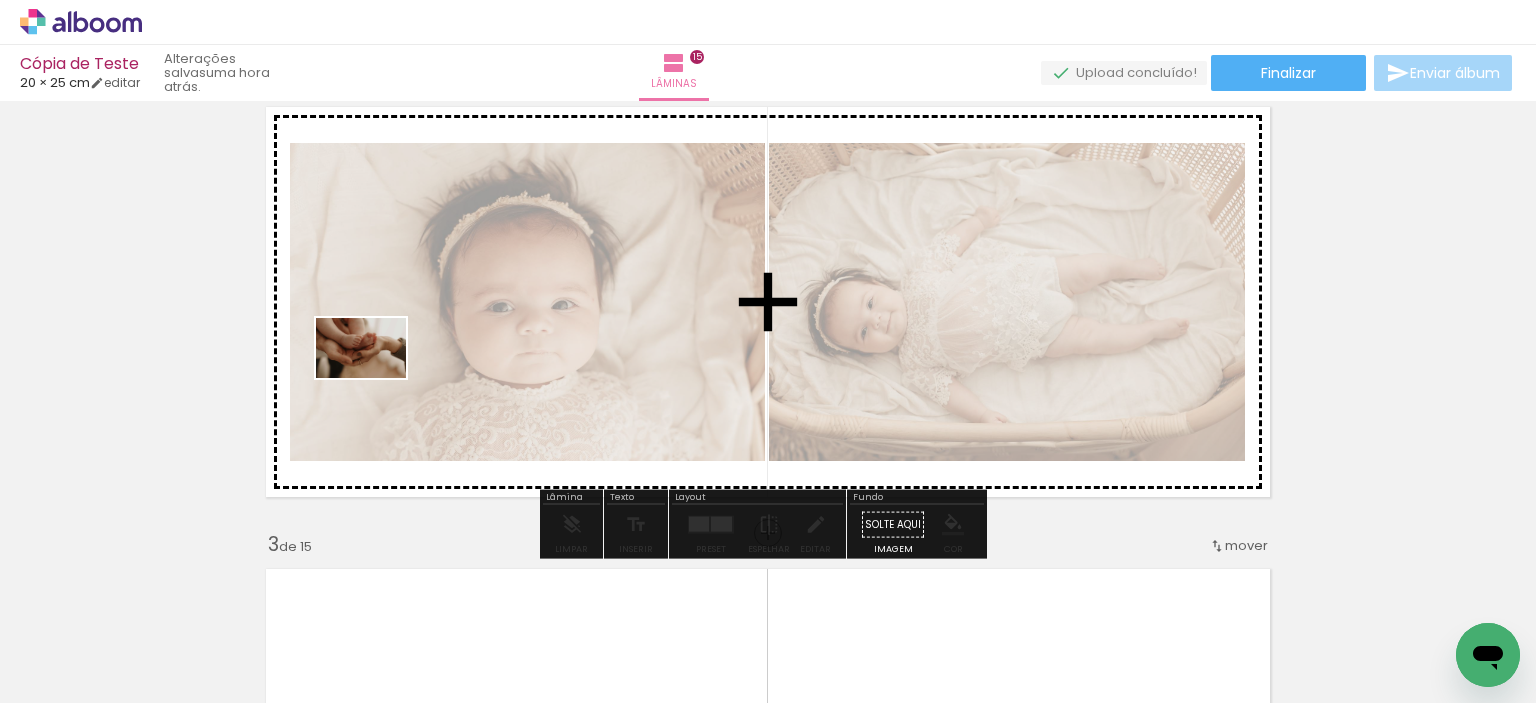 drag, startPoint x: 215, startPoint y: 639, endPoint x: 376, endPoint y: 378, distance: 306.6627 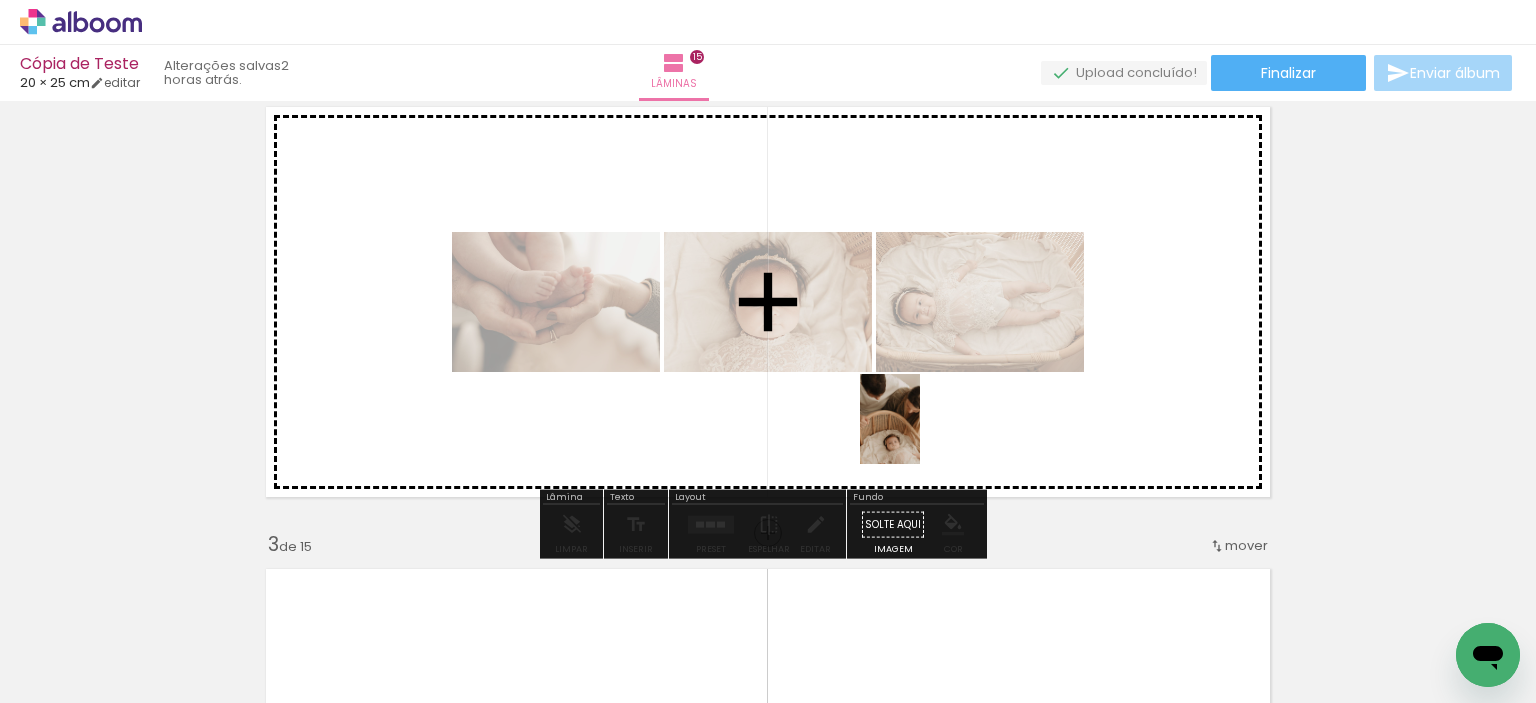 drag, startPoint x: 906, startPoint y: 661, endPoint x: 920, endPoint y: 434, distance: 227.4313 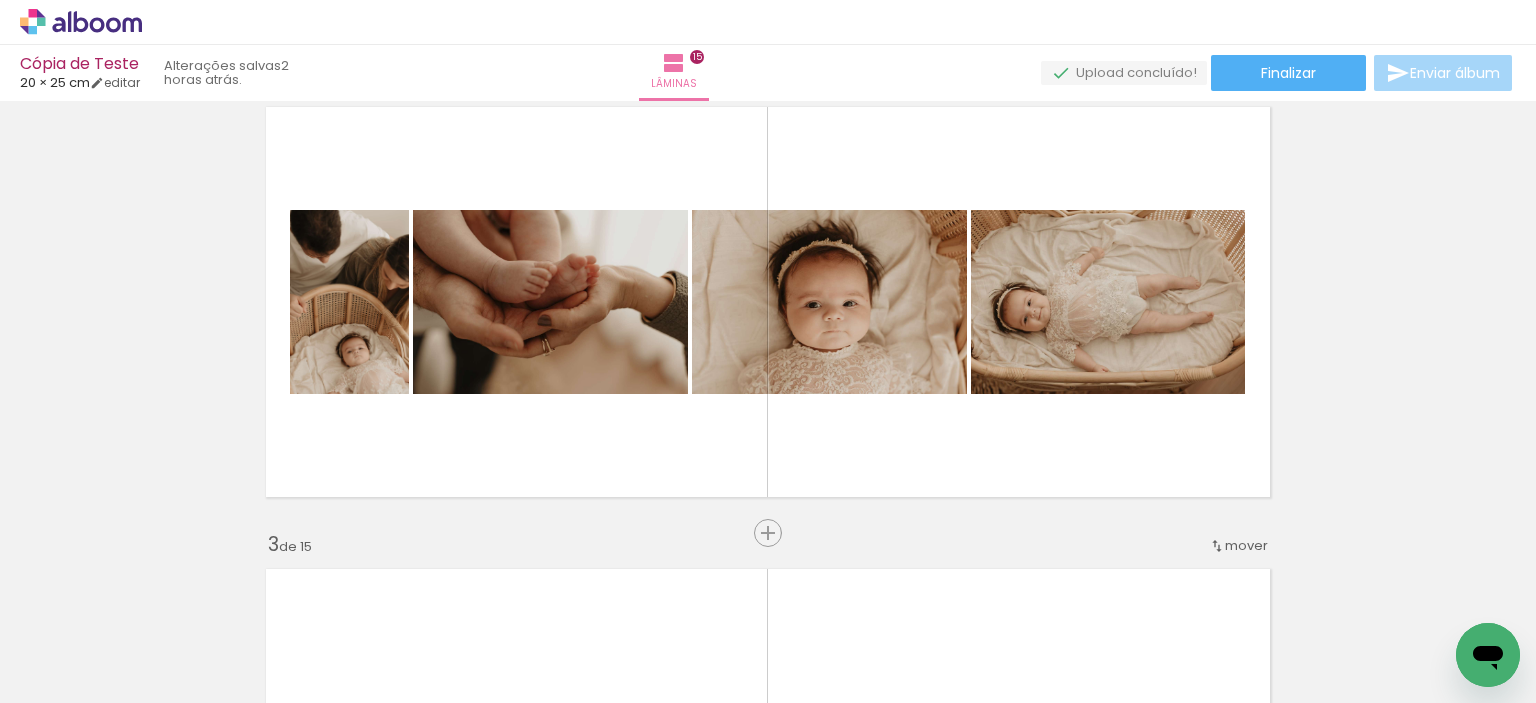 scroll, scrollTop: 0, scrollLeft: 42, axis: horizontal 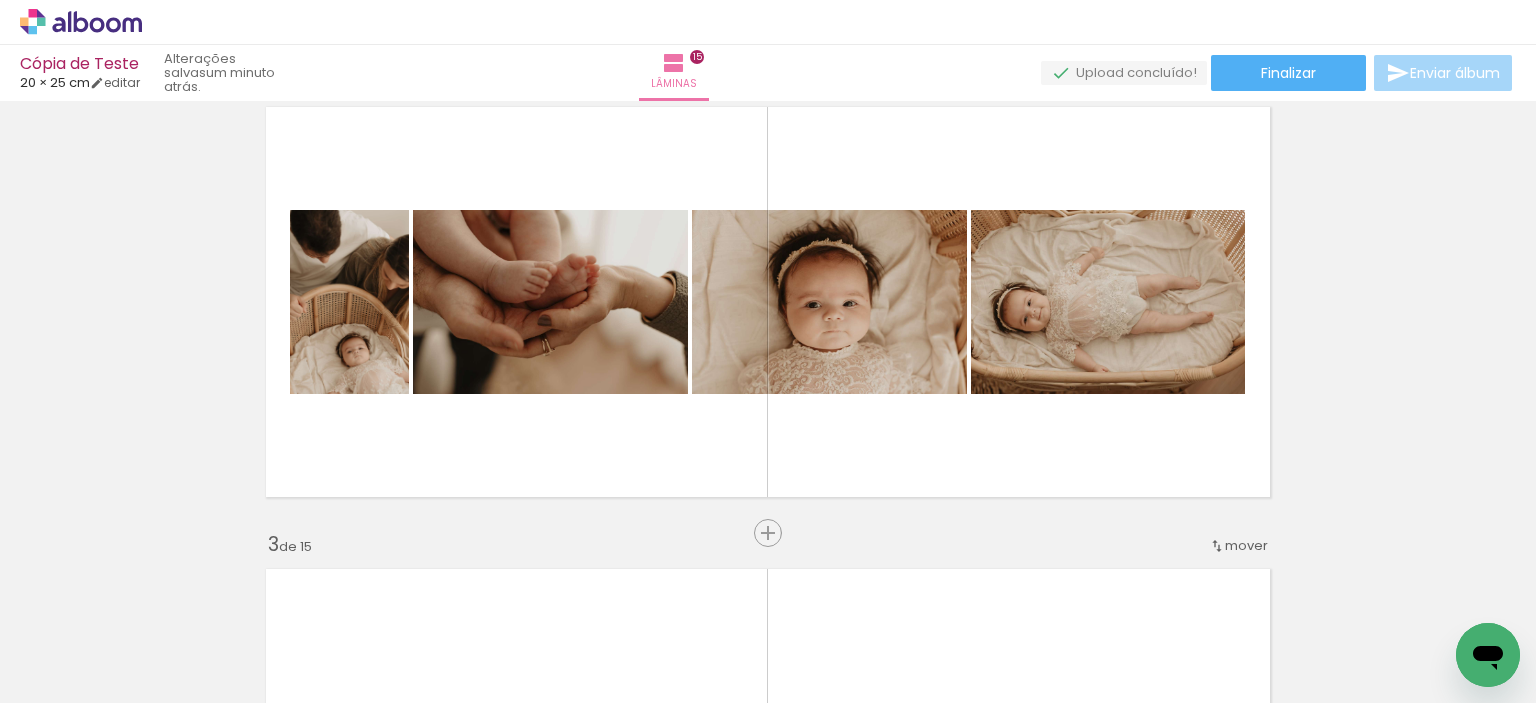 click on "Adicionar
Fotos" at bounding box center [71, 676] 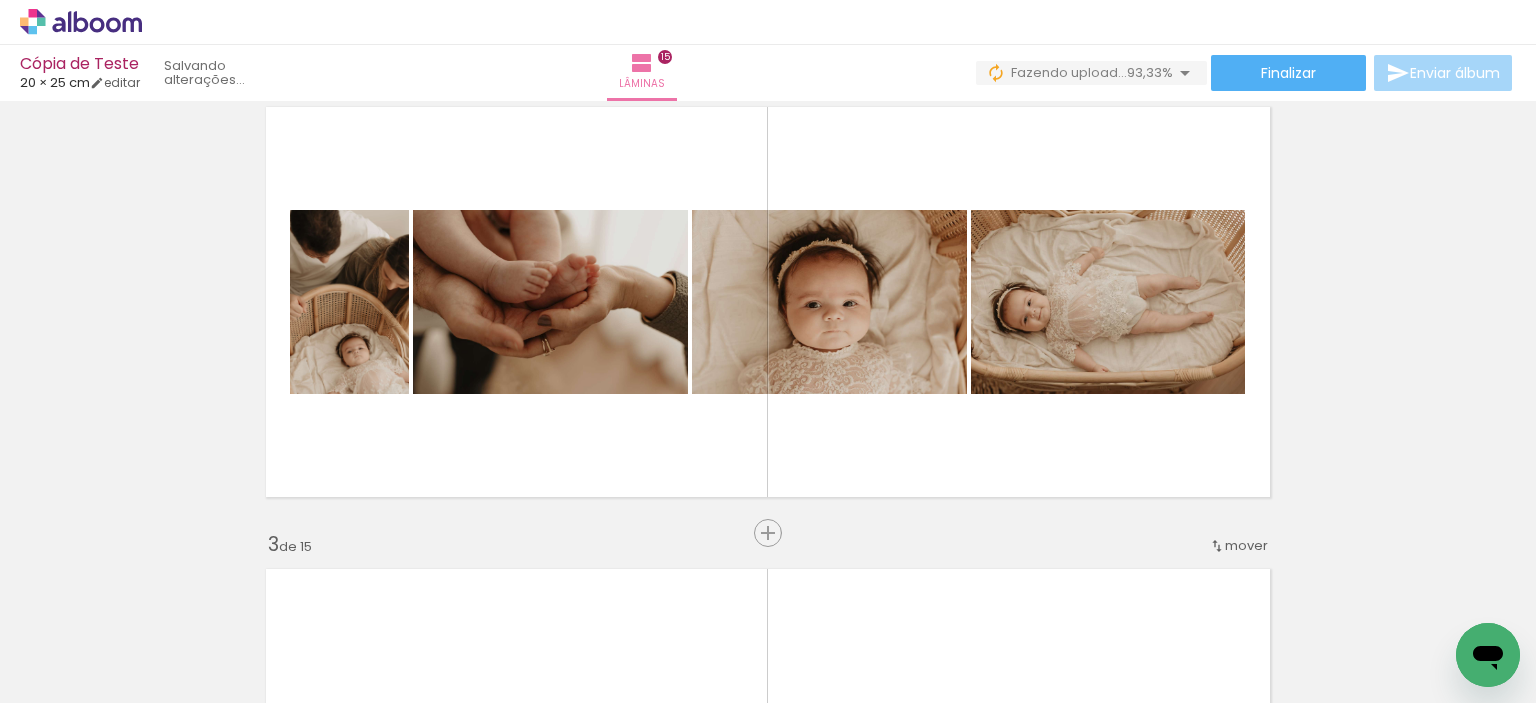 scroll, scrollTop: 0, scrollLeft: 313, axis: horizontal 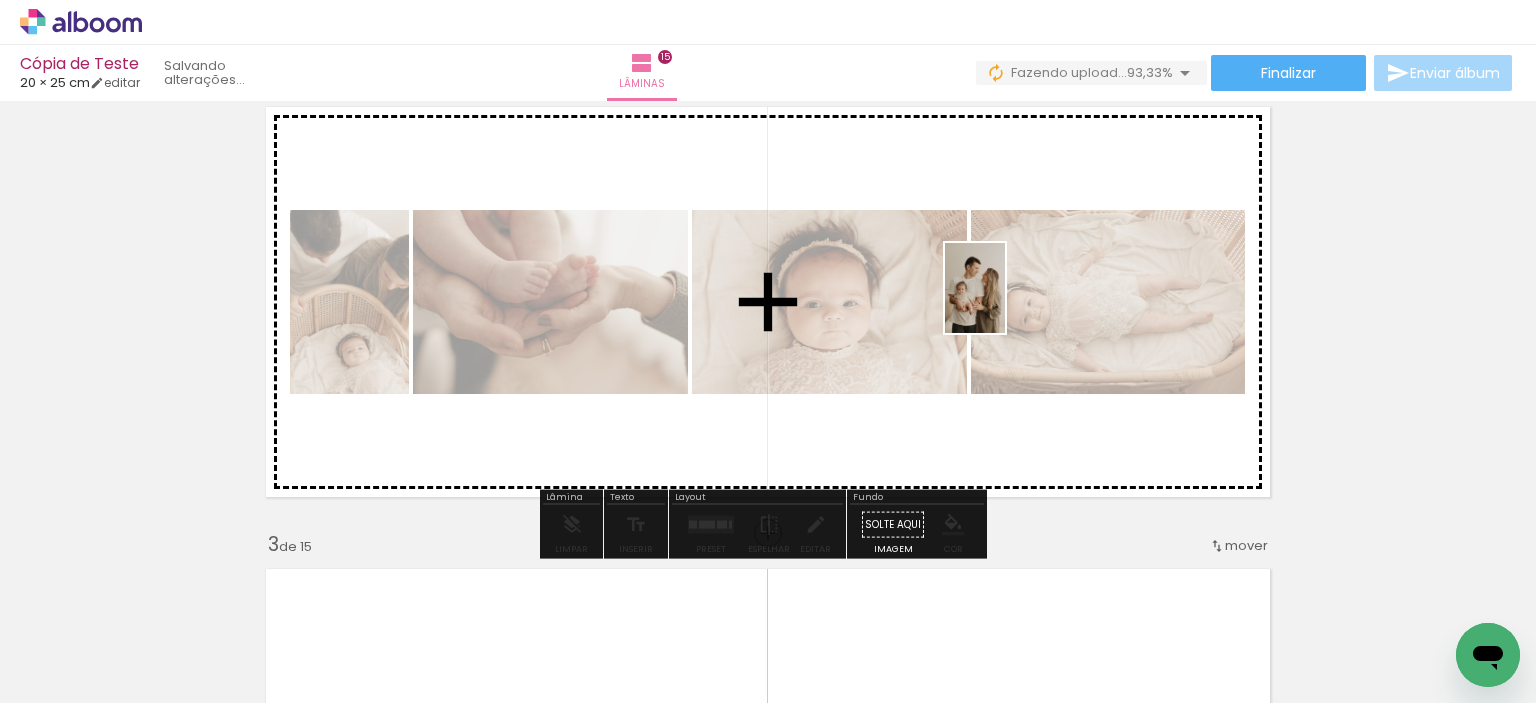 drag, startPoint x: 1454, startPoint y: 611, endPoint x: 1000, endPoint y: 299, distance: 550.872 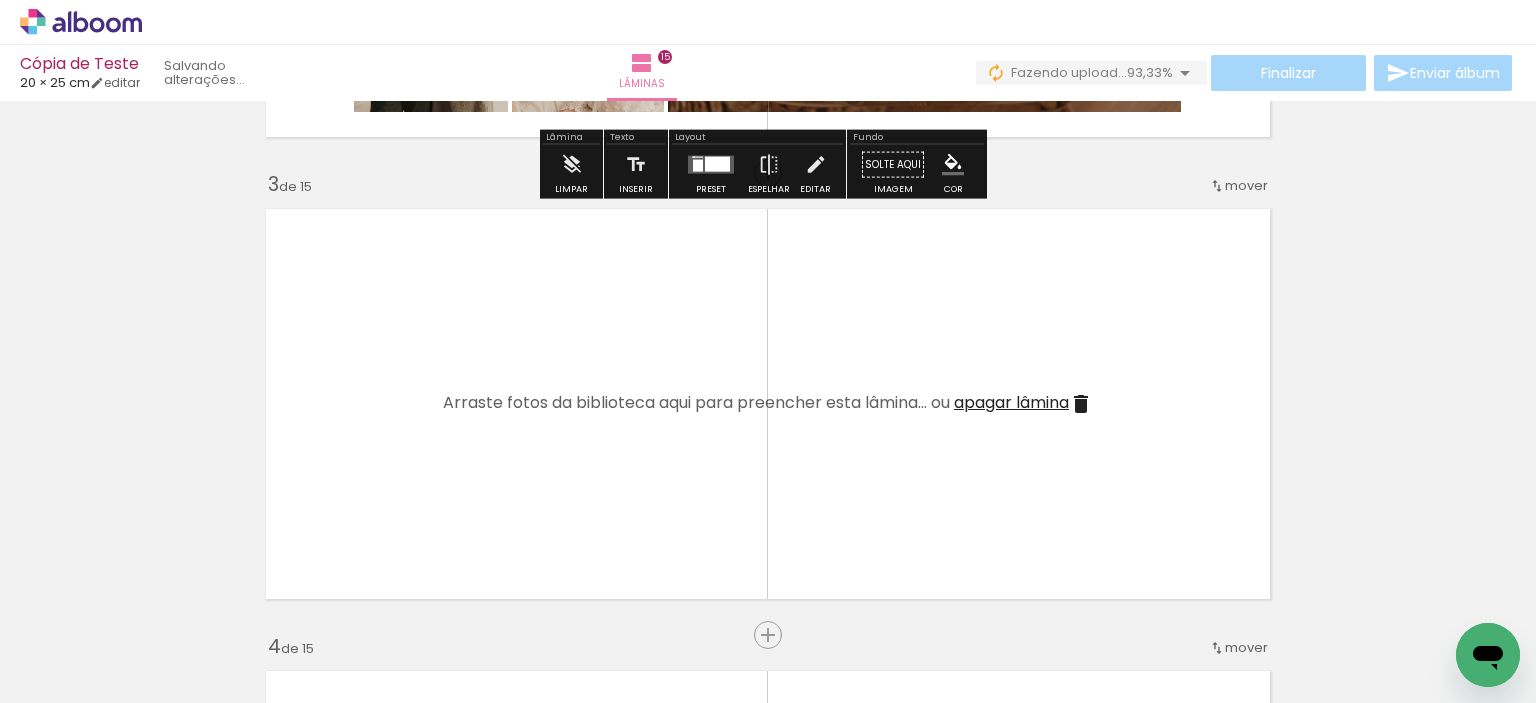 scroll, scrollTop: 925, scrollLeft: 0, axis: vertical 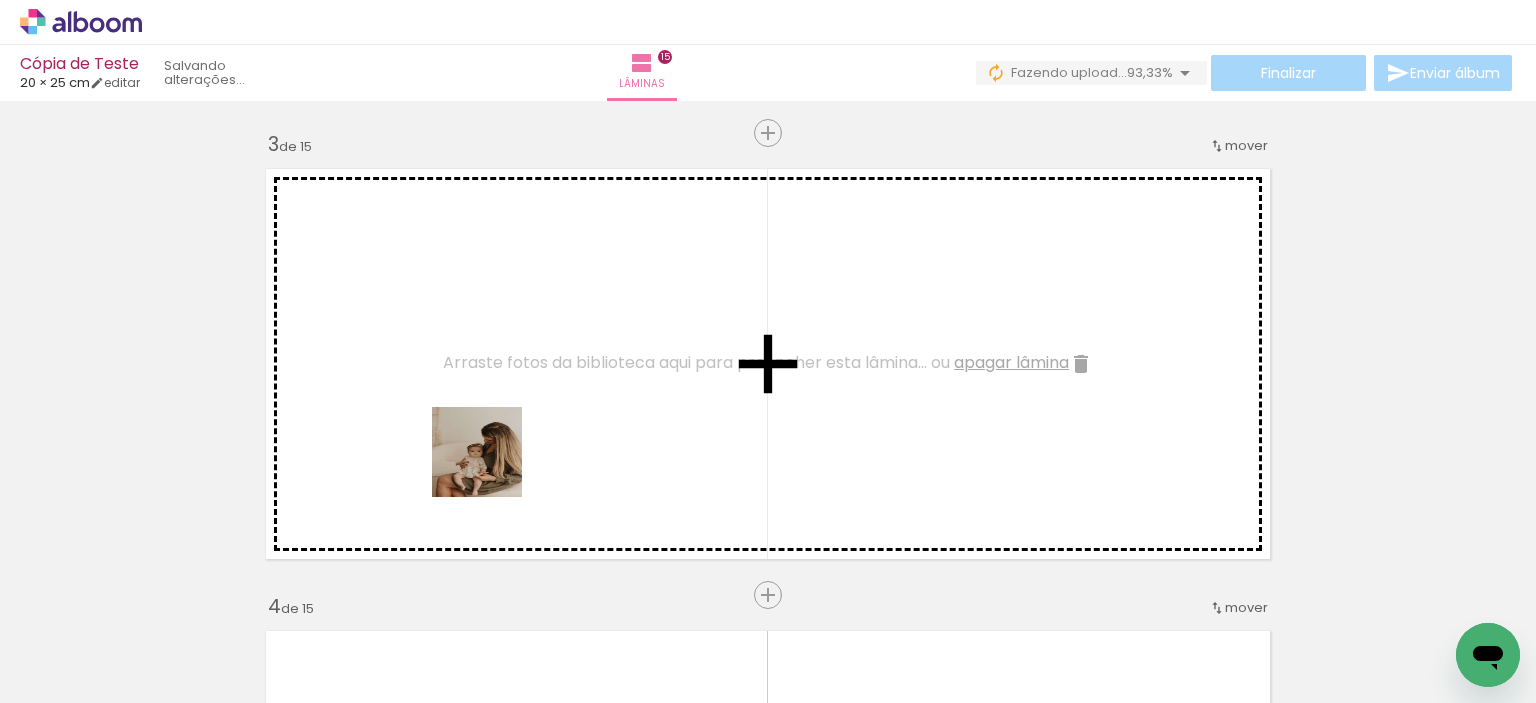 drag, startPoint x: 450, startPoint y: 639, endPoint x: 409, endPoint y: 584, distance: 68.60029 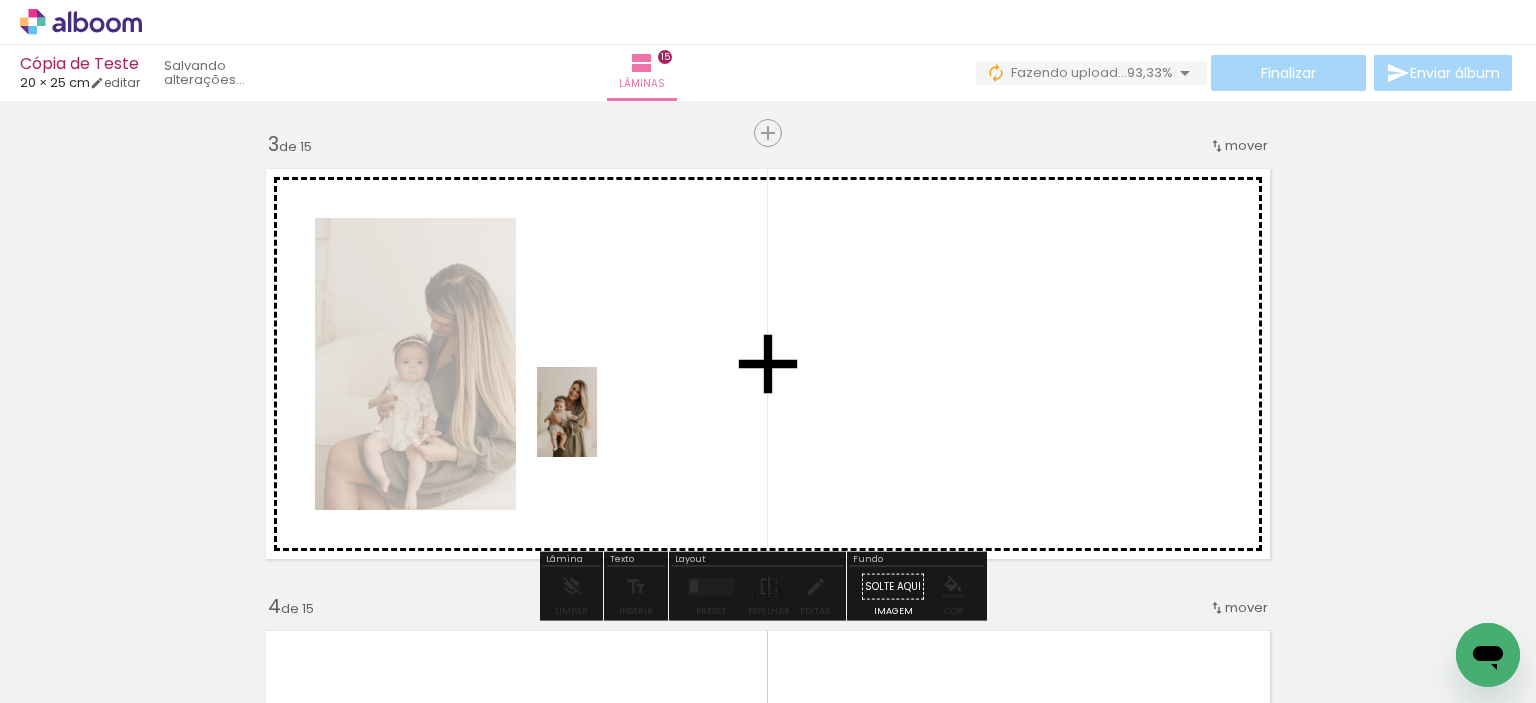 drag, startPoint x: 316, startPoint y: 664, endPoint x: 141, endPoint y: 631, distance: 178.08424 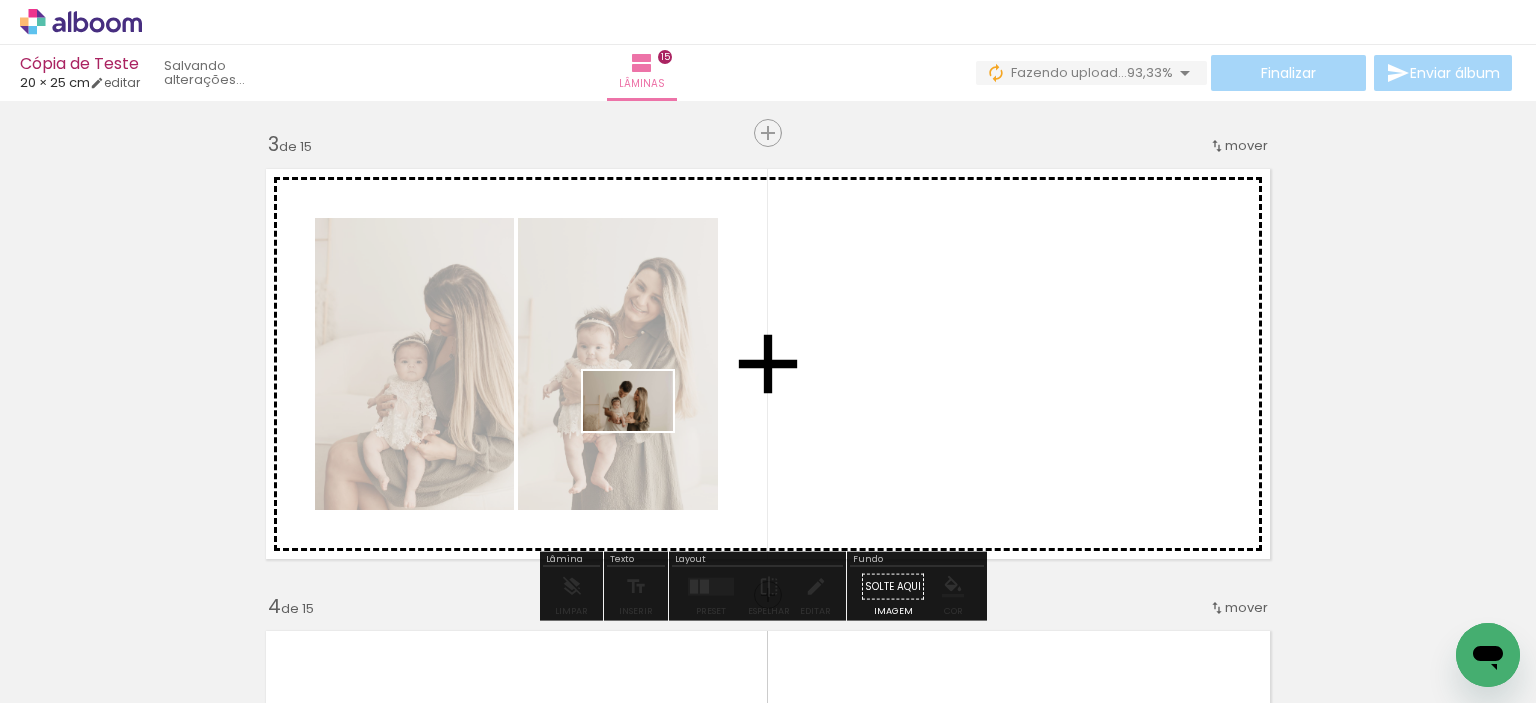 drag, startPoint x: 242, startPoint y: 628, endPoint x: 656, endPoint y: 459, distance: 447.16553 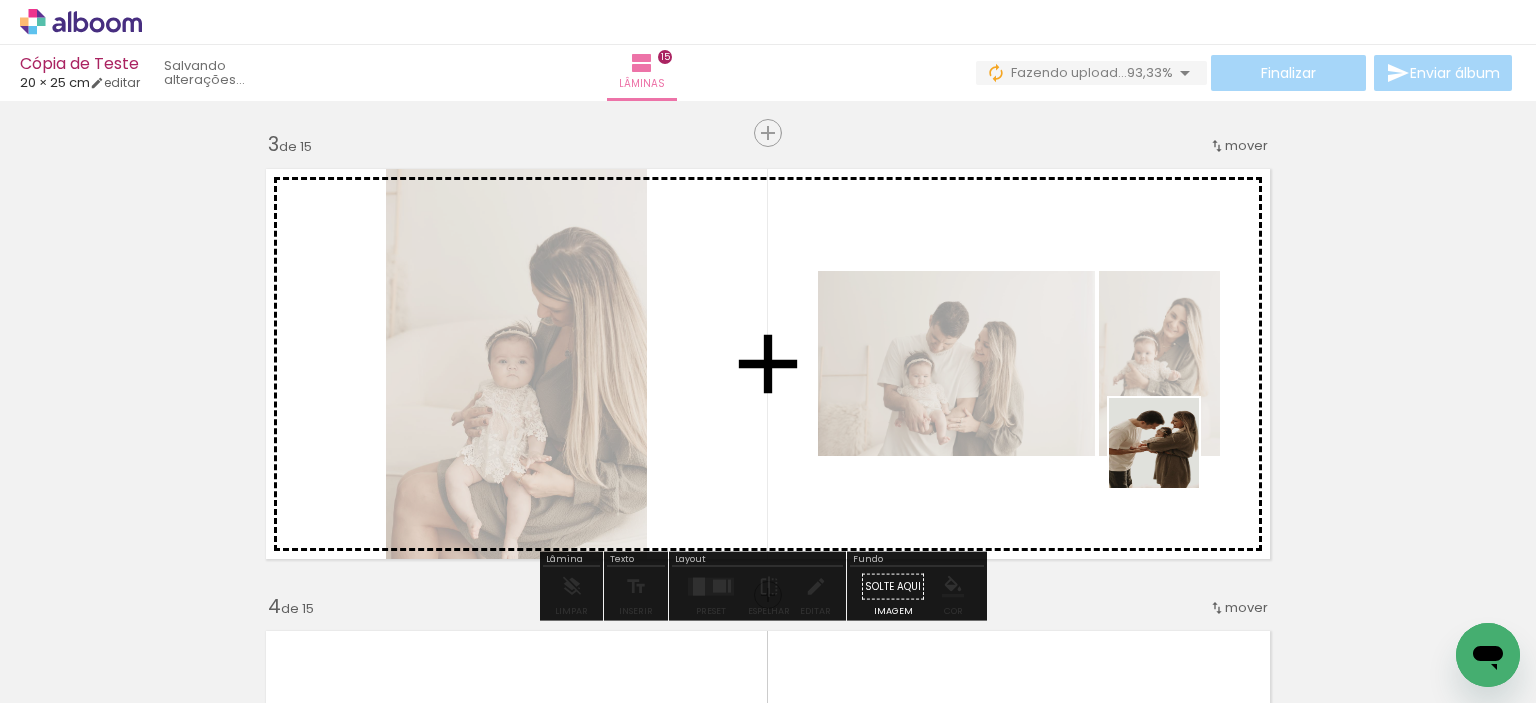 drag, startPoint x: 1354, startPoint y: 642, endPoint x: 1144, endPoint y: 442, distance: 290 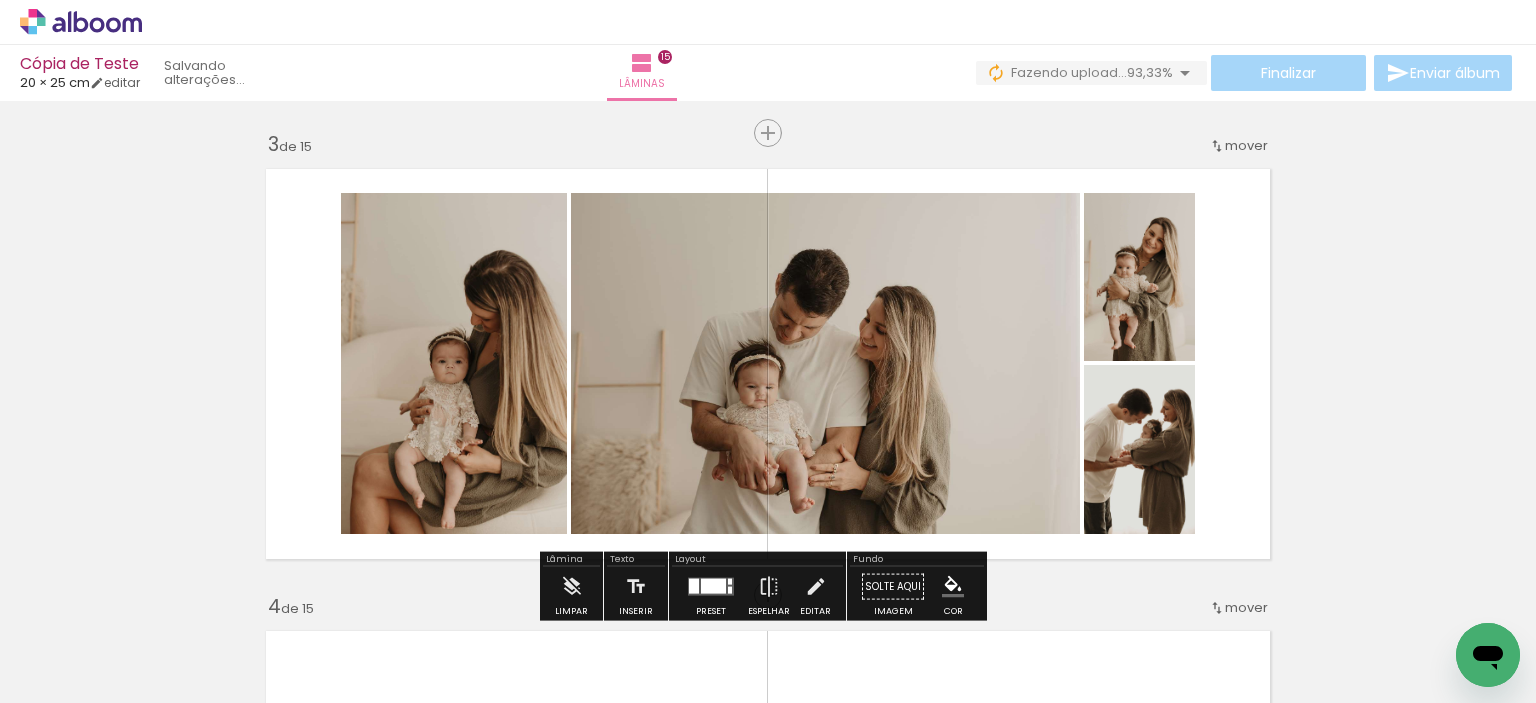scroll, scrollTop: 0, scrollLeft: 0, axis: both 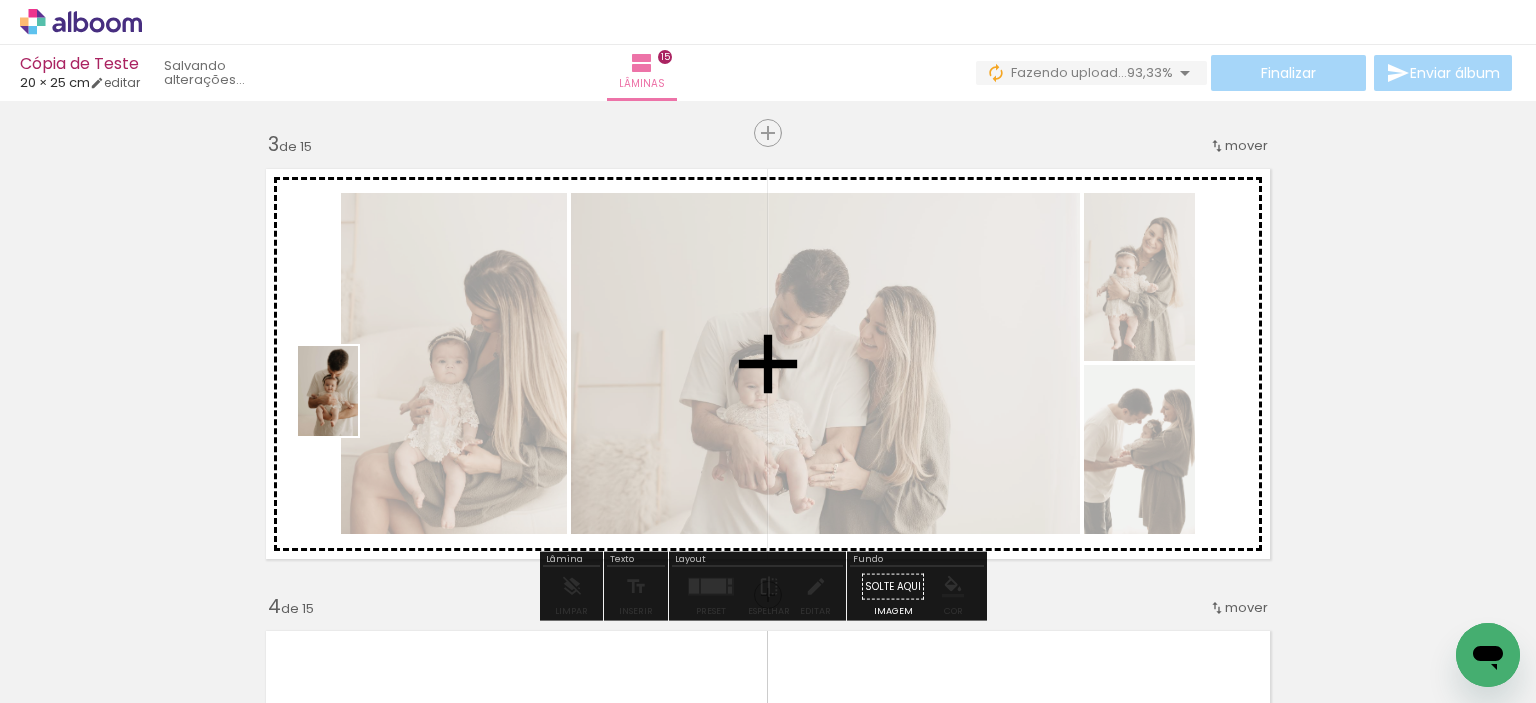 drag, startPoint x: 320, startPoint y: 654, endPoint x: 358, endPoint y: 406, distance: 250.8944 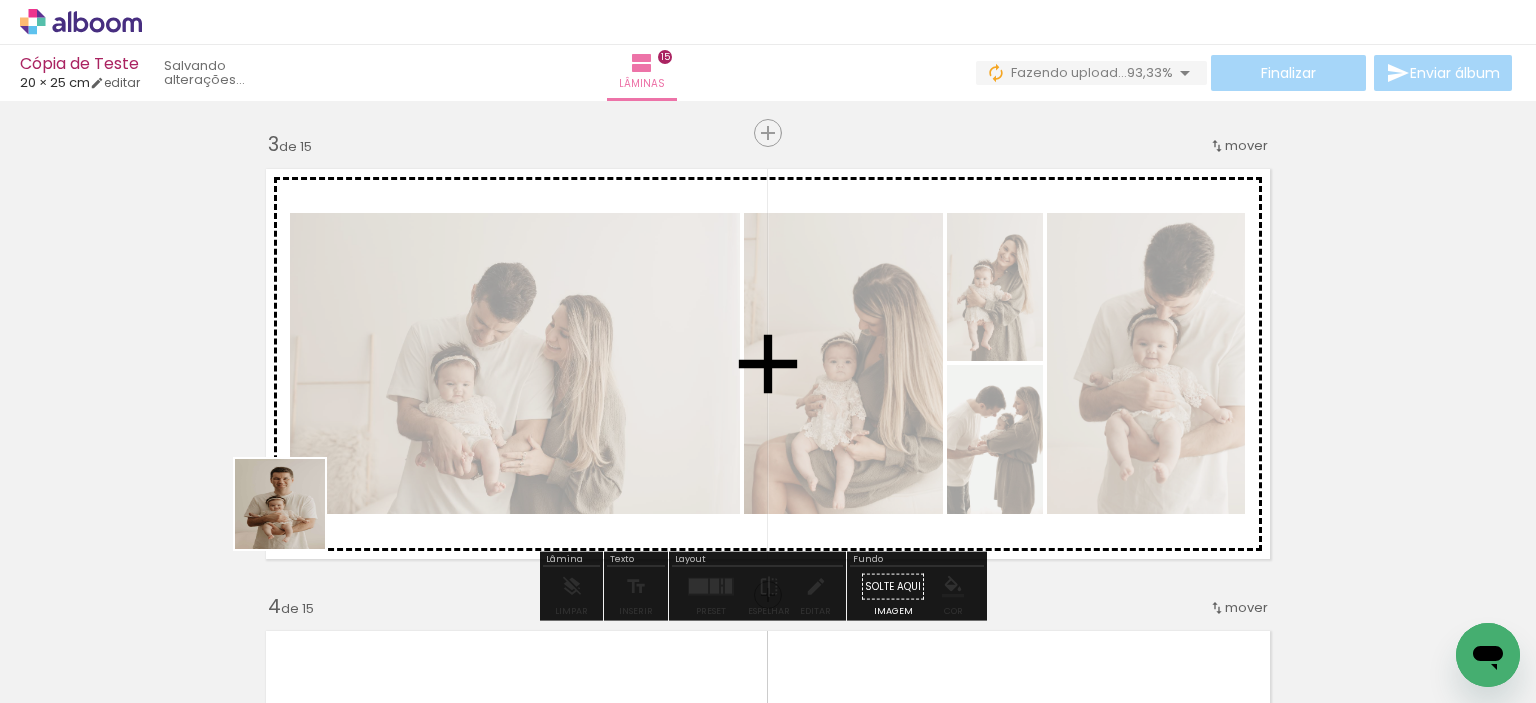 drag, startPoint x: 209, startPoint y: 636, endPoint x: 369, endPoint y: 376, distance: 305.28674 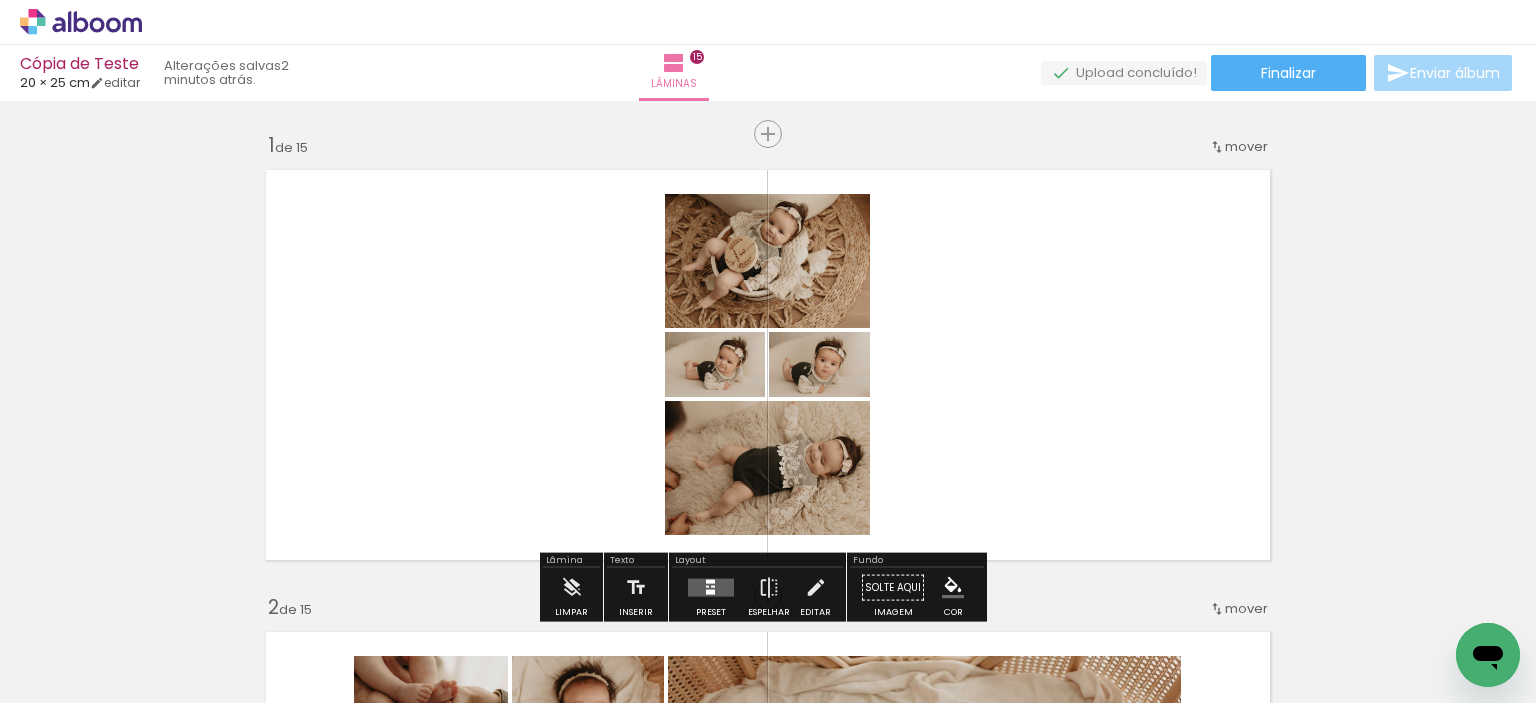 scroll, scrollTop: 100, scrollLeft: 0, axis: vertical 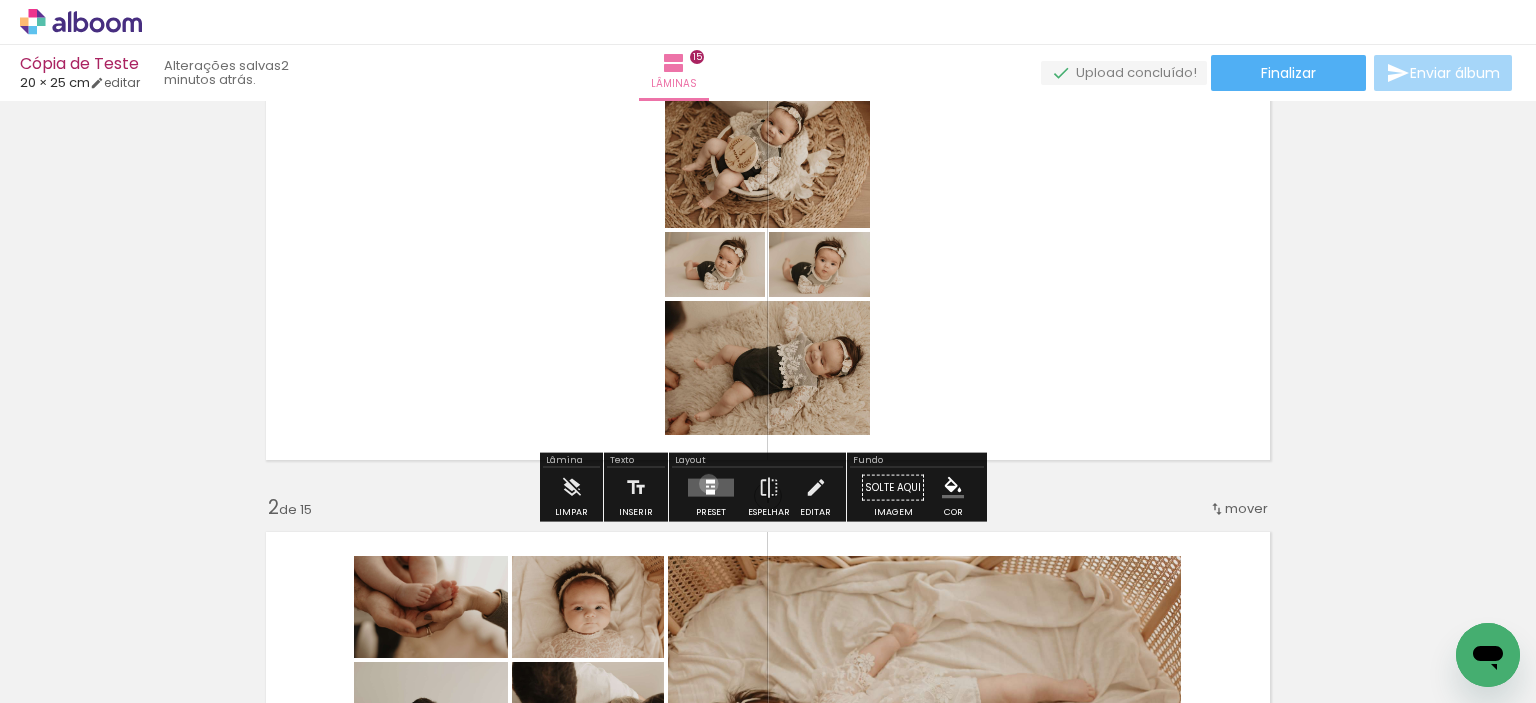 click at bounding box center [710, 482] 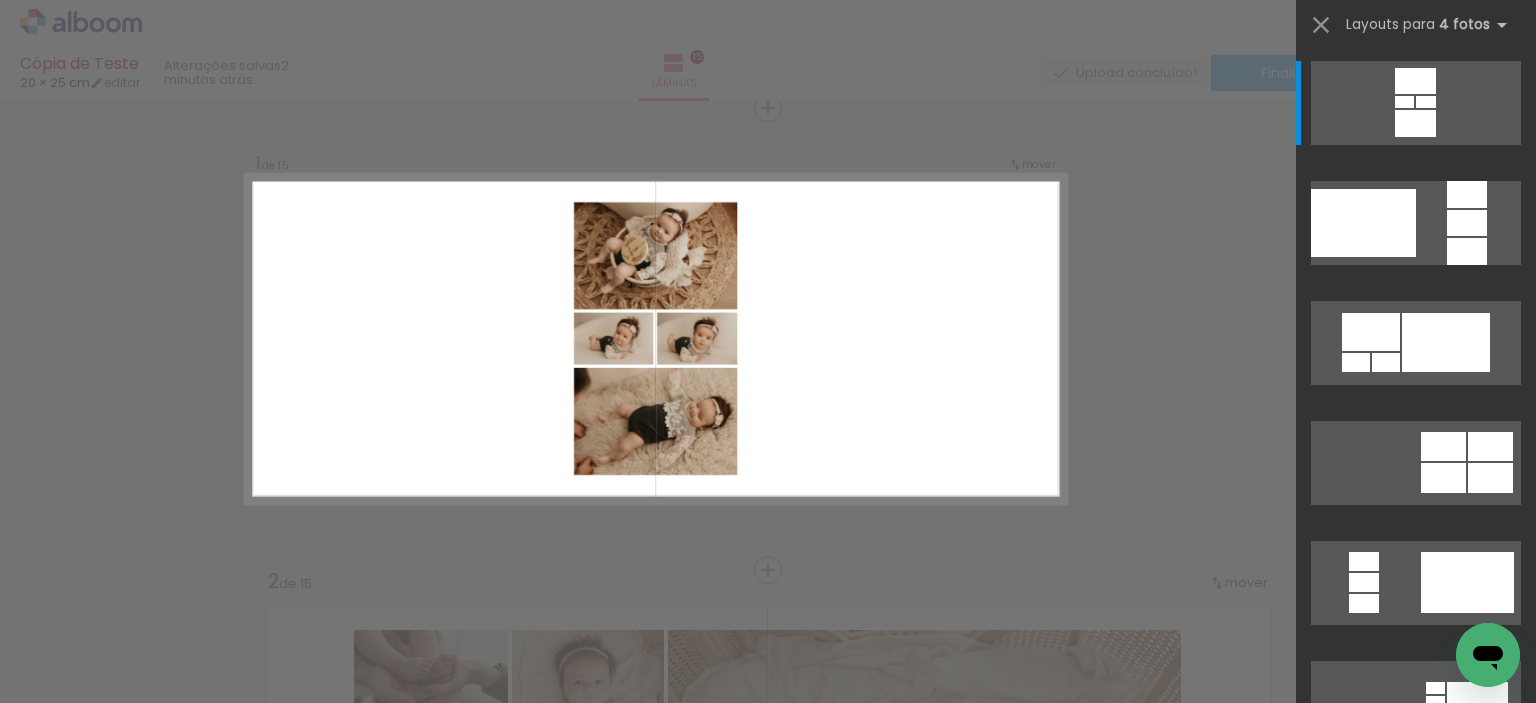 scroll, scrollTop: 25, scrollLeft: 0, axis: vertical 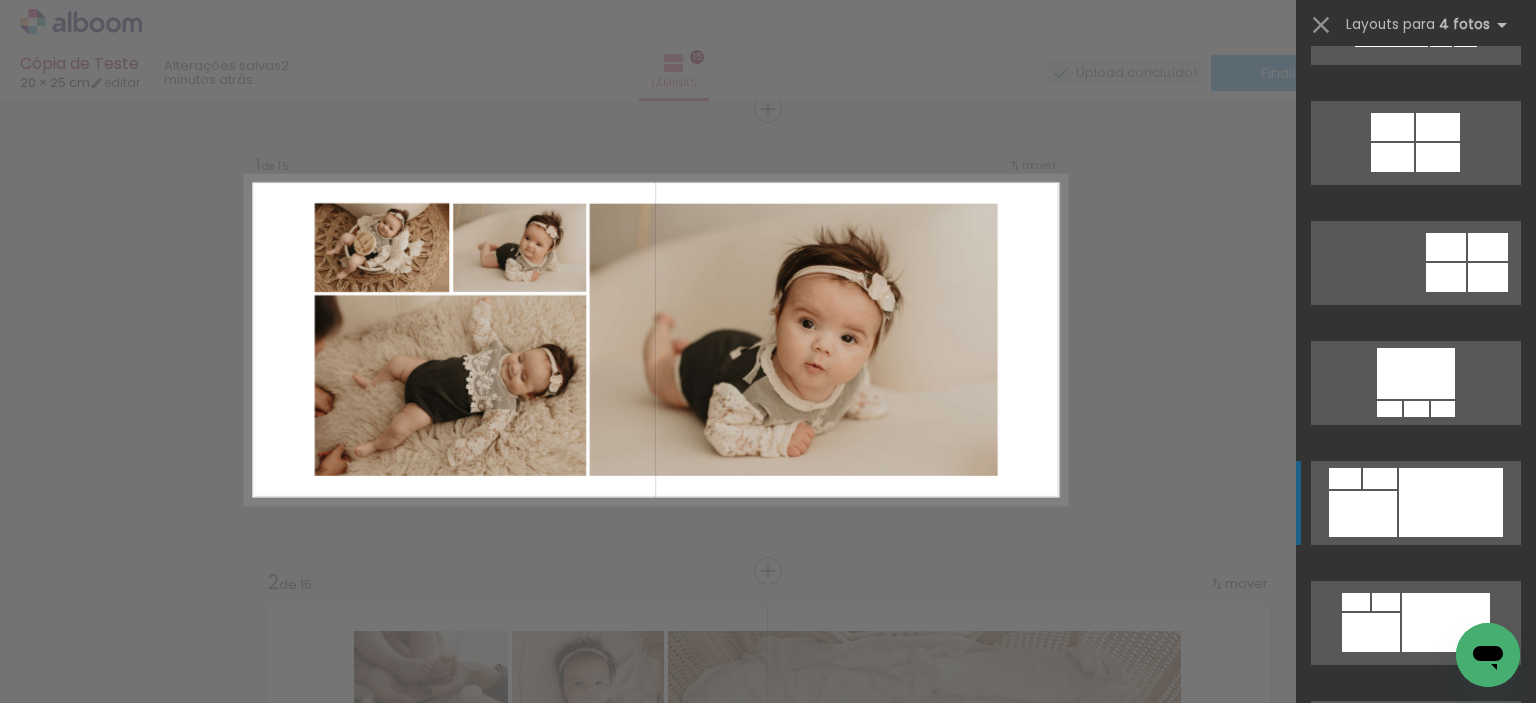 click at bounding box center (1416, 409) 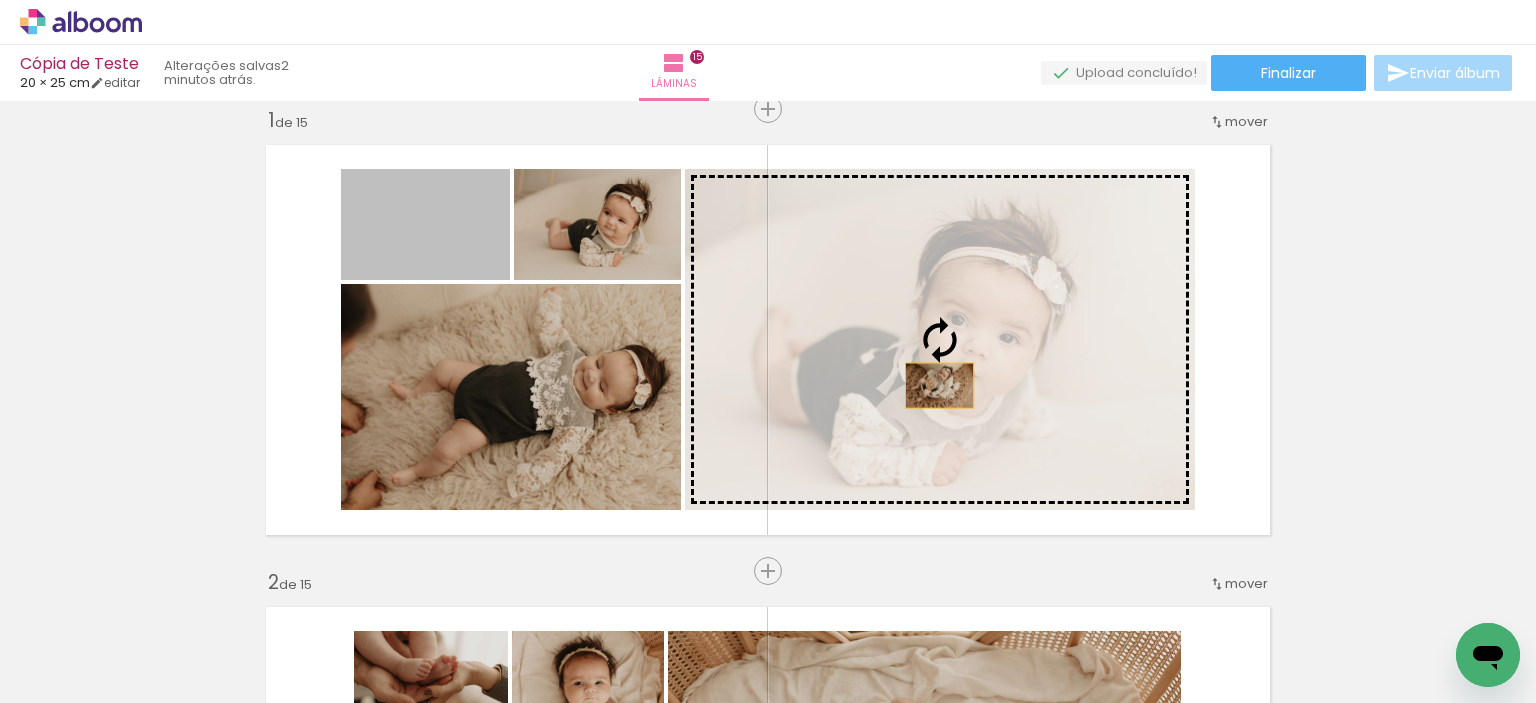 drag, startPoint x: 468, startPoint y: 249, endPoint x: 932, endPoint y: 385, distance: 483.52042 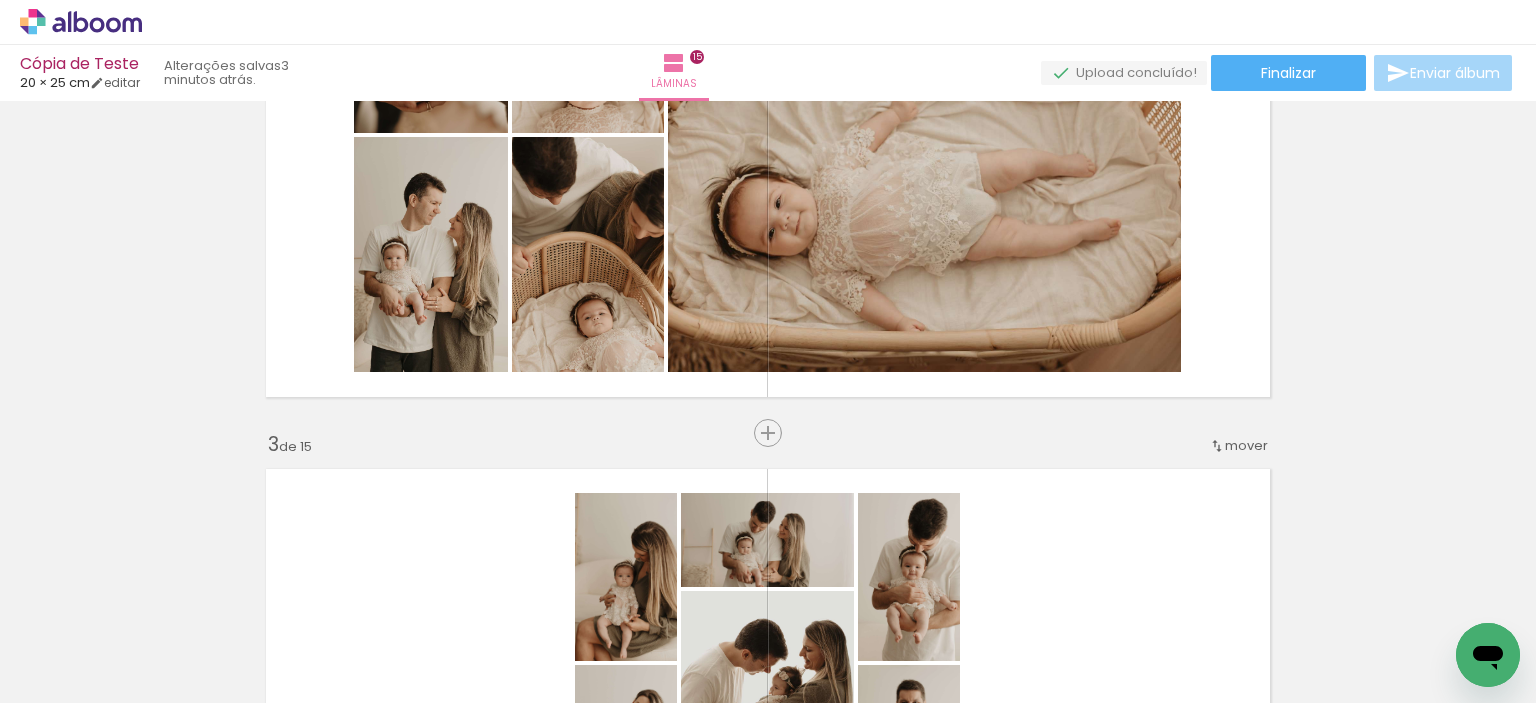 scroll, scrollTop: 525, scrollLeft: 0, axis: vertical 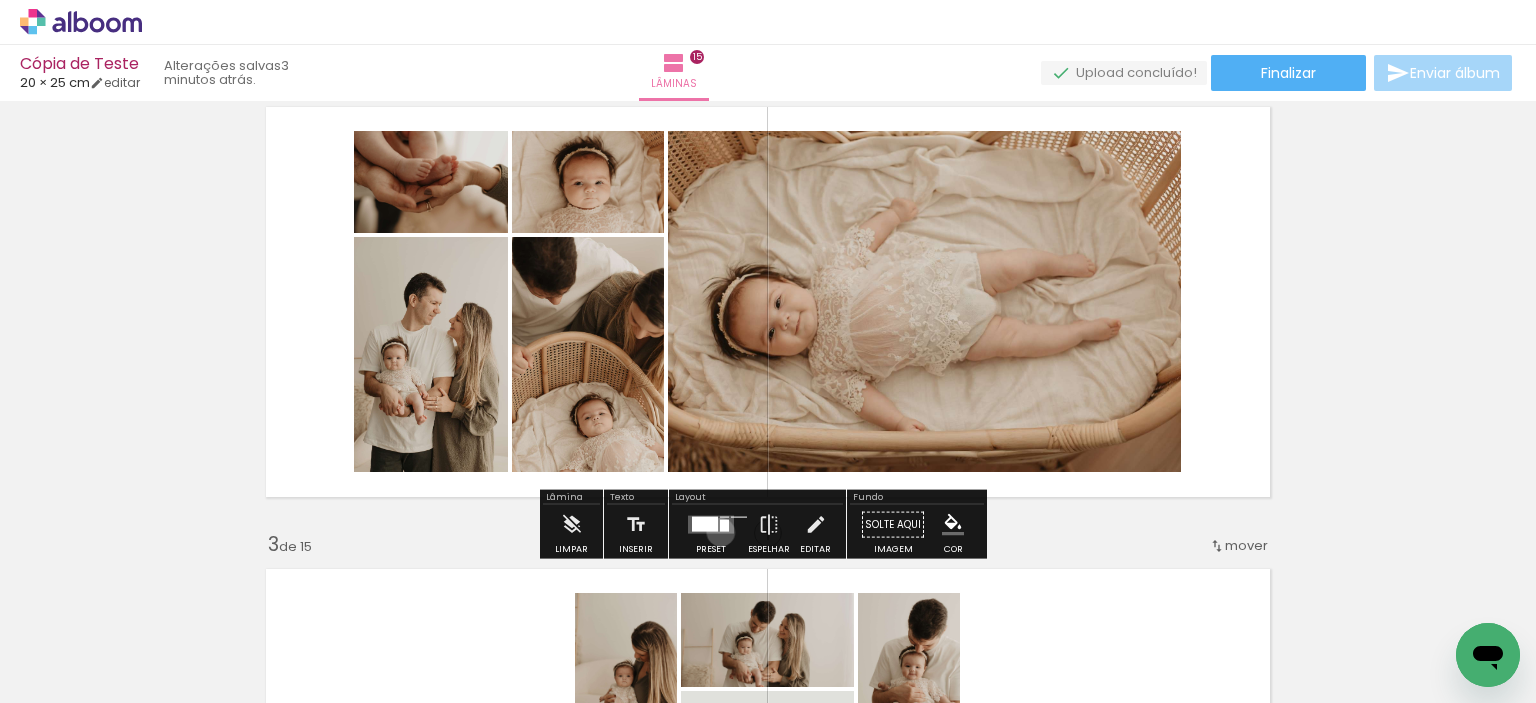 click at bounding box center (711, 525) 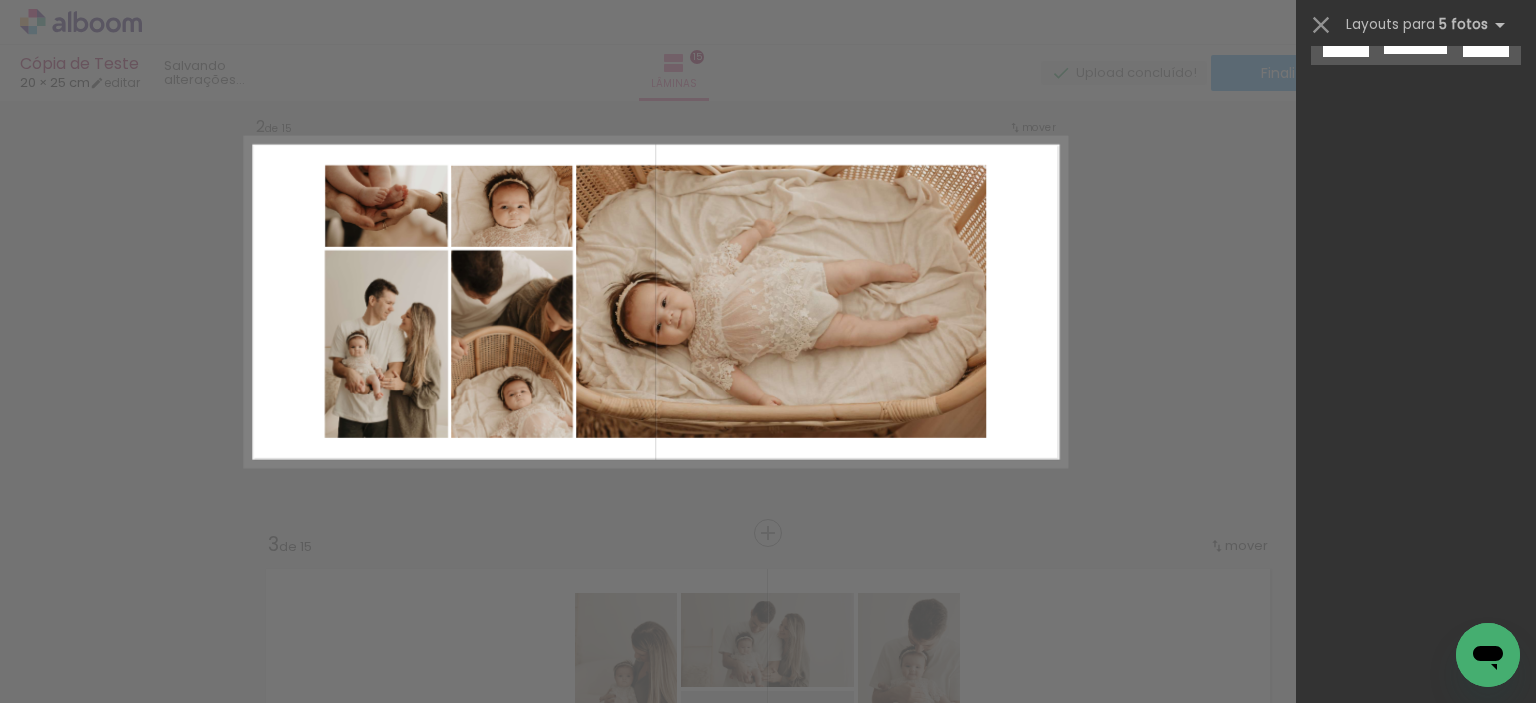 scroll, scrollTop: 0, scrollLeft: 0, axis: both 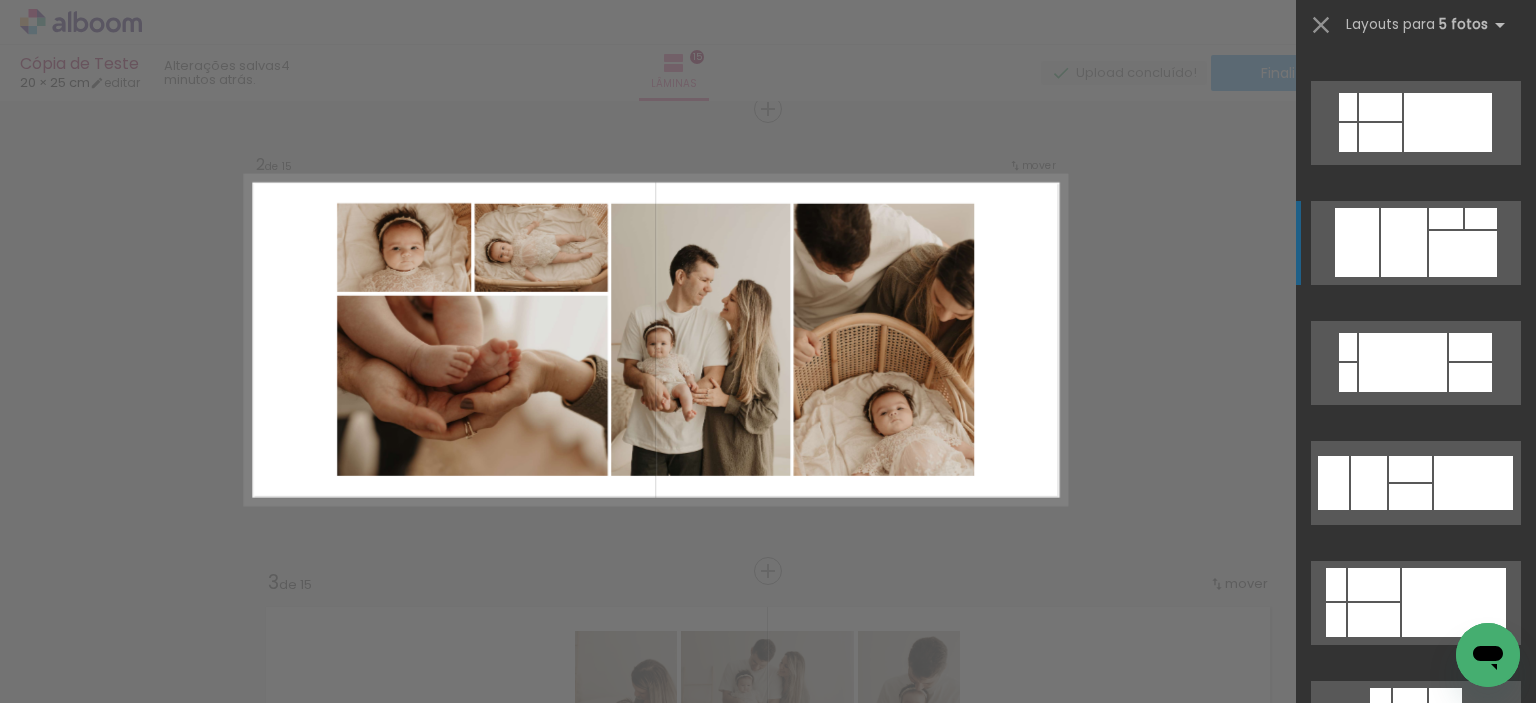 click at bounding box center [1404, 242] 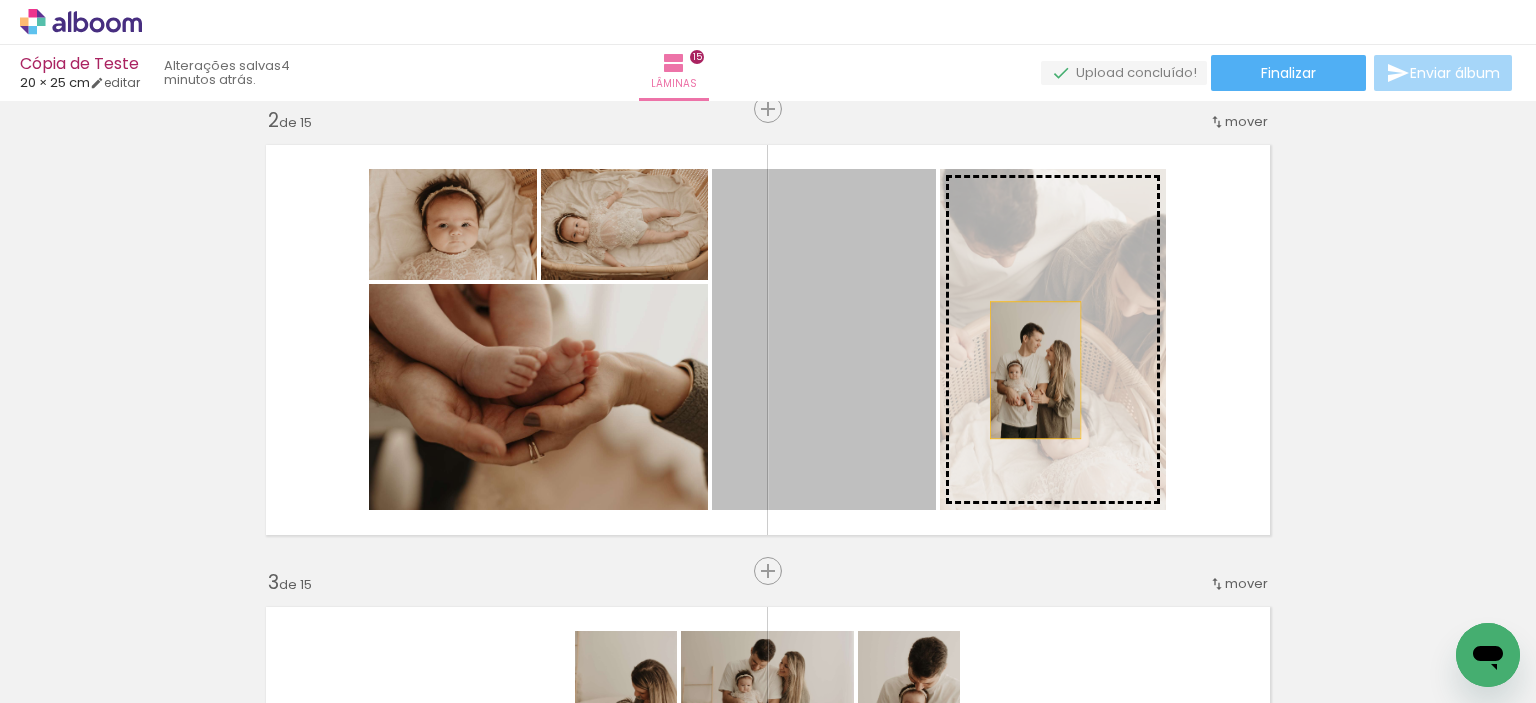 drag, startPoint x: 867, startPoint y: 362, endPoint x: 1070, endPoint y: 374, distance: 203.35437 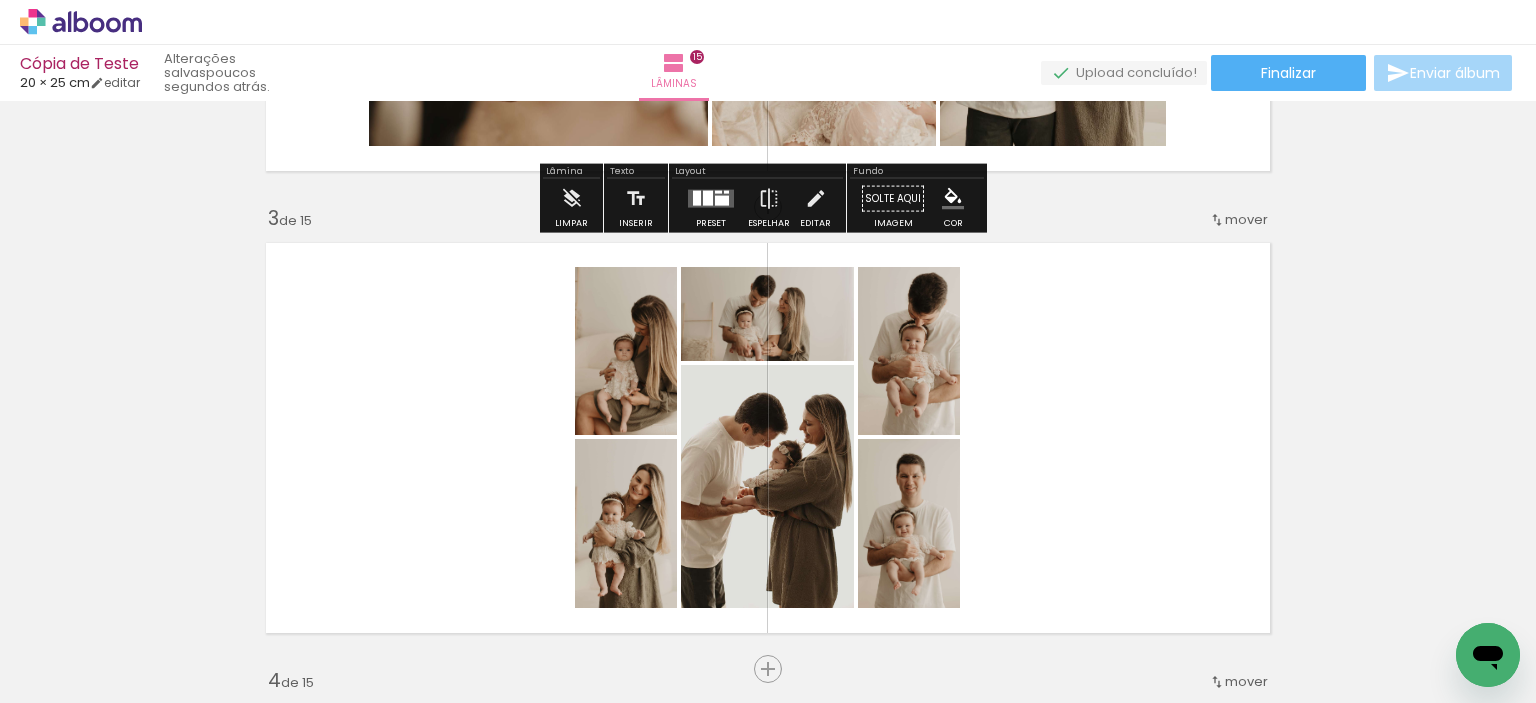 scroll, scrollTop: 987, scrollLeft: 0, axis: vertical 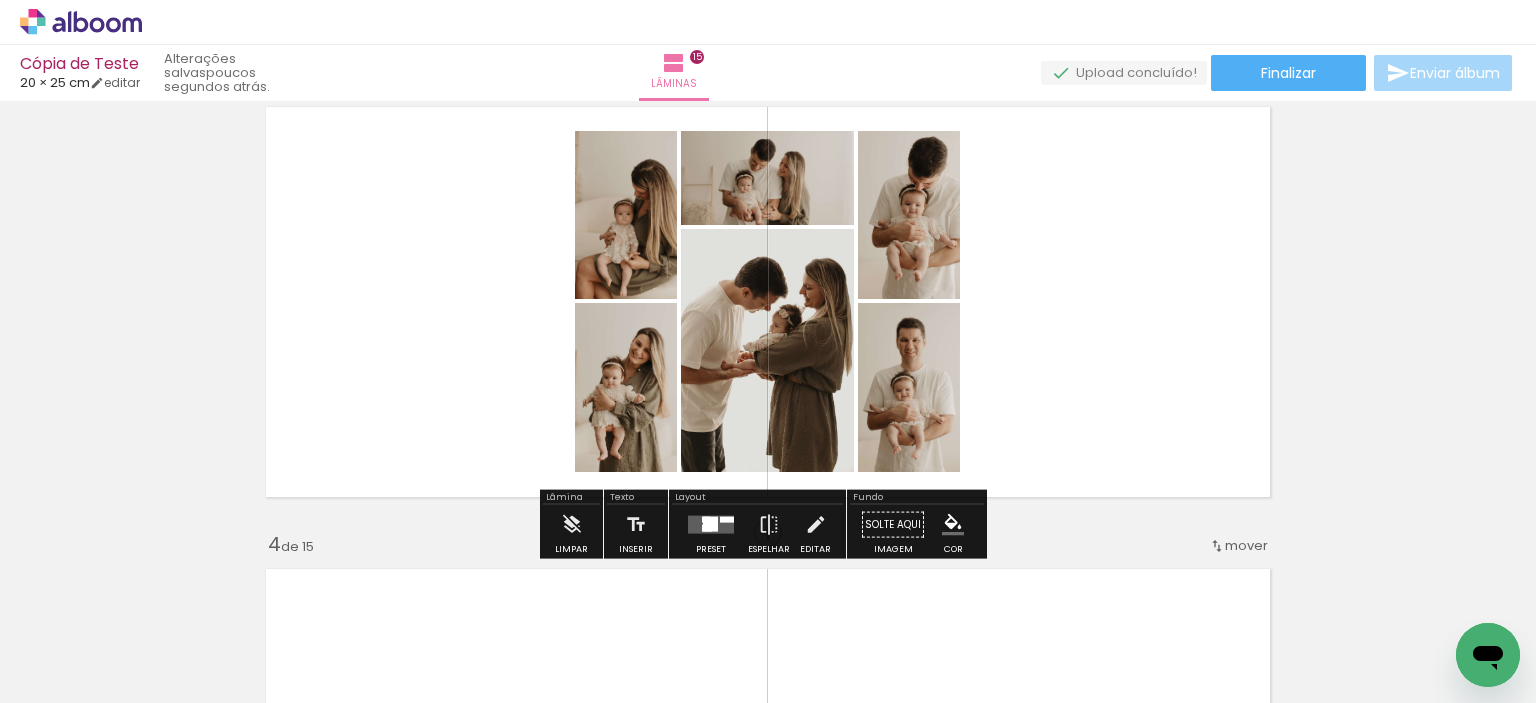 click at bounding box center [711, 525] 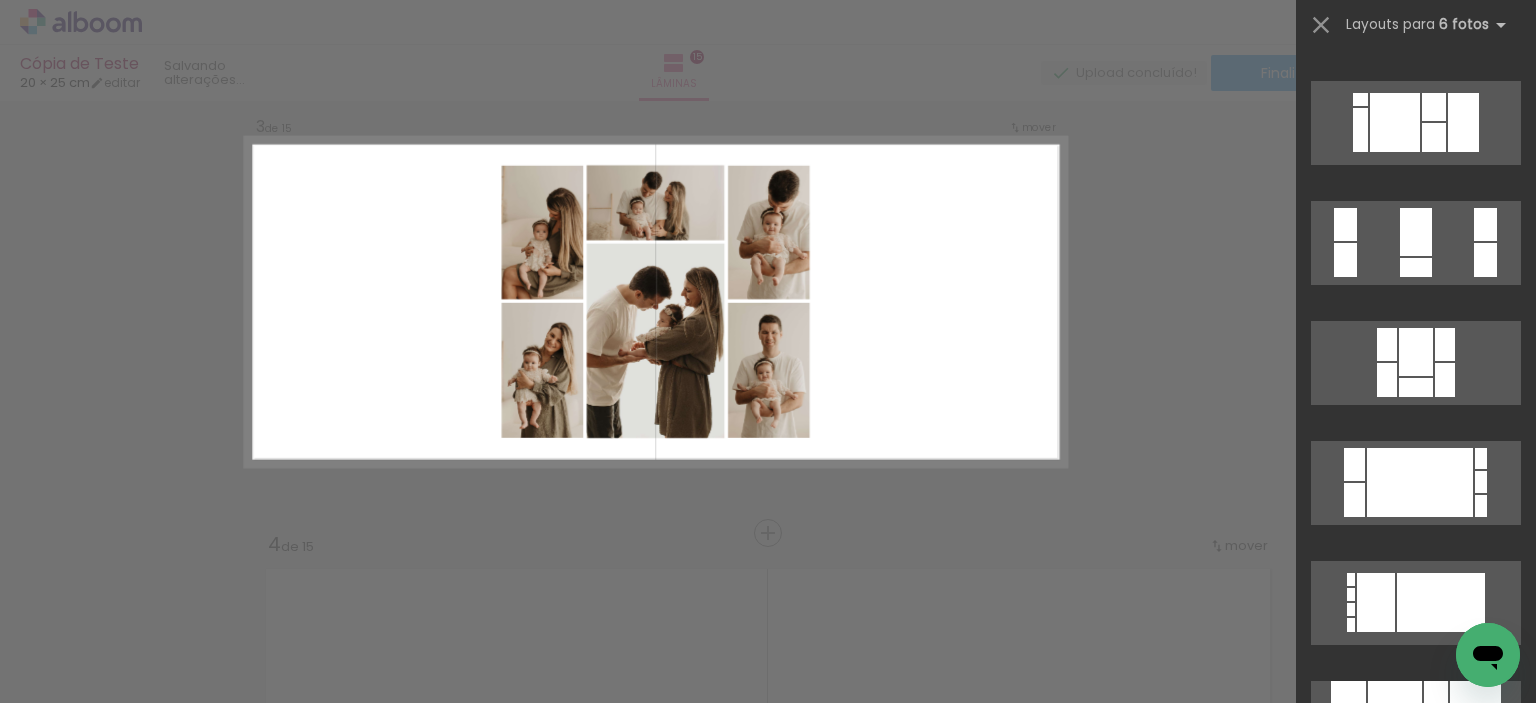 scroll, scrollTop: 0, scrollLeft: 0, axis: both 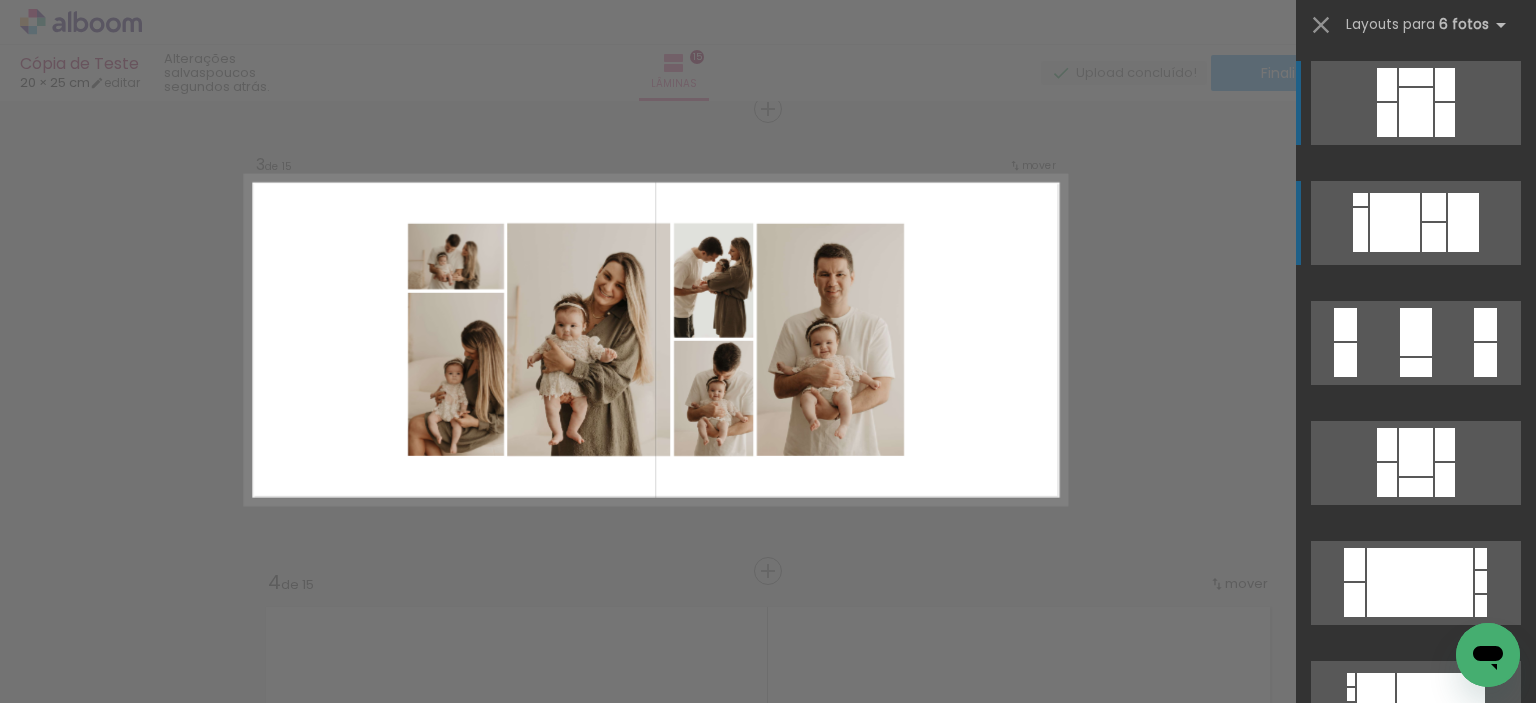 click at bounding box center (1395, 222) 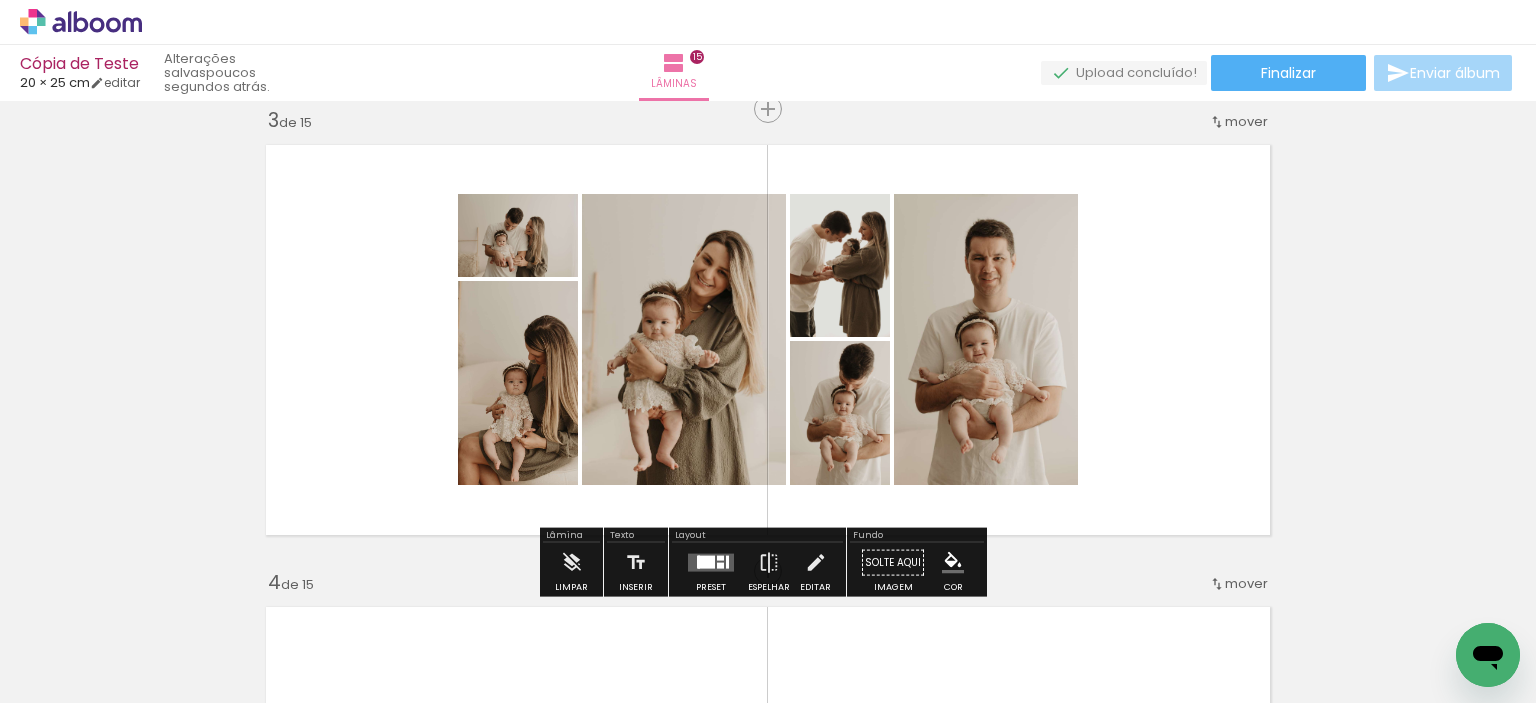 click at bounding box center [711, 563] 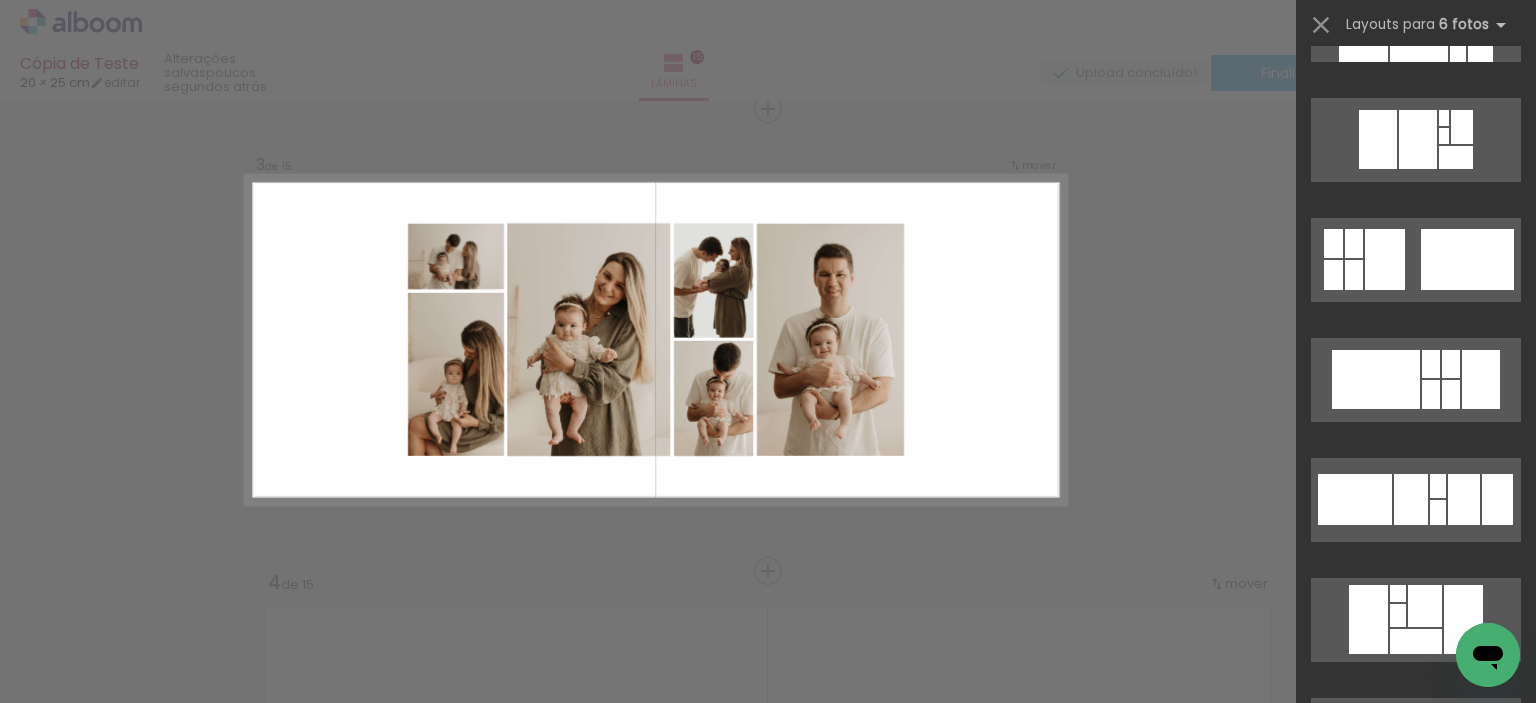 scroll, scrollTop: 5020, scrollLeft: 0, axis: vertical 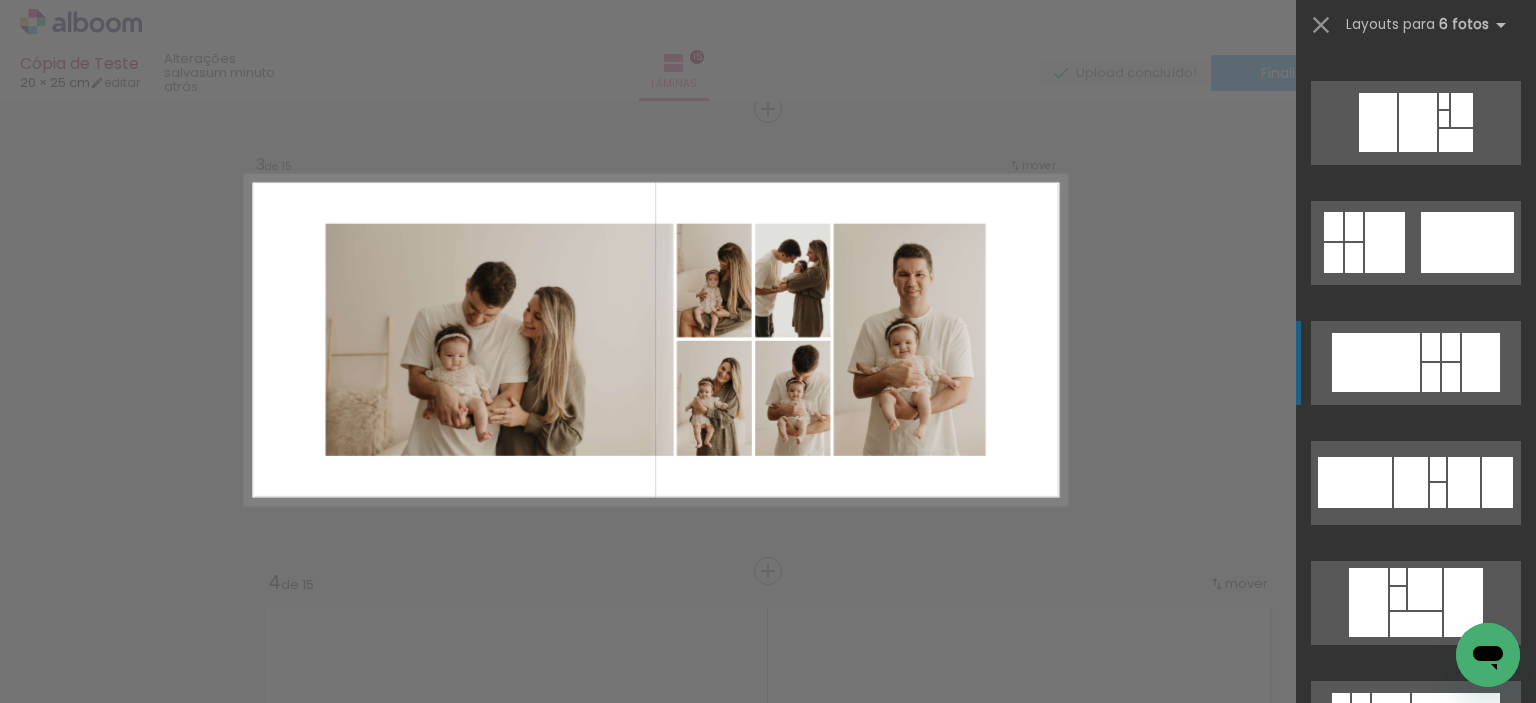 click at bounding box center [1396, -238] 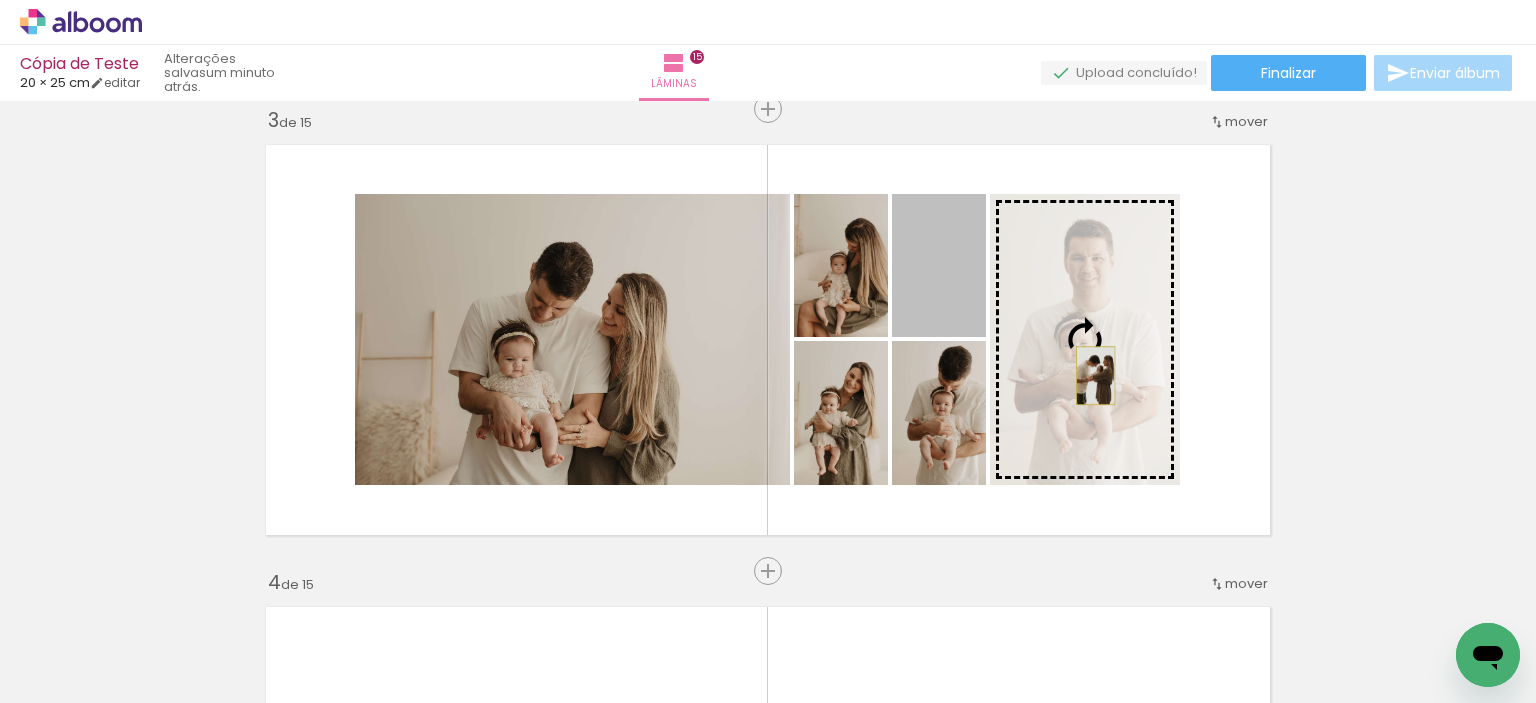 drag, startPoint x: 940, startPoint y: 289, endPoint x: 1088, endPoint y: 375, distance: 171.17242 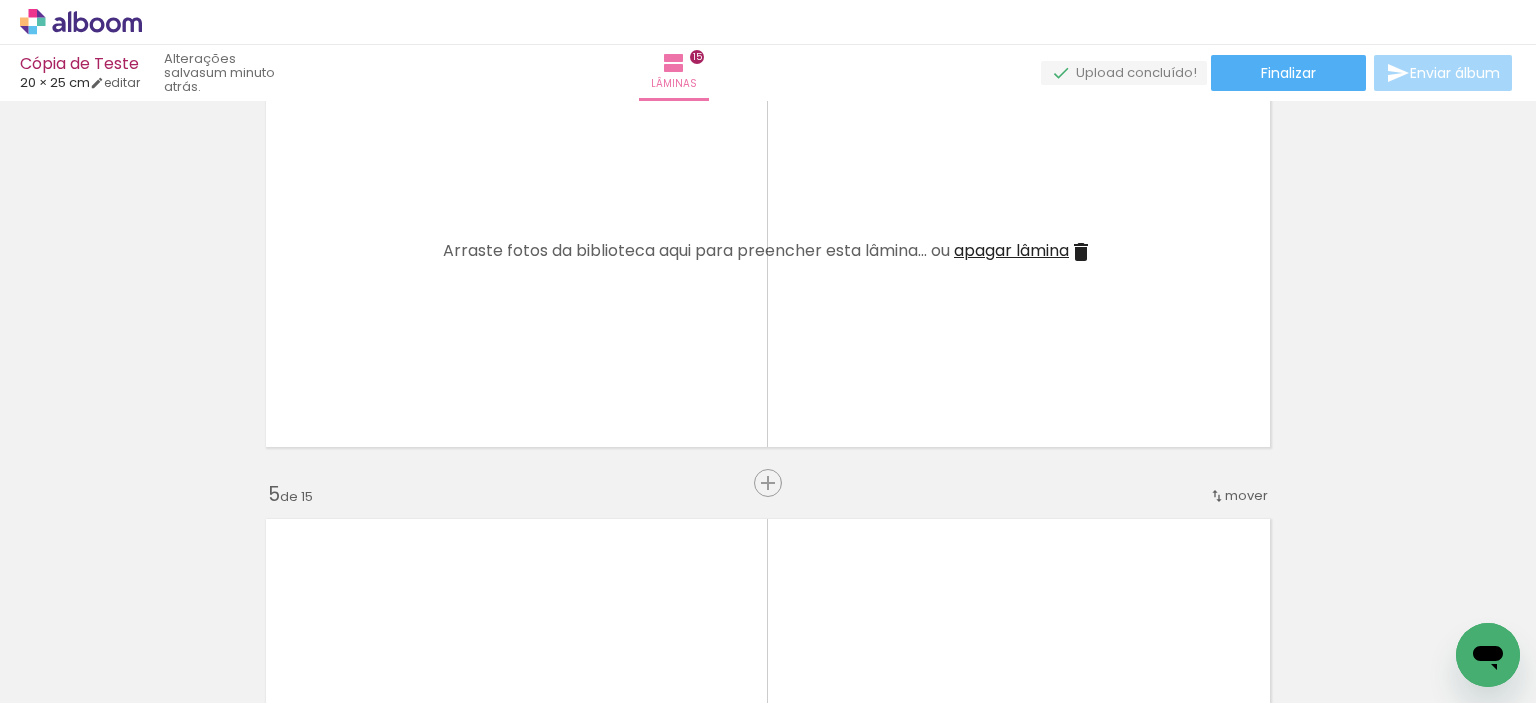 scroll, scrollTop: 1500, scrollLeft: 0, axis: vertical 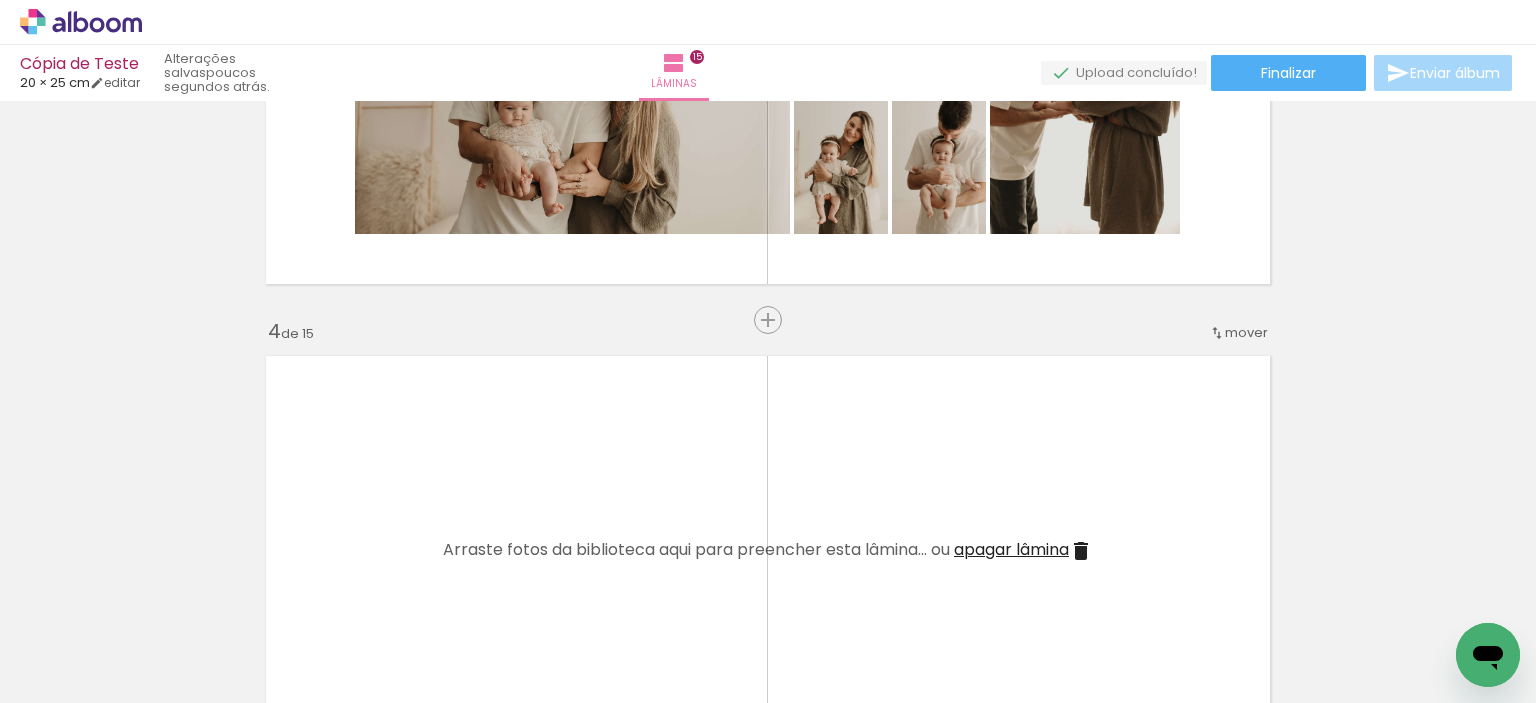 click 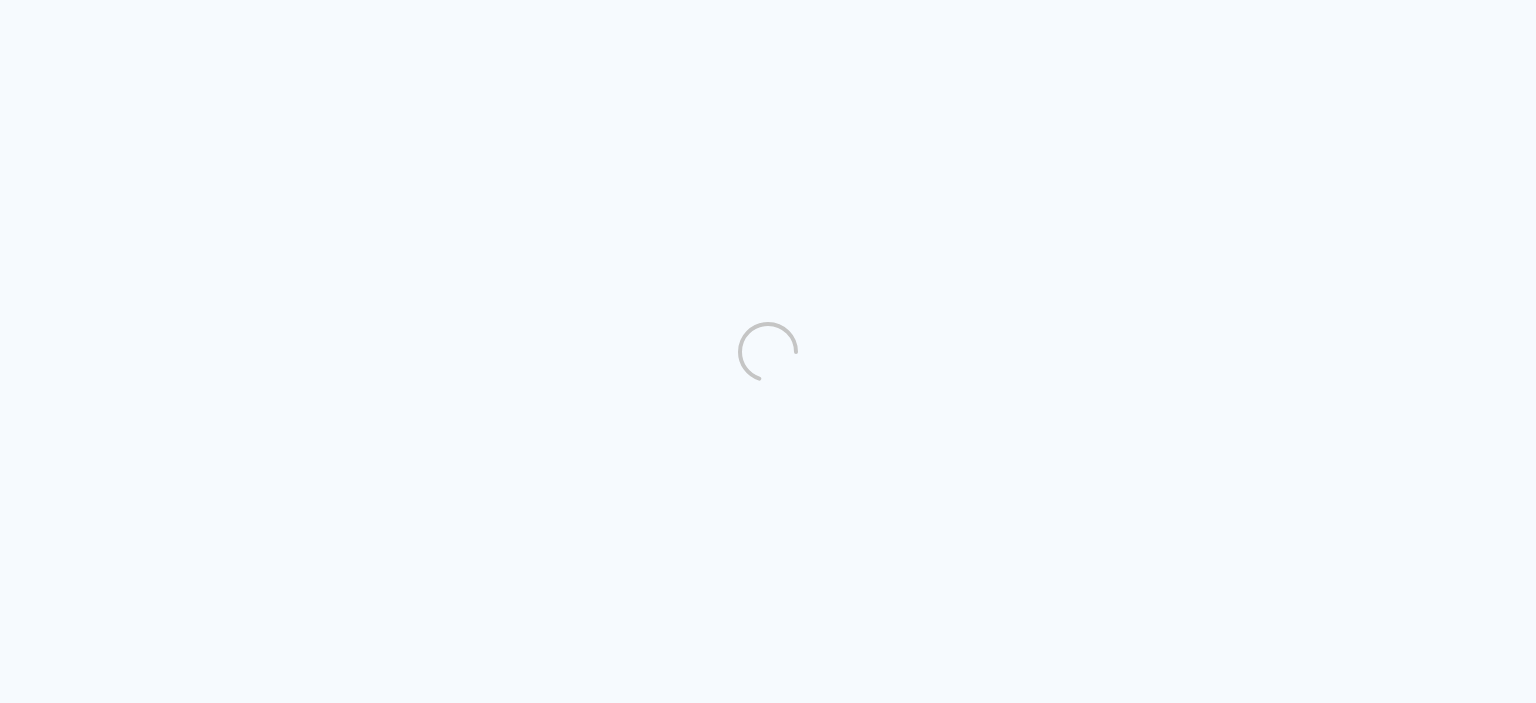 scroll, scrollTop: 0, scrollLeft: 0, axis: both 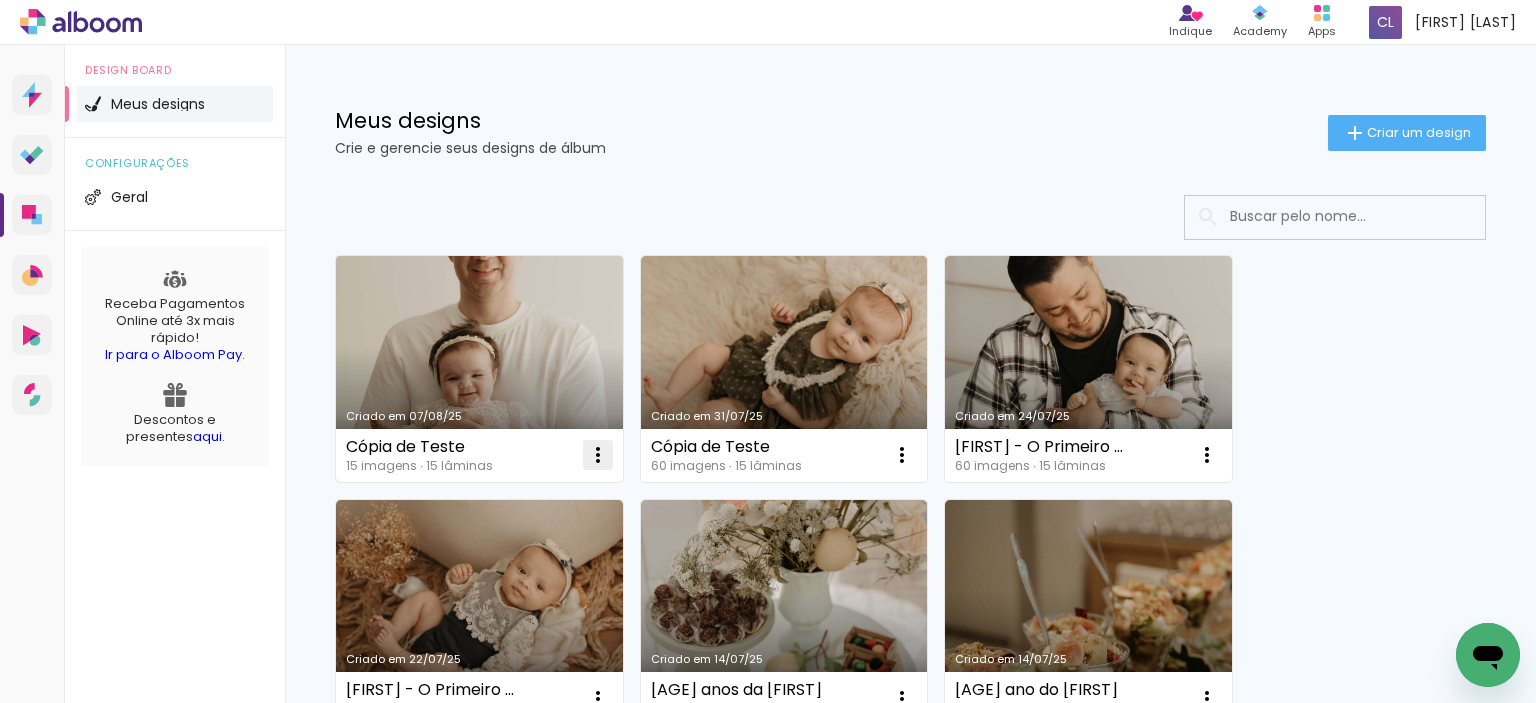 click at bounding box center (598, 455) 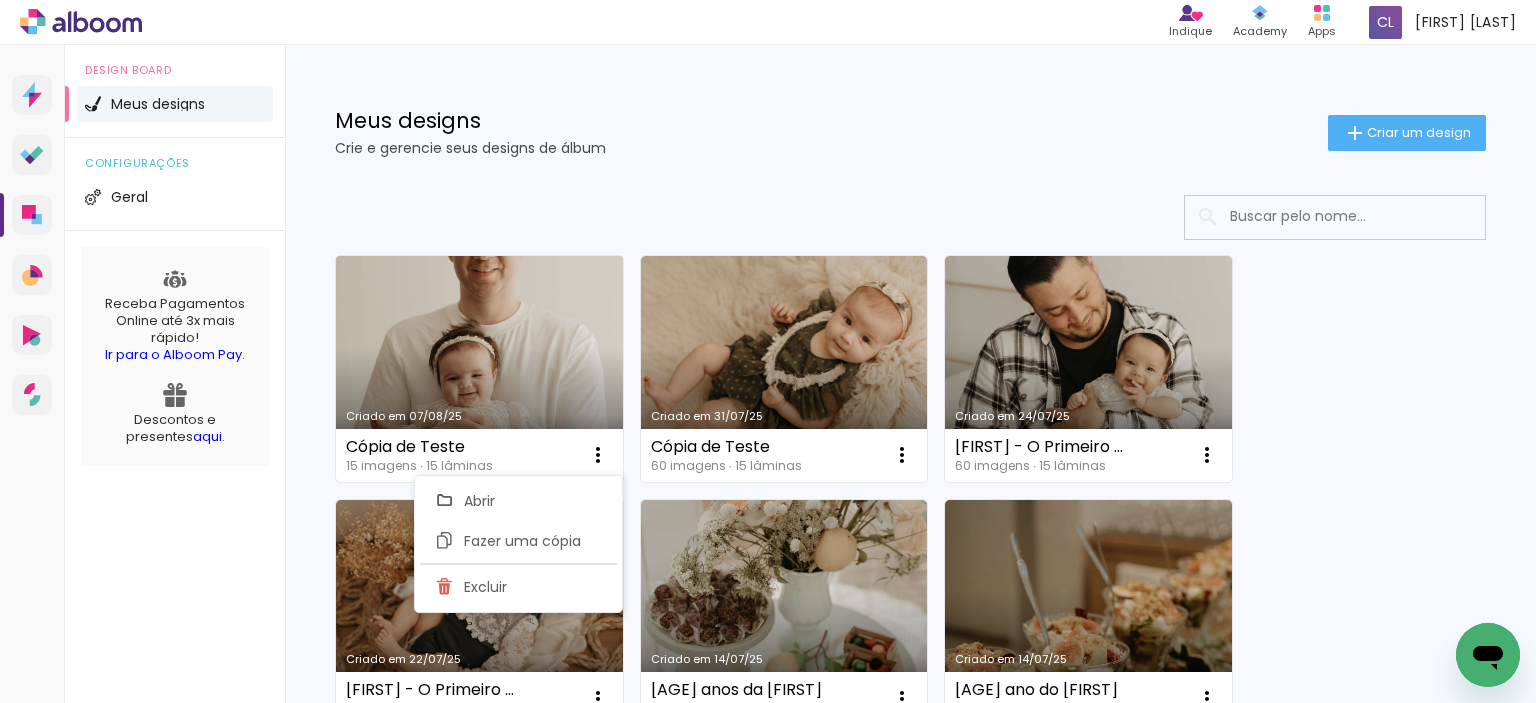 click on "Cópia de Teste 15 imagens  ∙ 15 lâminas  Abrir Fazer uma cópia Excluir" at bounding box center (479, 455) 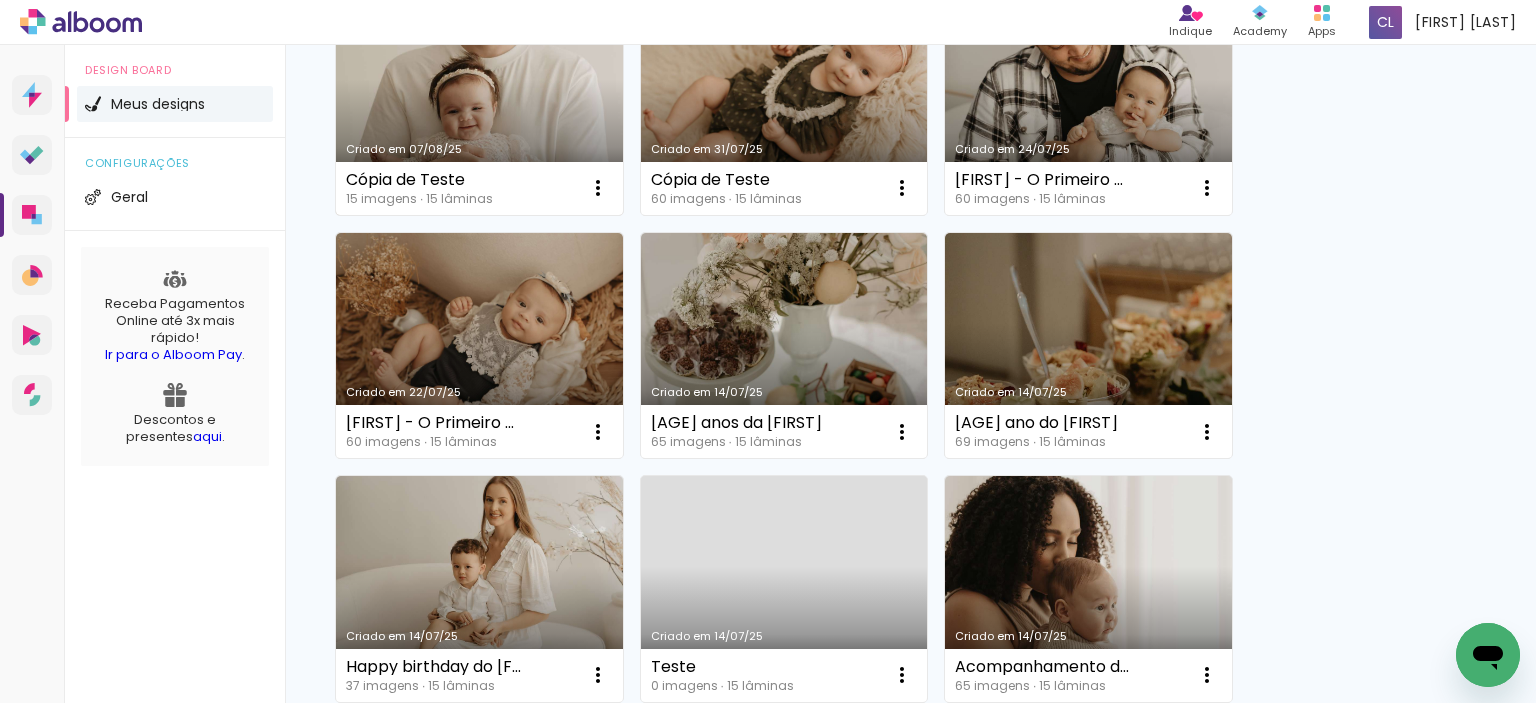 scroll, scrollTop: 400, scrollLeft: 0, axis: vertical 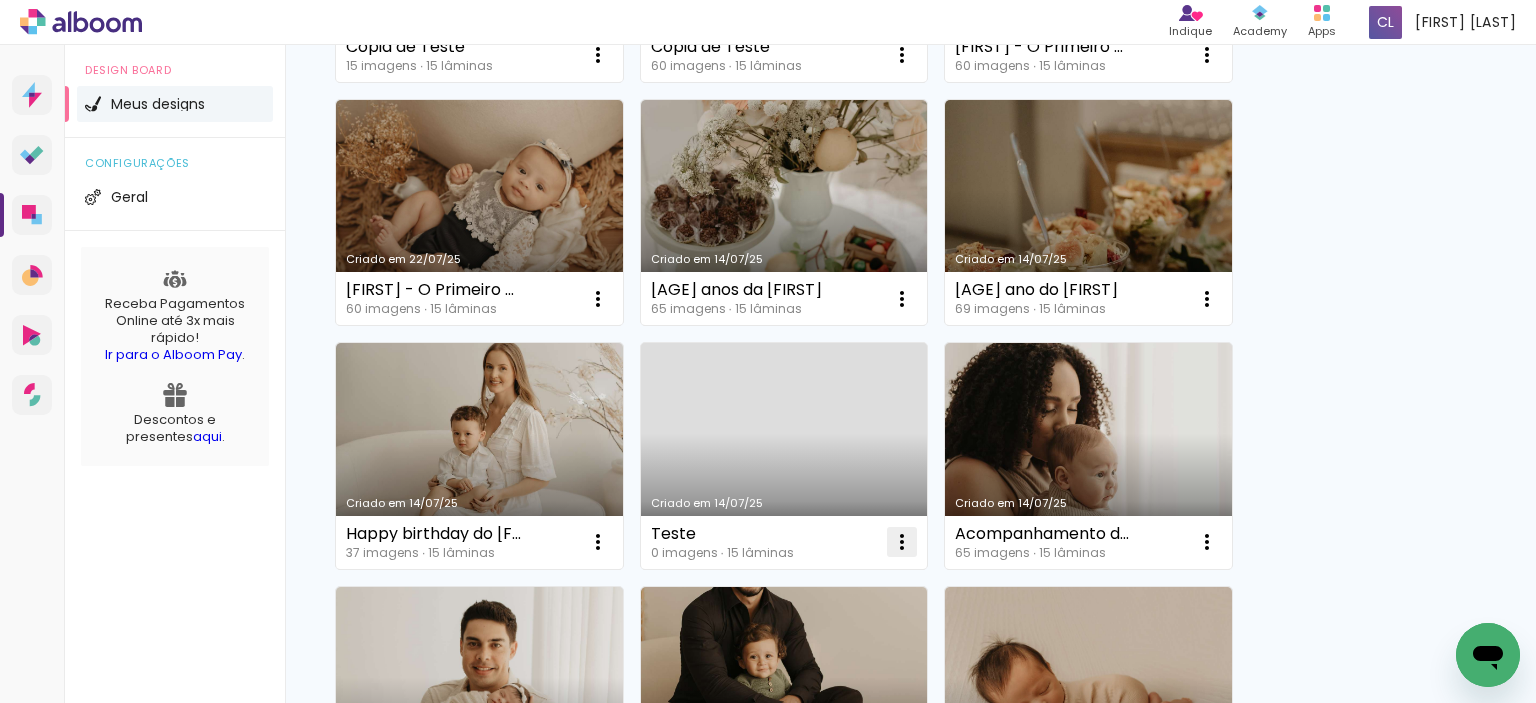 click at bounding box center (598, 55) 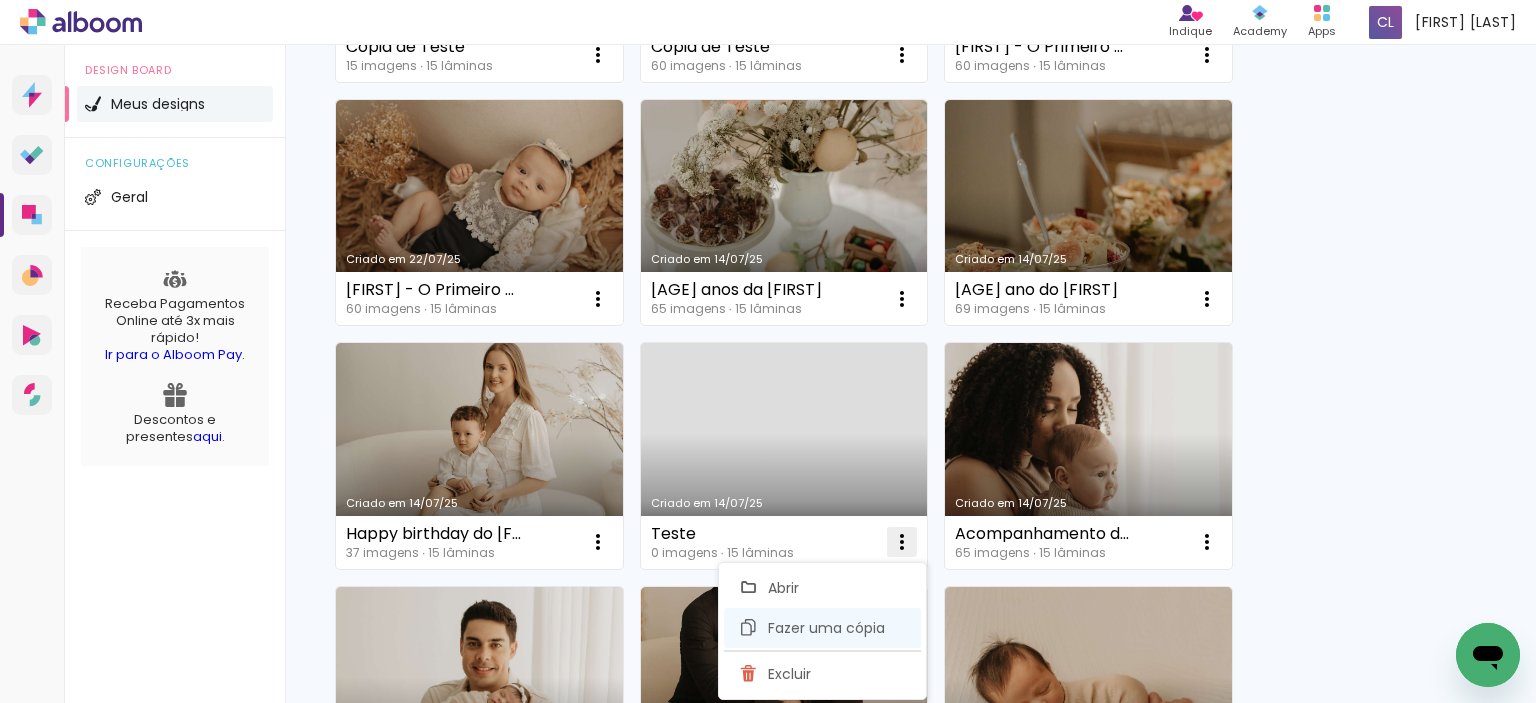 click on "Fazer uma cópia" 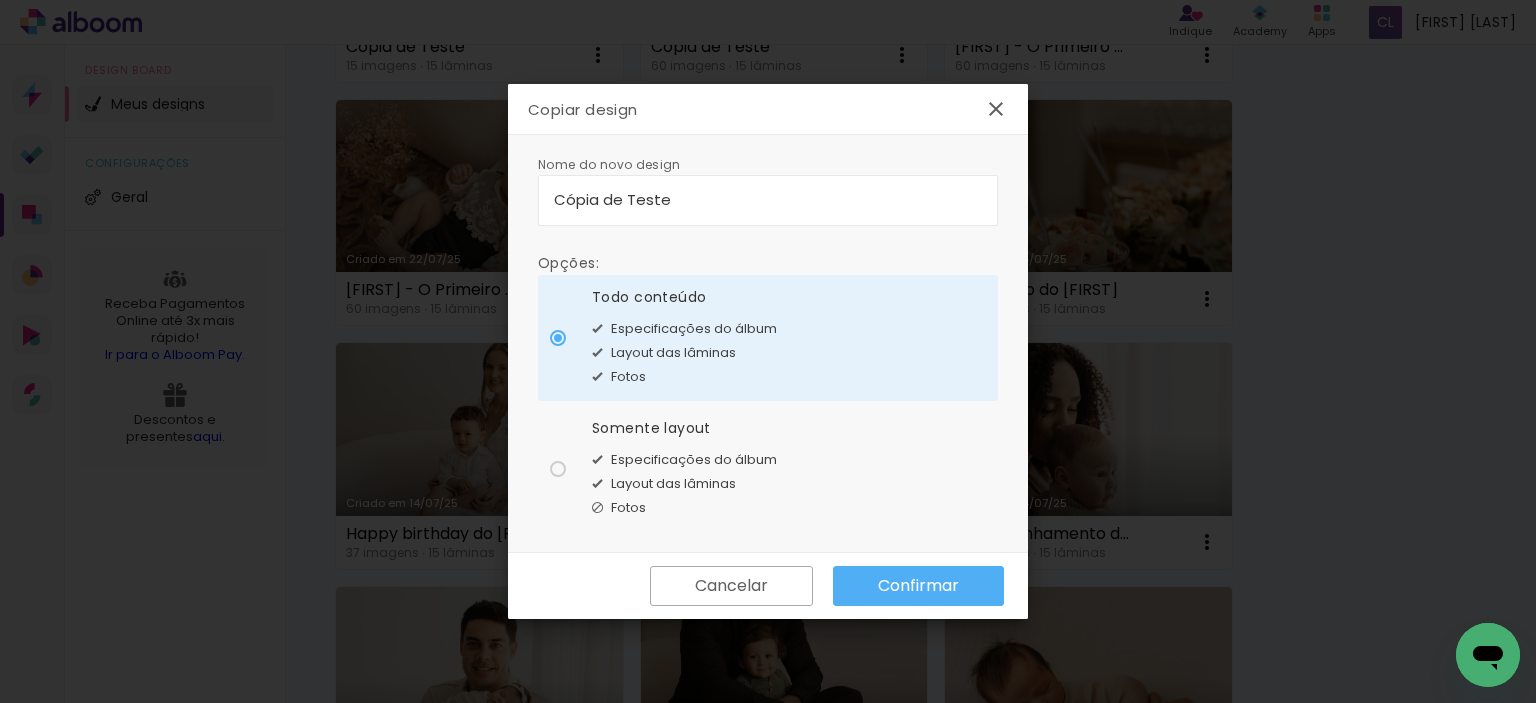 click on "Cópia de Teste" at bounding box center [768, 200] 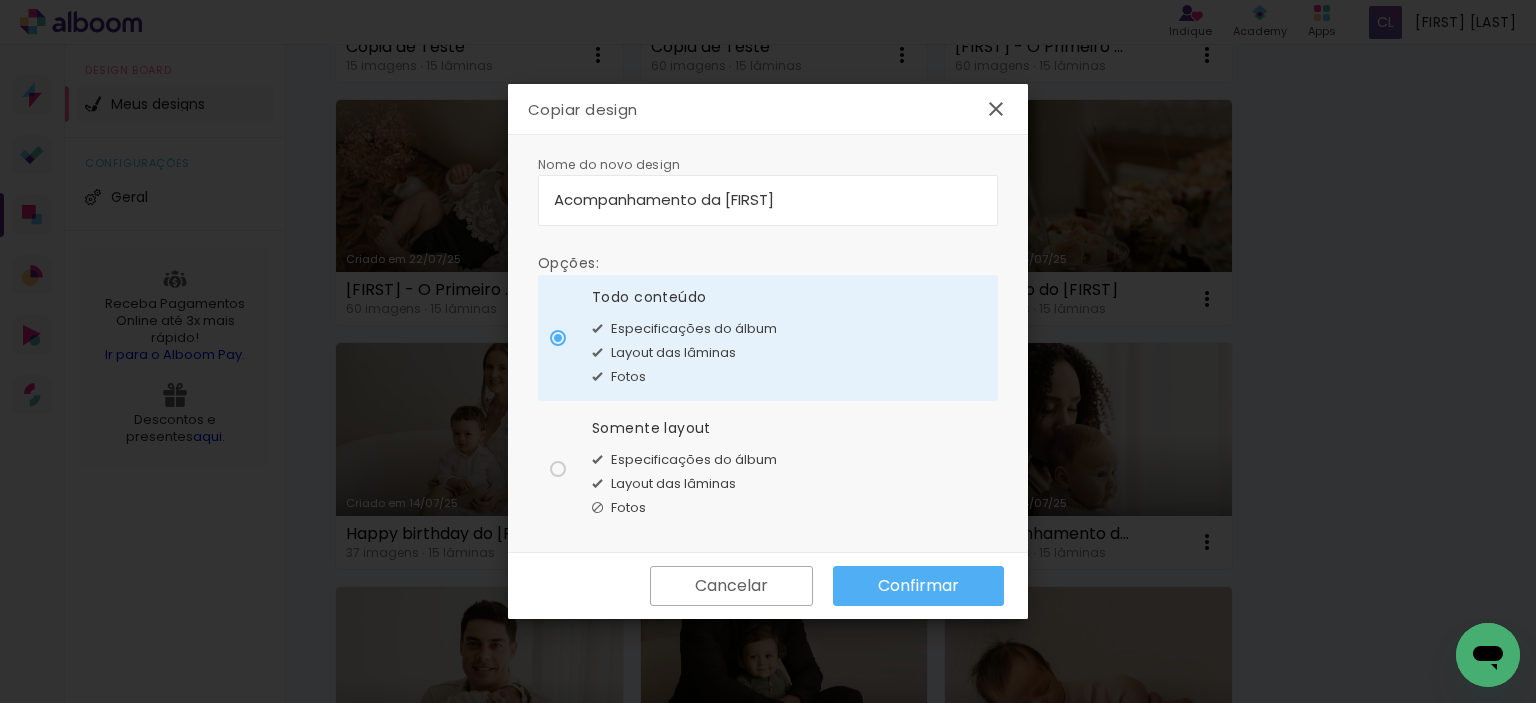 type on "Acompanhamento da [PERSON]" 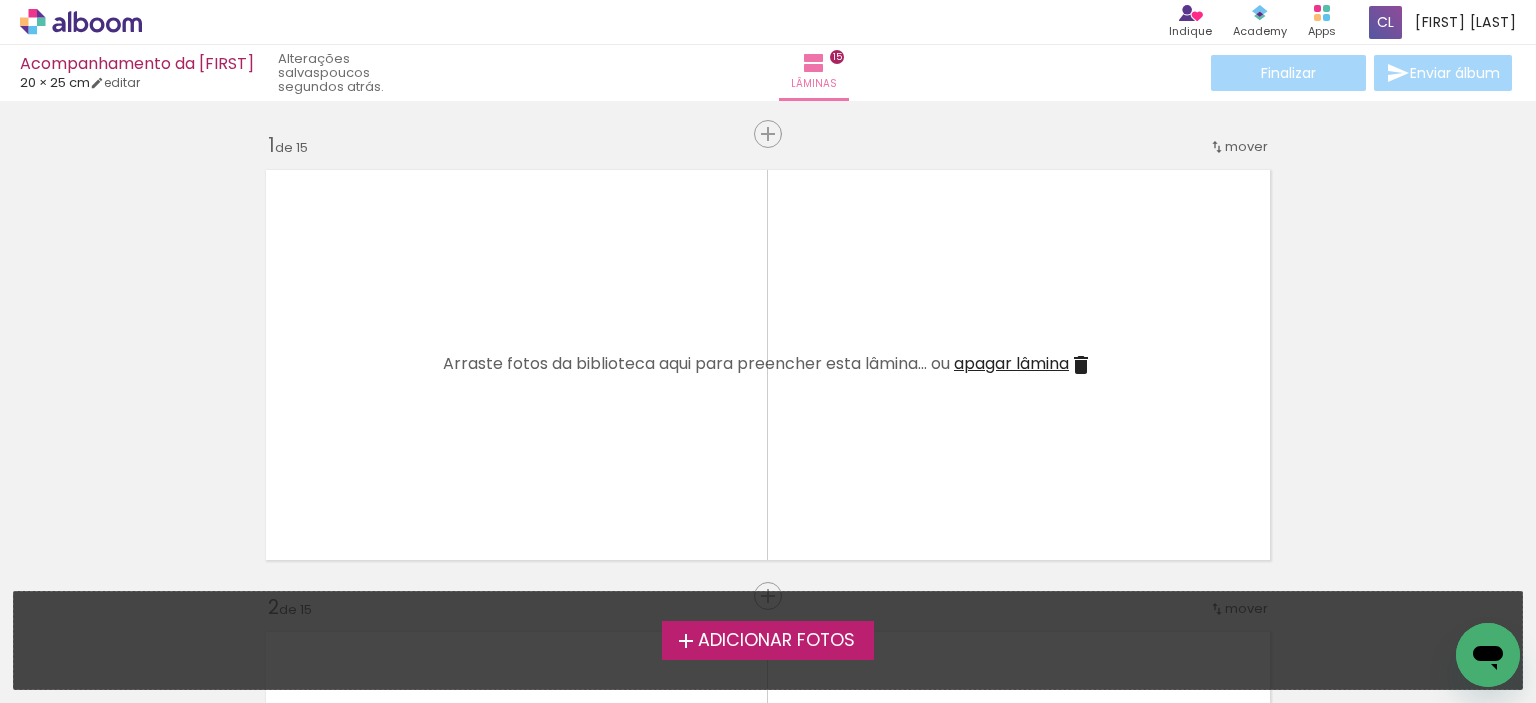 click 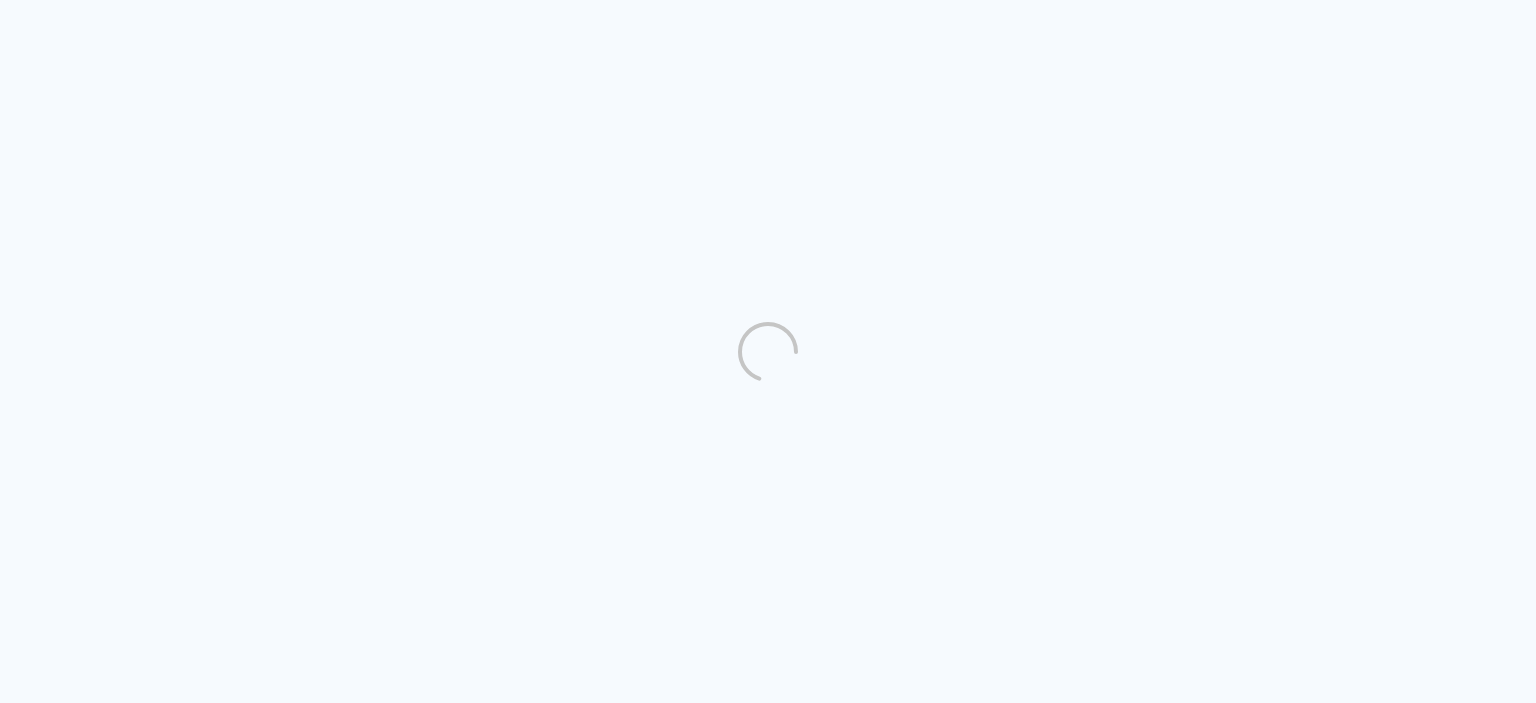 scroll, scrollTop: 0, scrollLeft: 0, axis: both 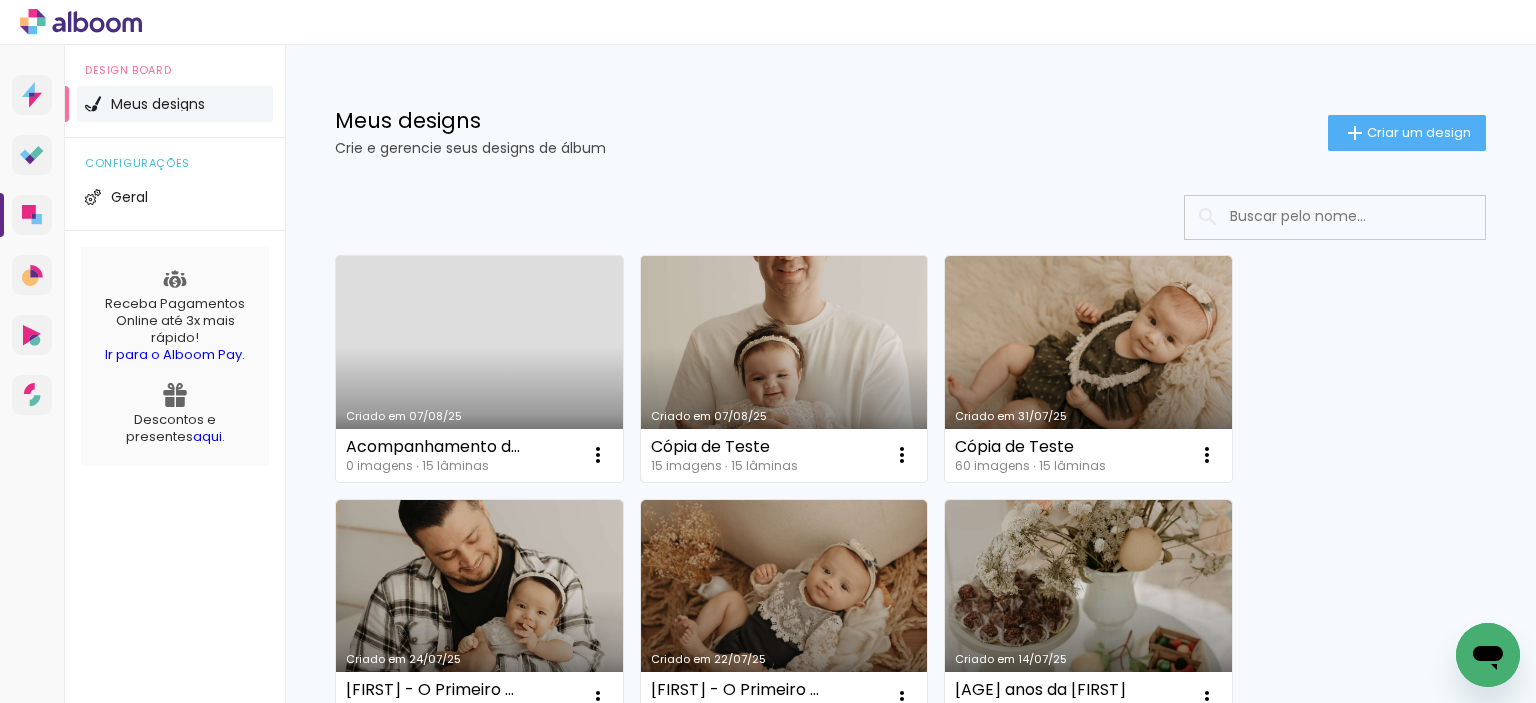 click on "Cópia de Teste 15 imagens  ∙ 15 lâminas  Abrir Fazer uma cópia Excluir" at bounding box center (784, 455) 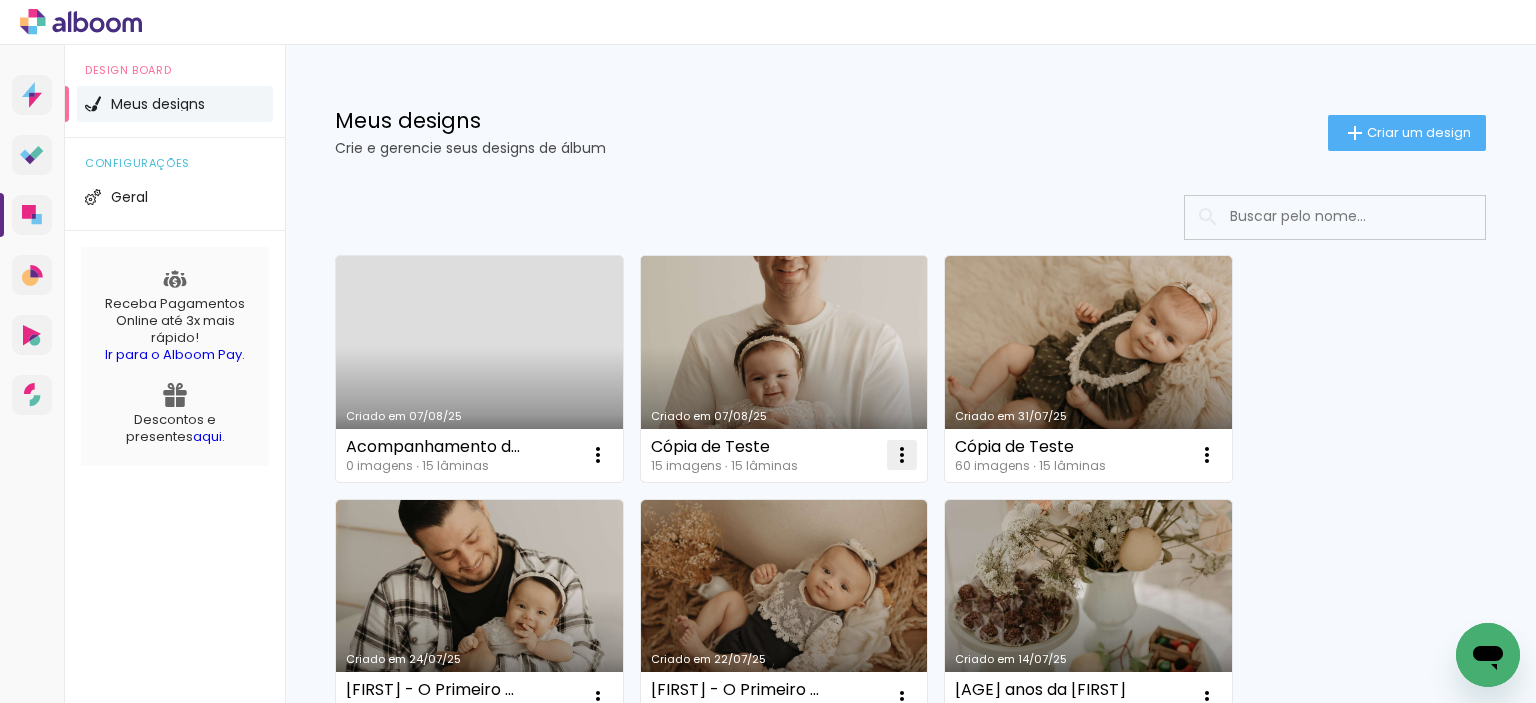 click at bounding box center [598, 455] 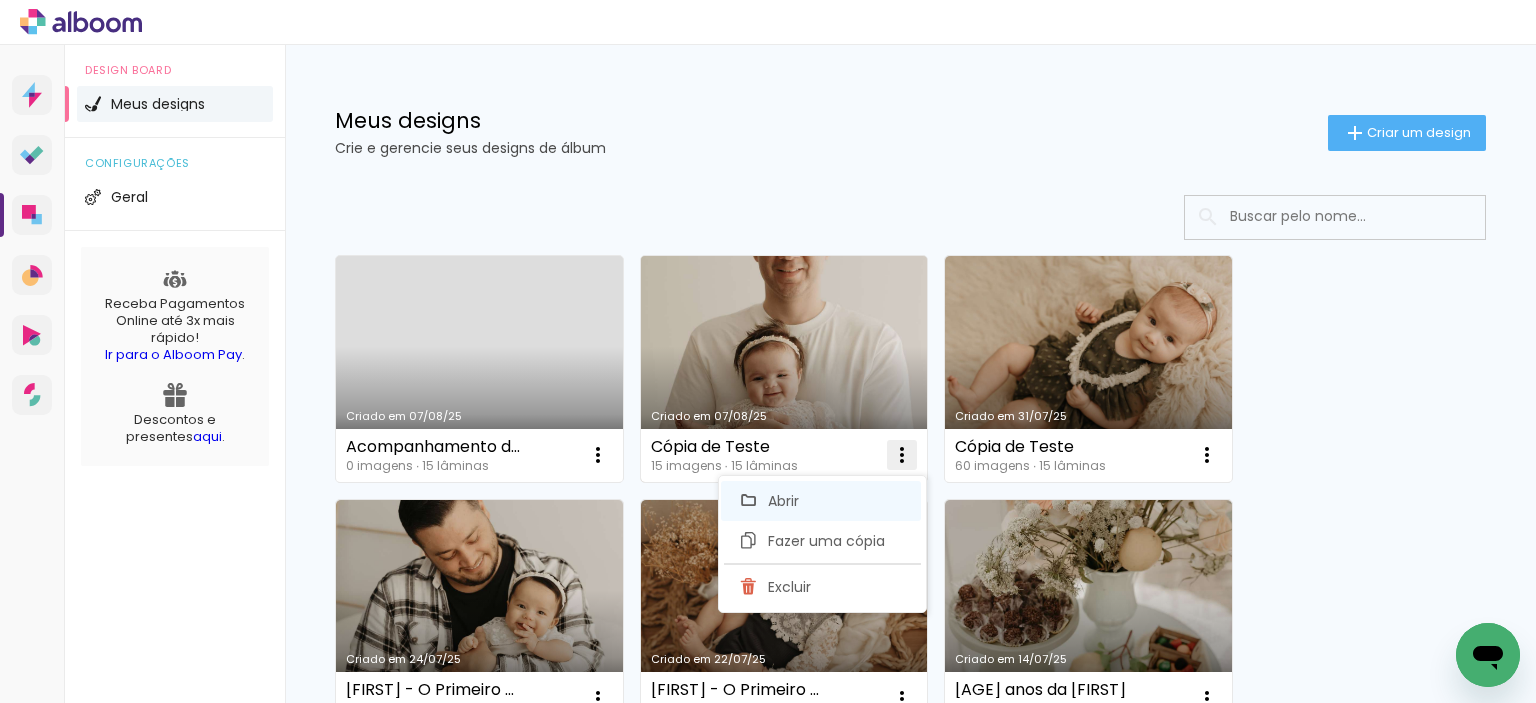 click on "Abrir" 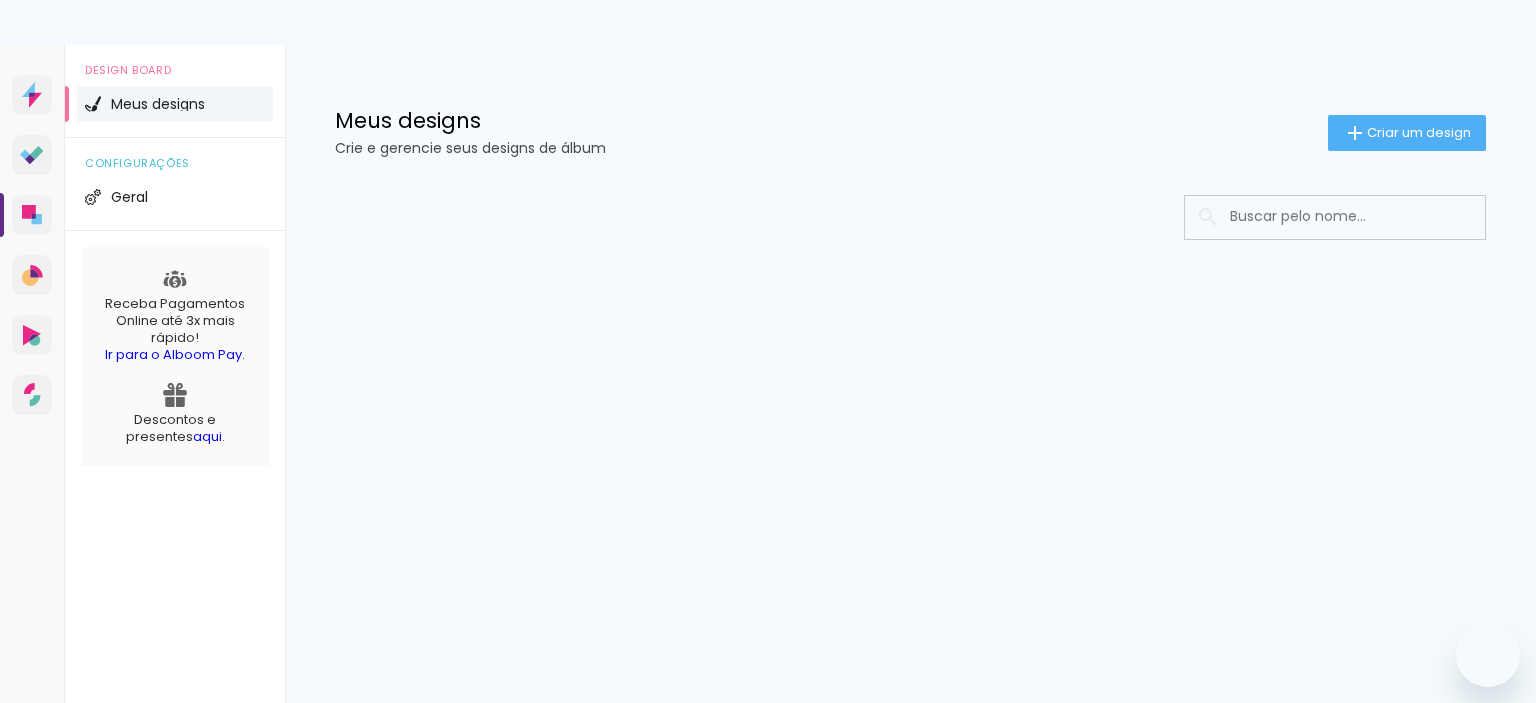 scroll, scrollTop: 0, scrollLeft: 0, axis: both 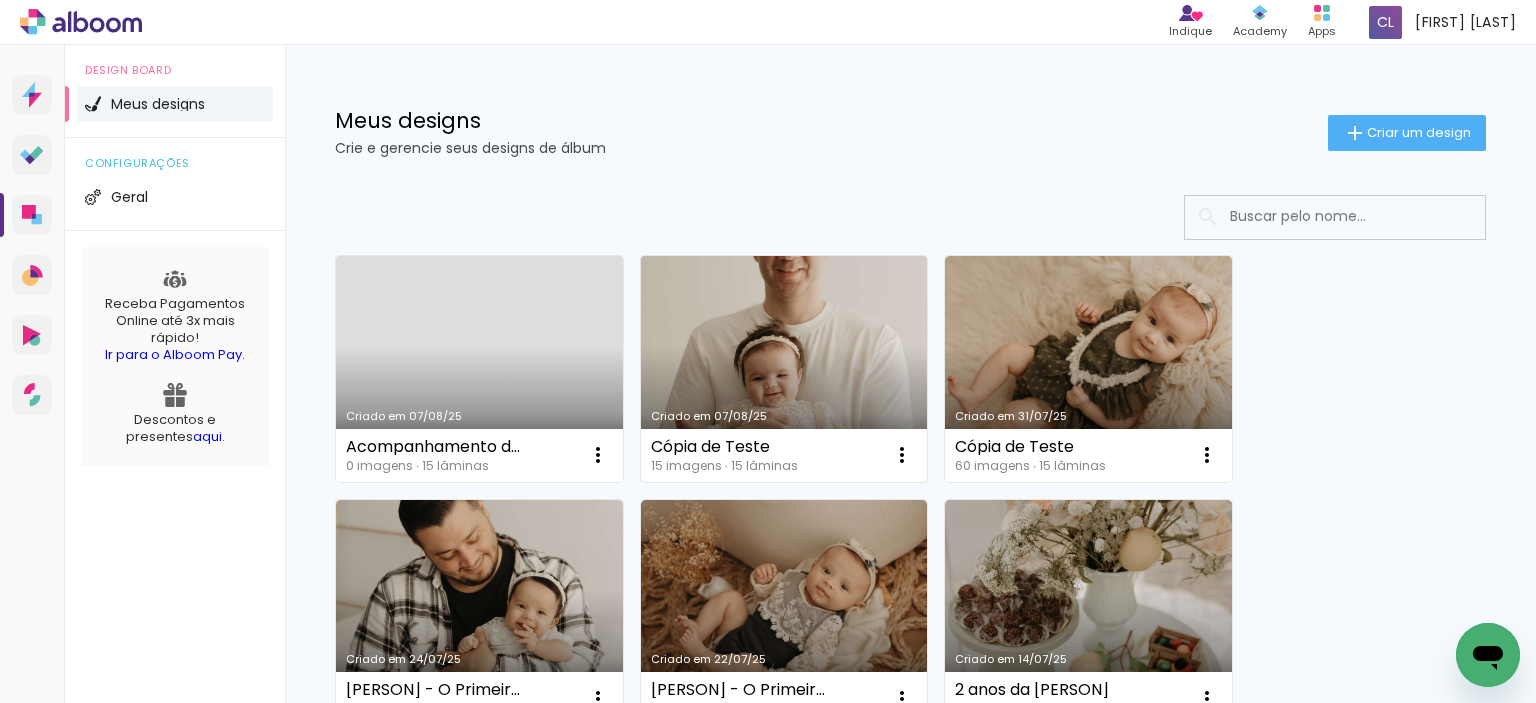 click on "Criado em 07/08/25" at bounding box center (784, 369) 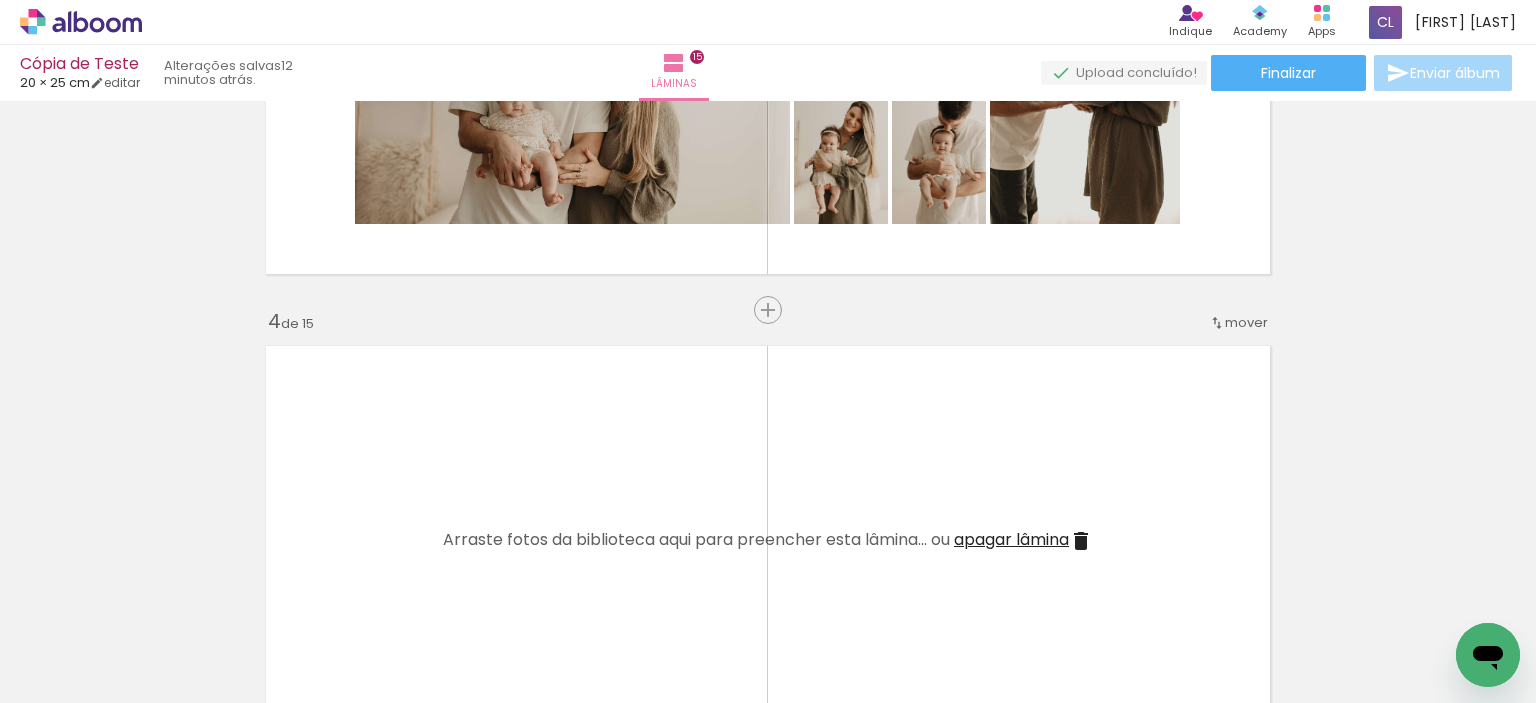 scroll, scrollTop: 1400, scrollLeft: 0, axis: vertical 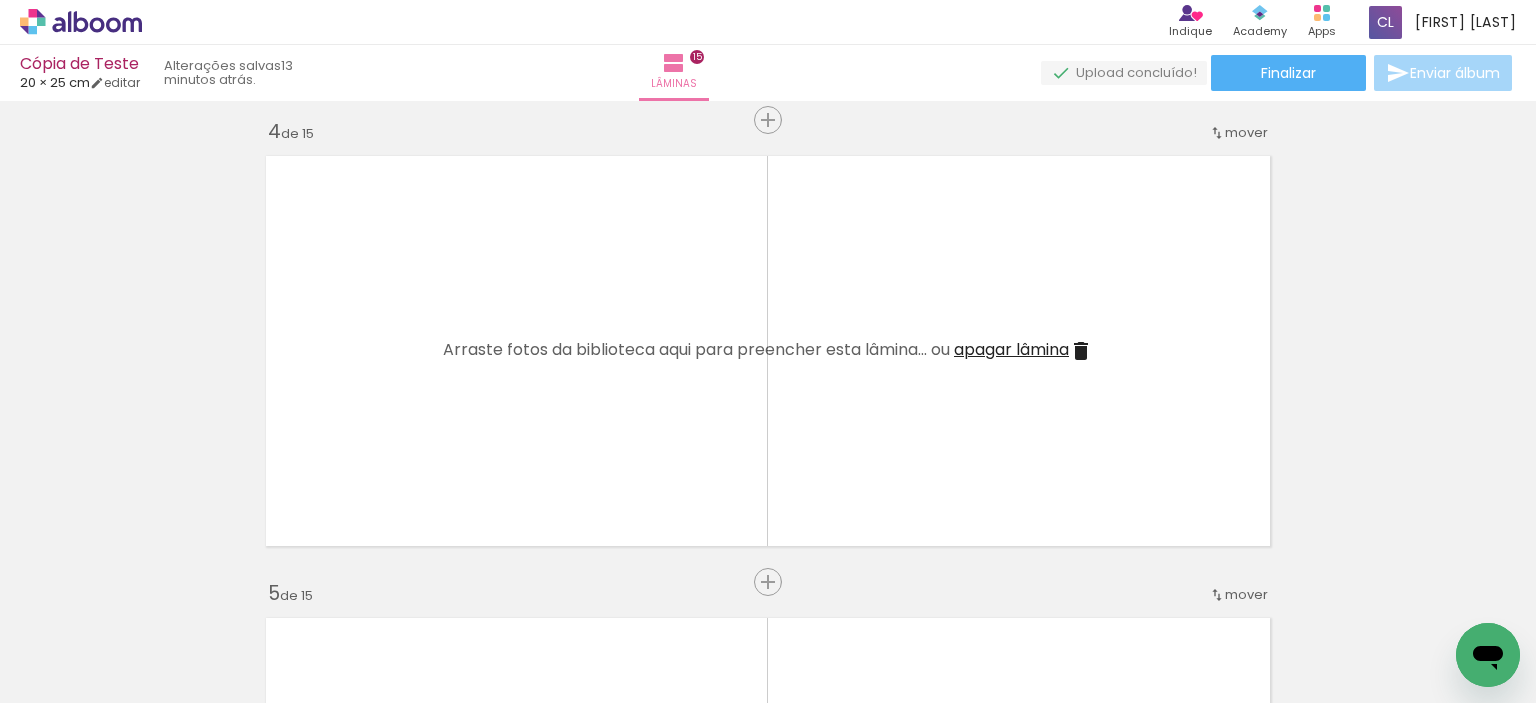 click on "Adicionar
Fotos" at bounding box center (71, 676) 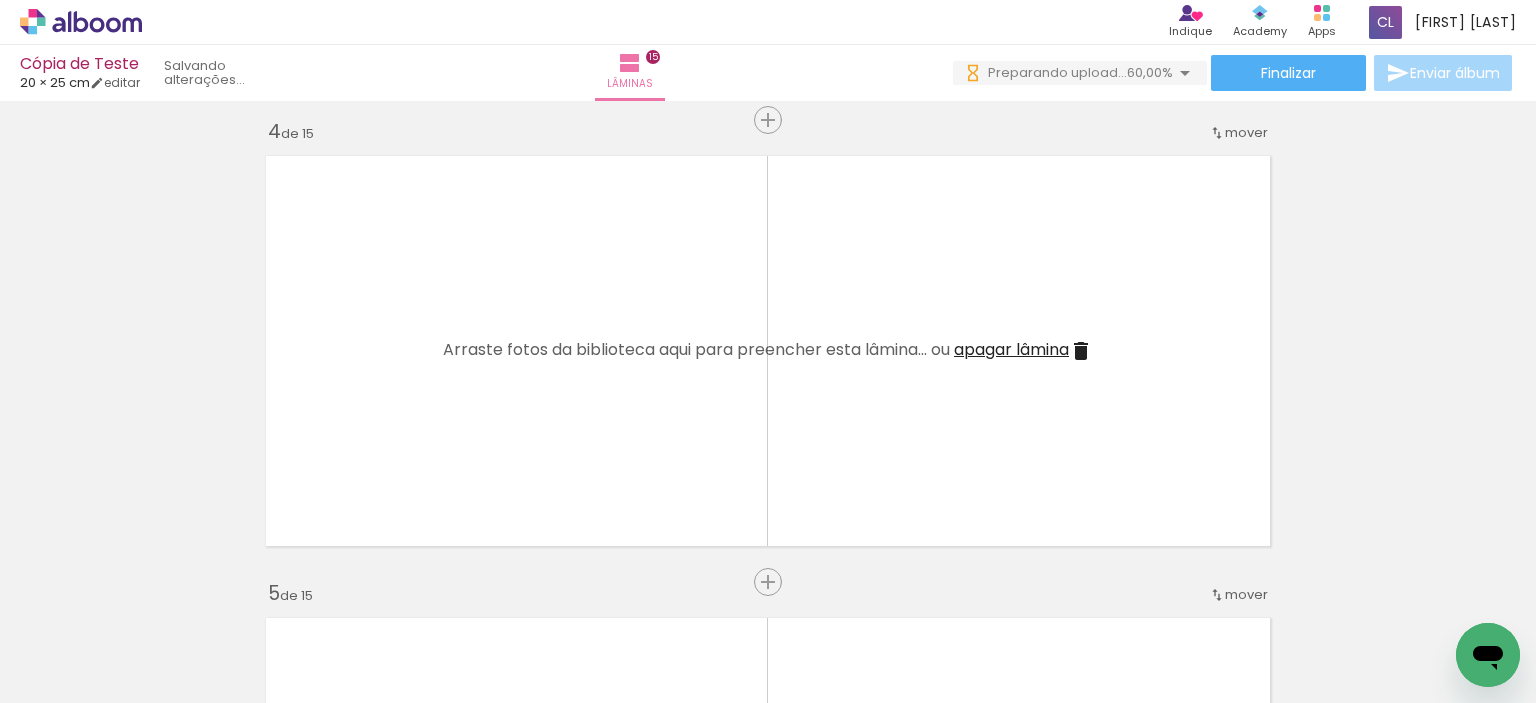 scroll, scrollTop: 0, scrollLeft: 0, axis: both 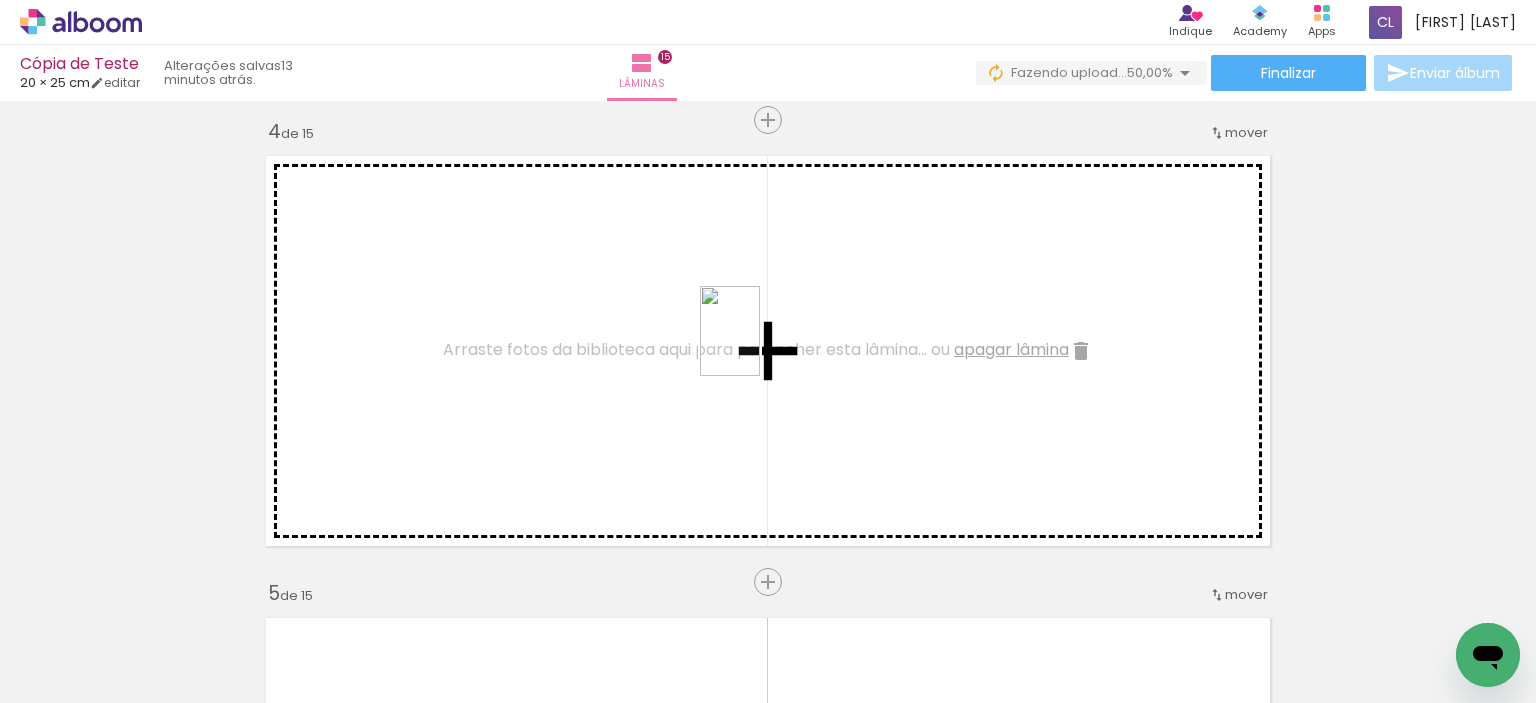 drag, startPoint x: 1252, startPoint y: 651, endPoint x: 760, endPoint y: 345, distance: 579.39624 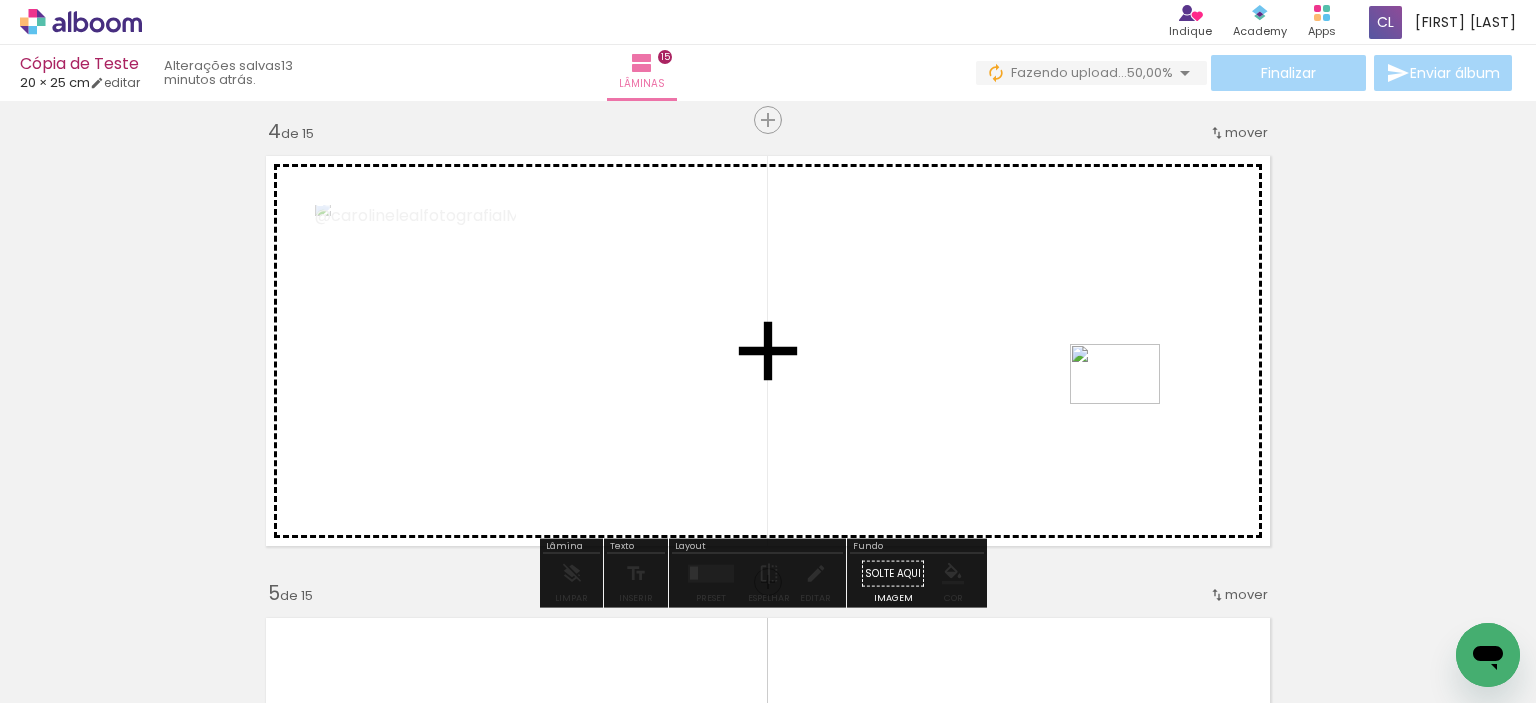 drag, startPoint x: 1427, startPoint y: 658, endPoint x: 1095, endPoint y: 379, distance: 433.6646 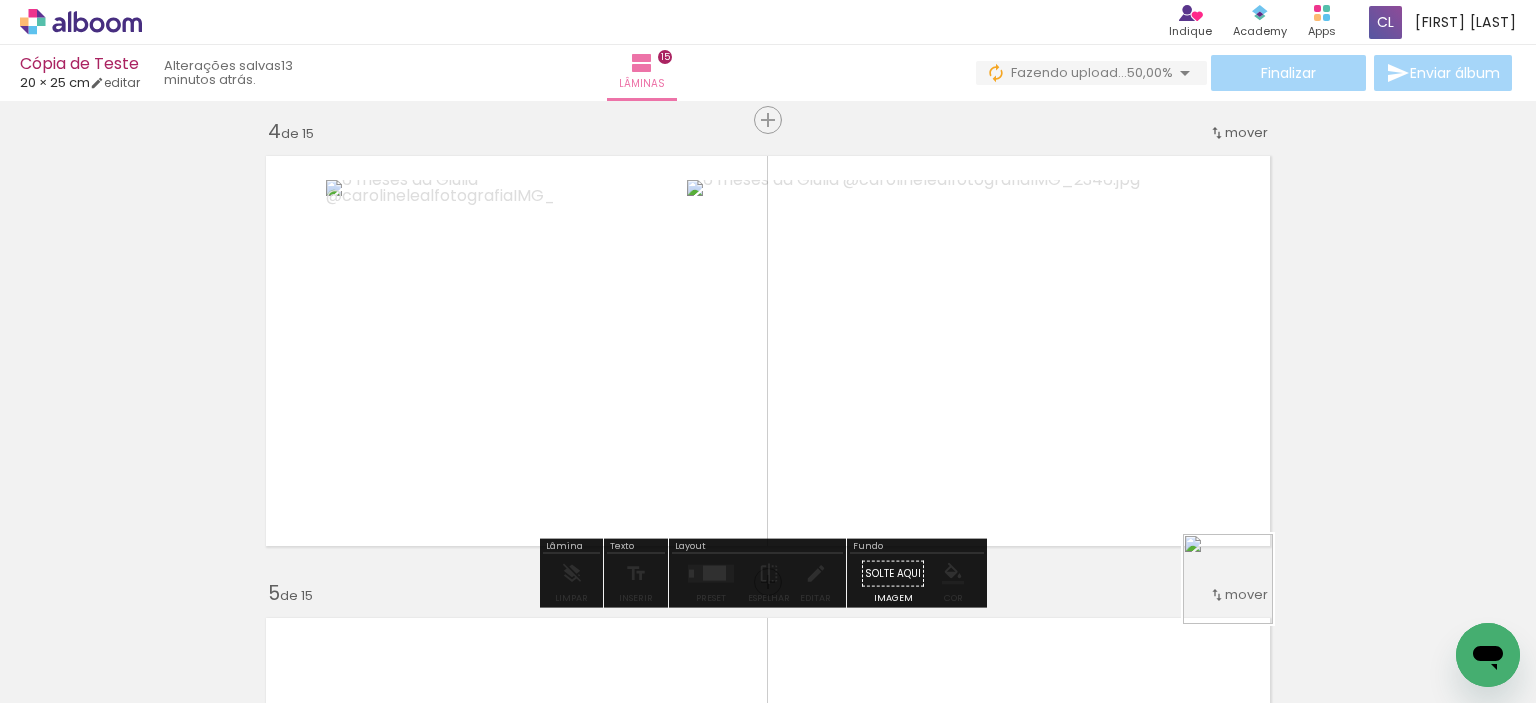 drag, startPoint x: 1358, startPoint y: 666, endPoint x: 959, endPoint y: 455, distance: 451.35574 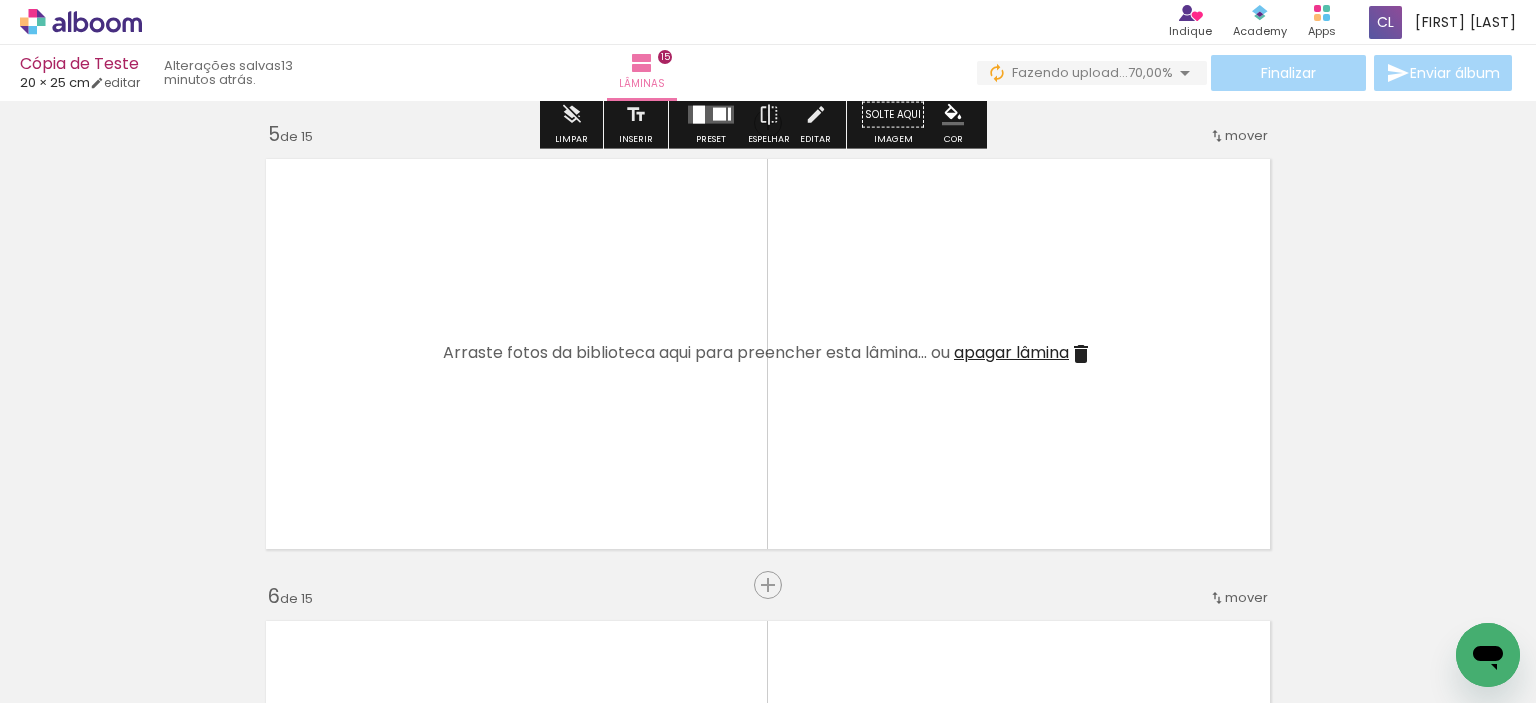 scroll, scrollTop: 1900, scrollLeft: 0, axis: vertical 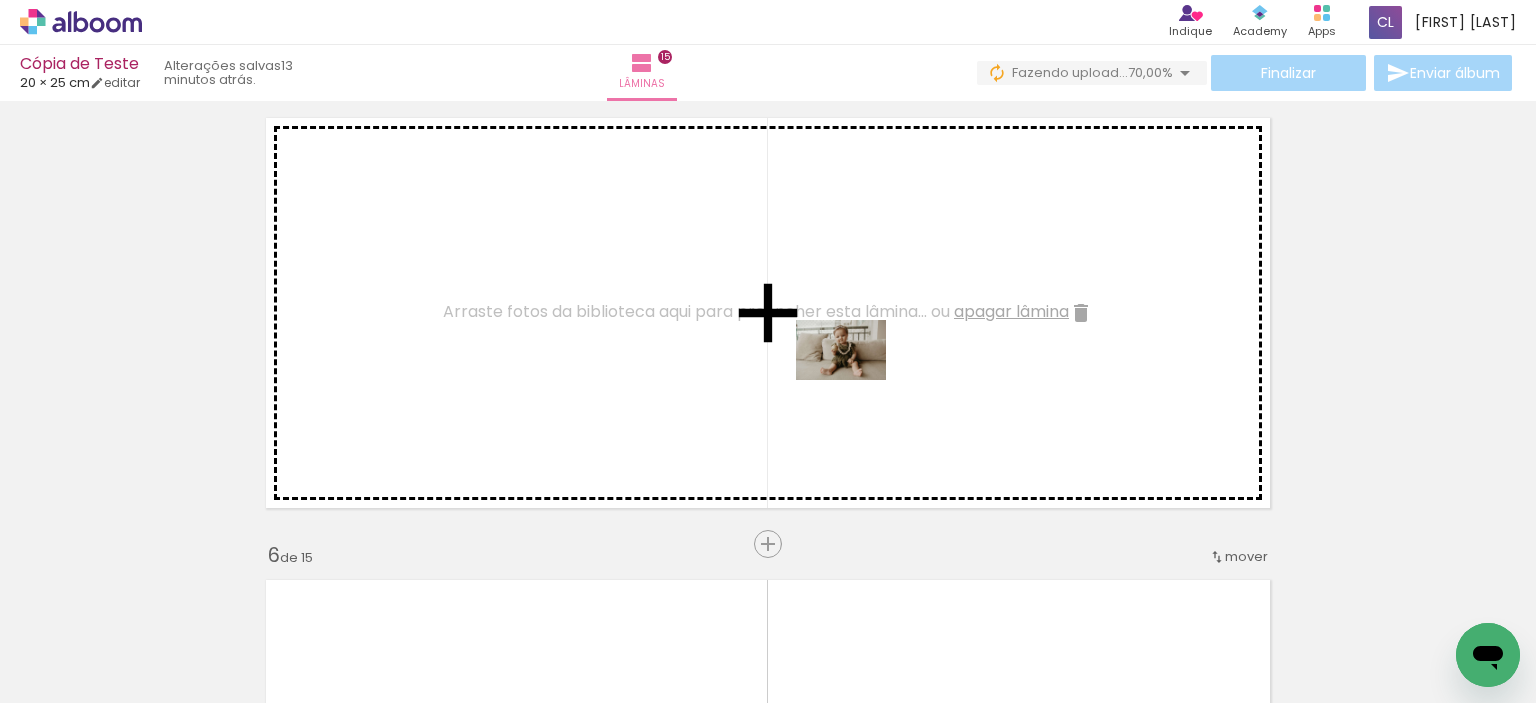 drag, startPoint x: 698, startPoint y: 639, endPoint x: 911, endPoint y: 469, distance: 272.5234 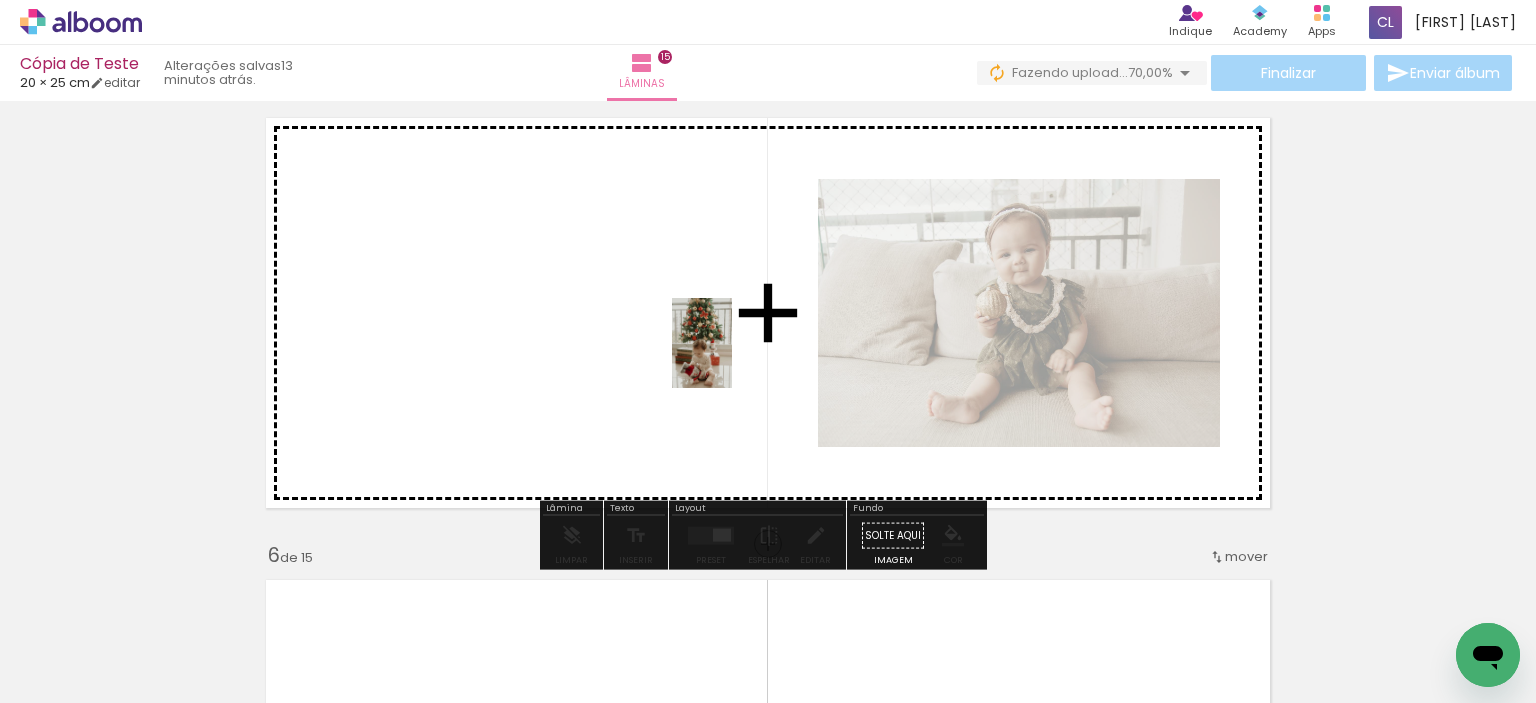 drag, startPoint x: 1127, startPoint y: 655, endPoint x: 706, endPoint y: 338, distance: 527.001 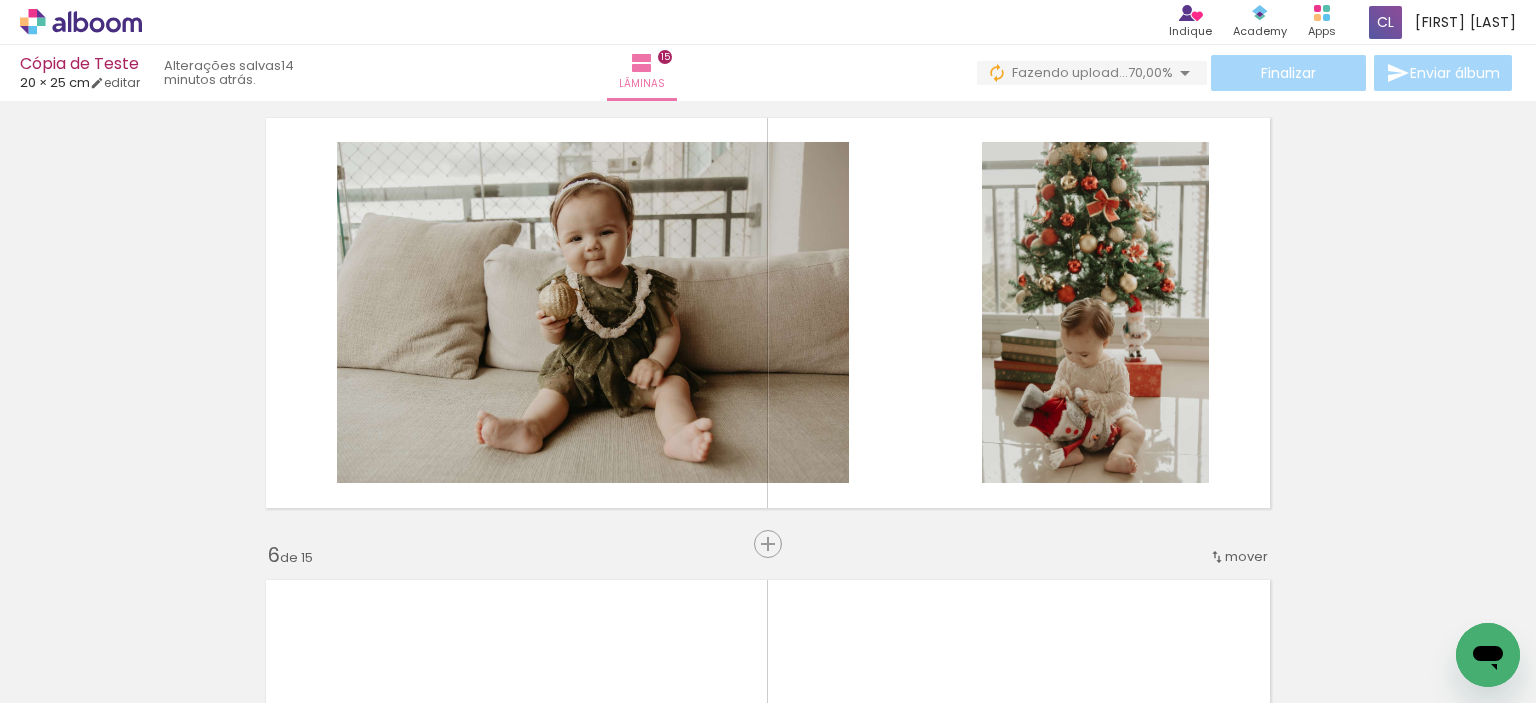 scroll, scrollTop: 0, scrollLeft: 1423, axis: horizontal 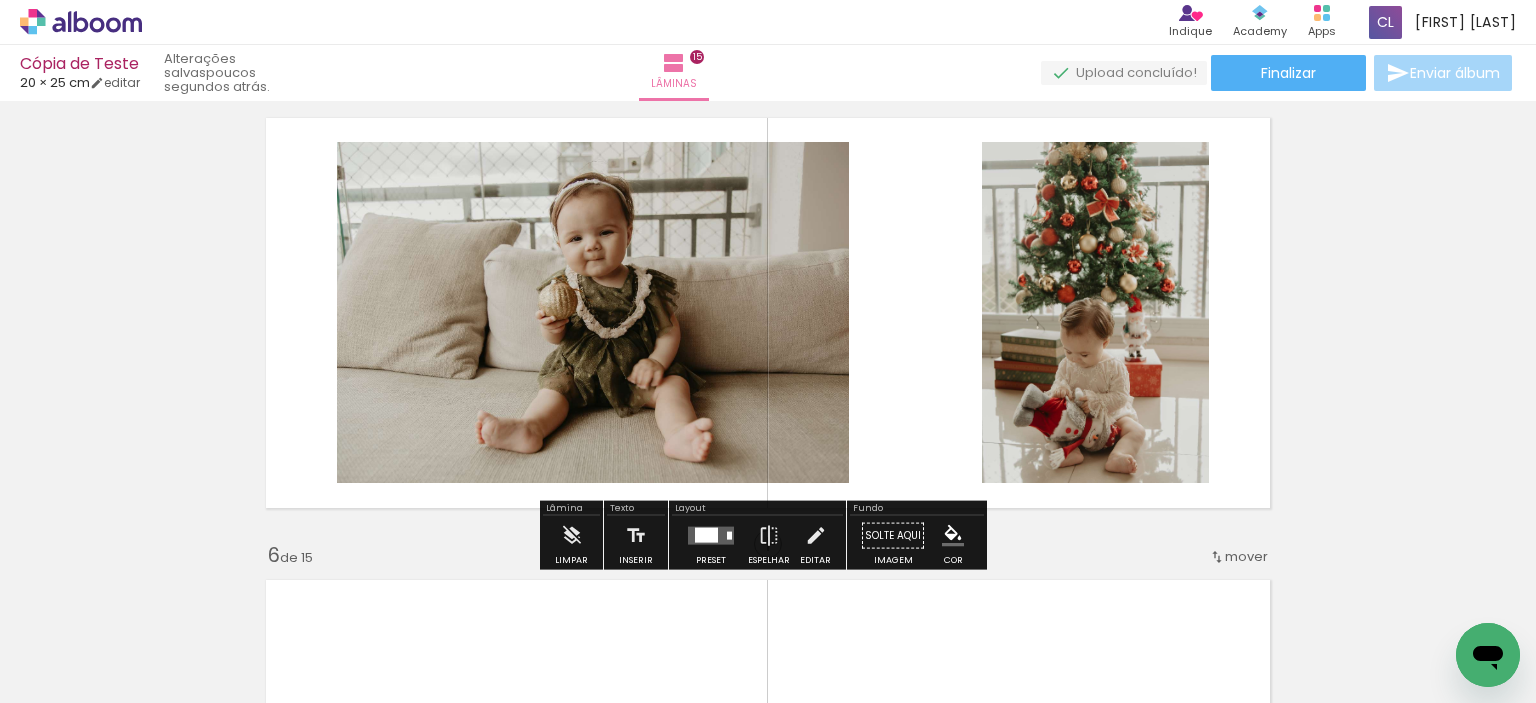 click on "Adicionar
Fotos" at bounding box center (61, 676) 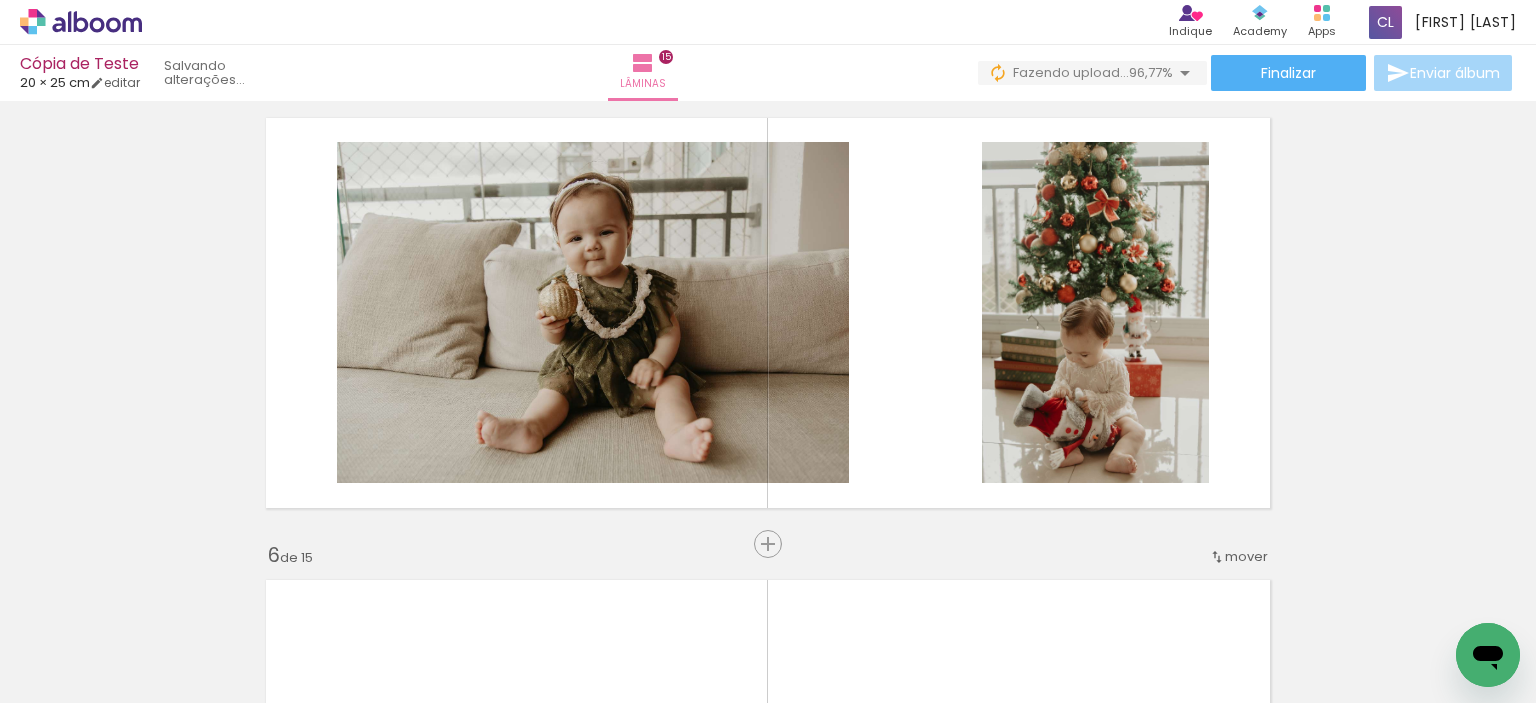 scroll, scrollTop: 0, scrollLeft: 2105, axis: horizontal 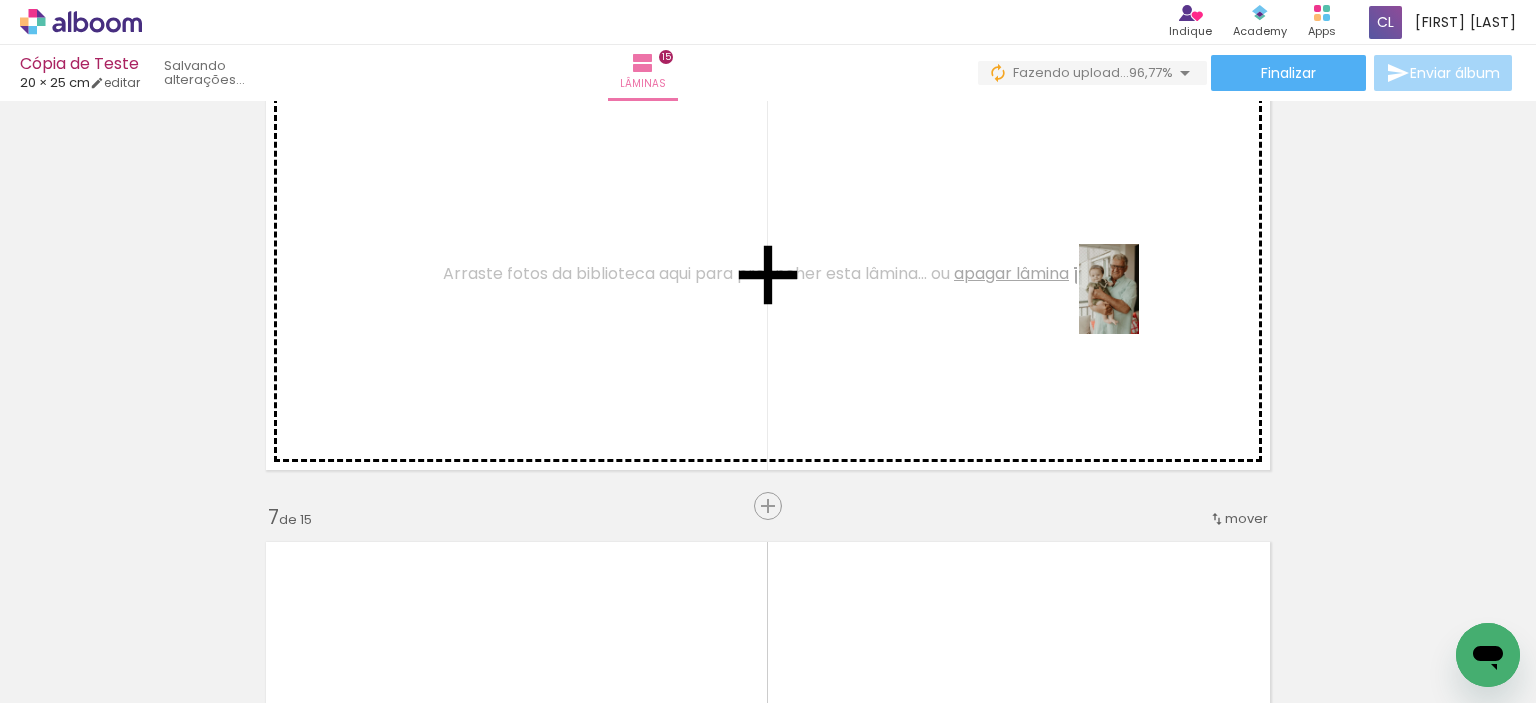 drag, startPoint x: 1429, startPoint y: 605, endPoint x: 1083, endPoint y: 254, distance: 492.86612 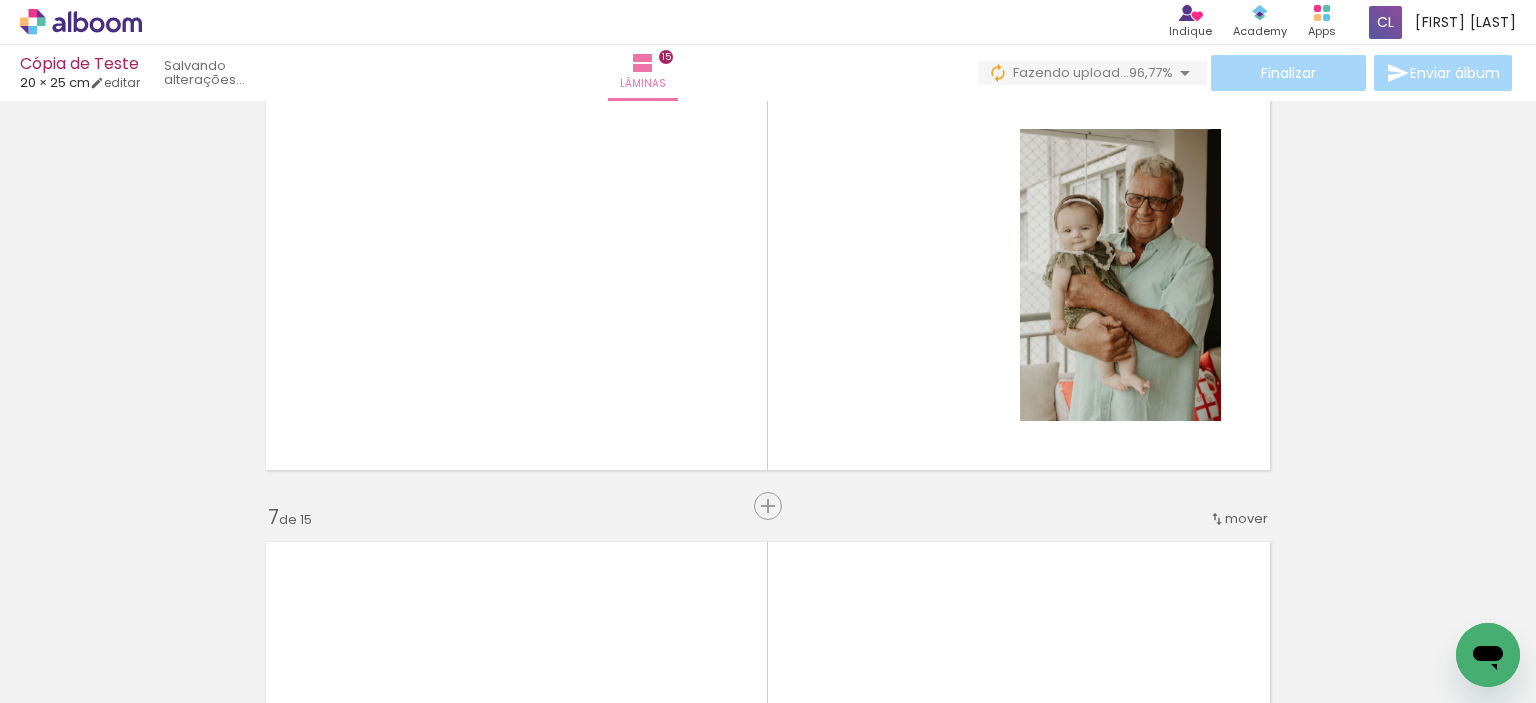 scroll, scrollTop: 0, scrollLeft: 1399, axis: horizontal 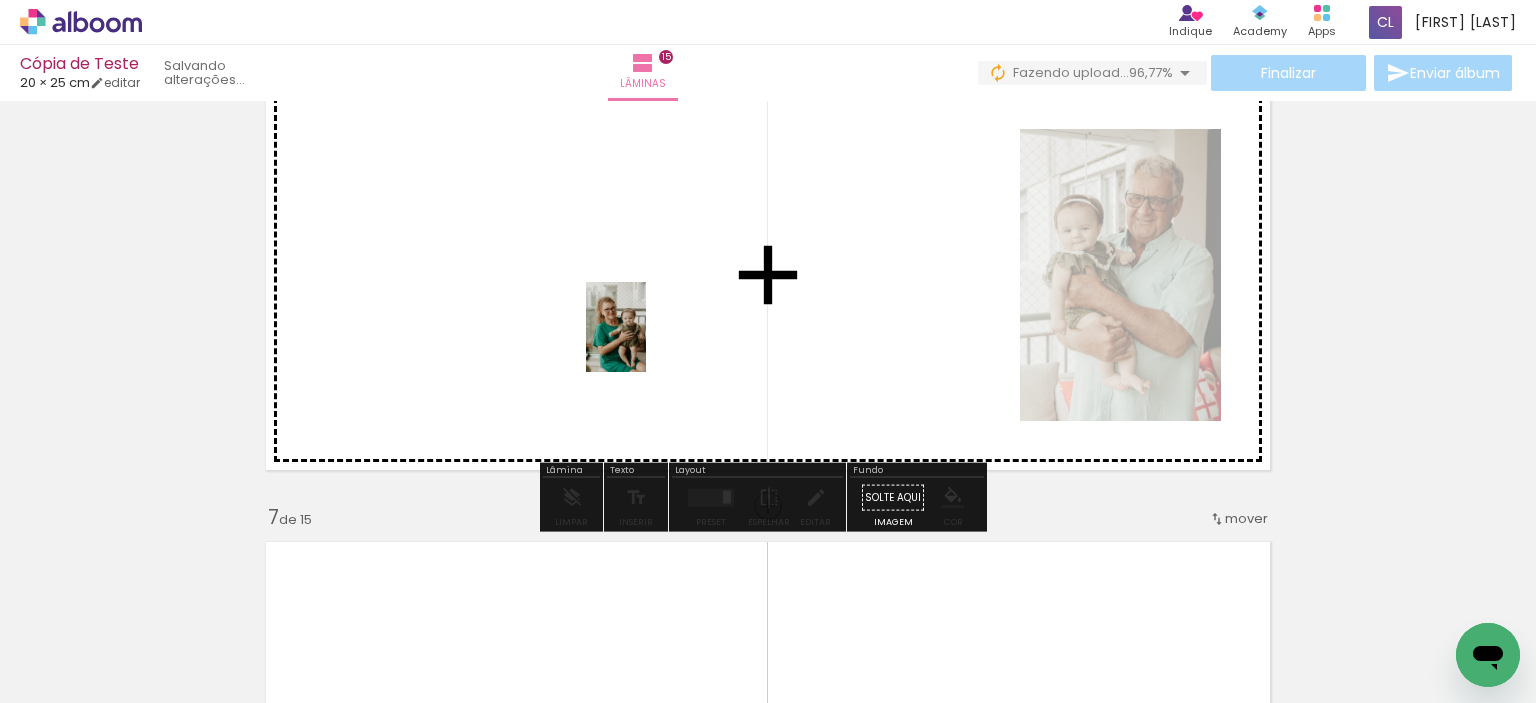 drag, startPoint x: 584, startPoint y: 630, endPoint x: 646, endPoint y: 342, distance: 294.59802 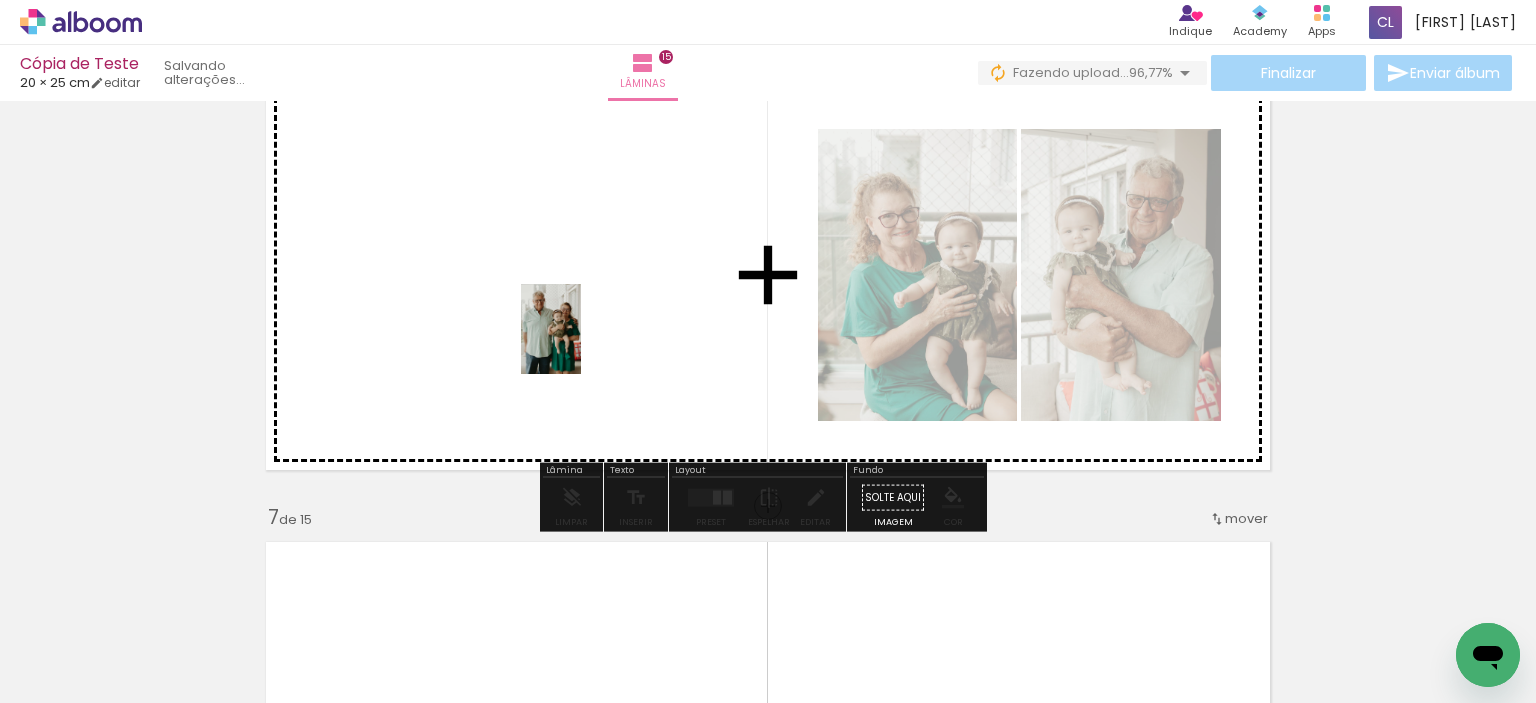 drag, startPoint x: 497, startPoint y: 646, endPoint x: 584, endPoint y: 329, distance: 328.72177 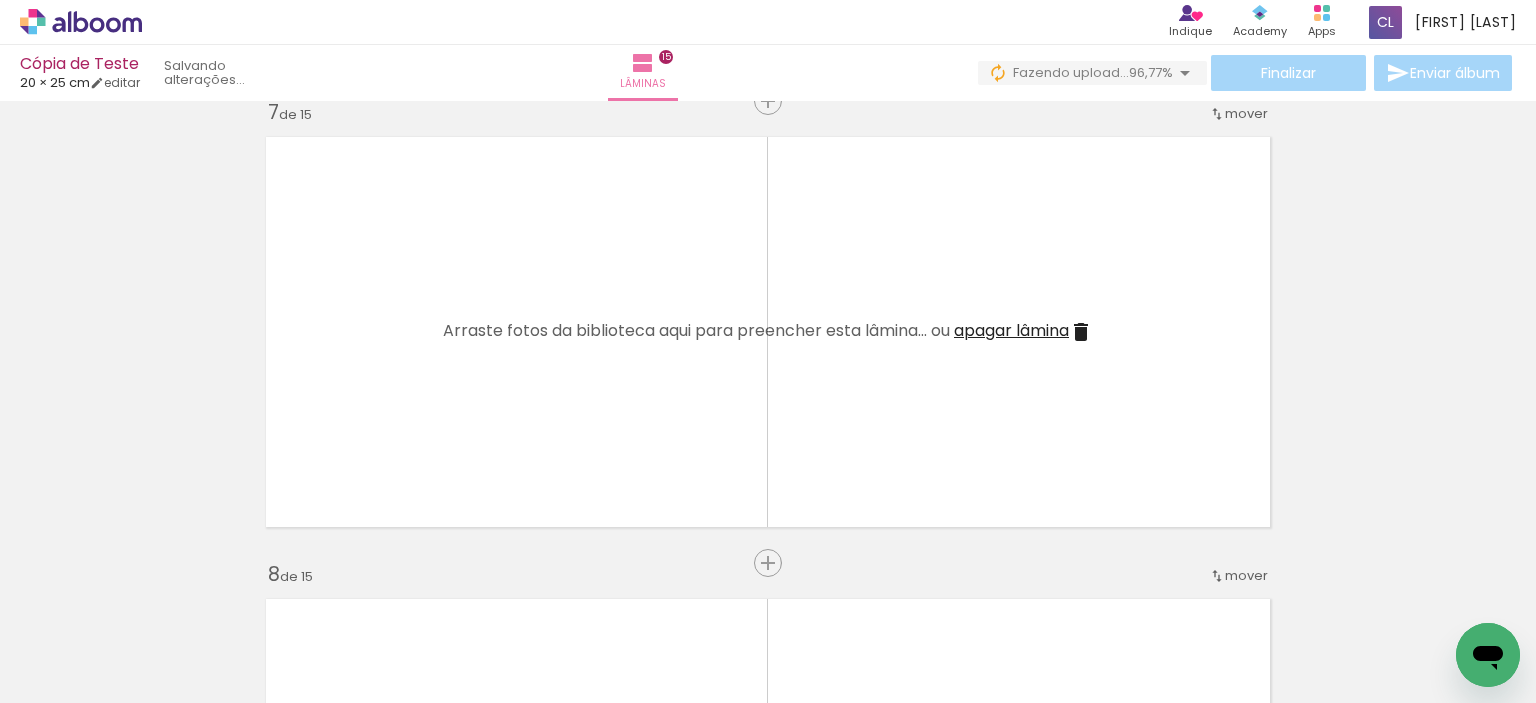 scroll, scrollTop: 2900, scrollLeft: 0, axis: vertical 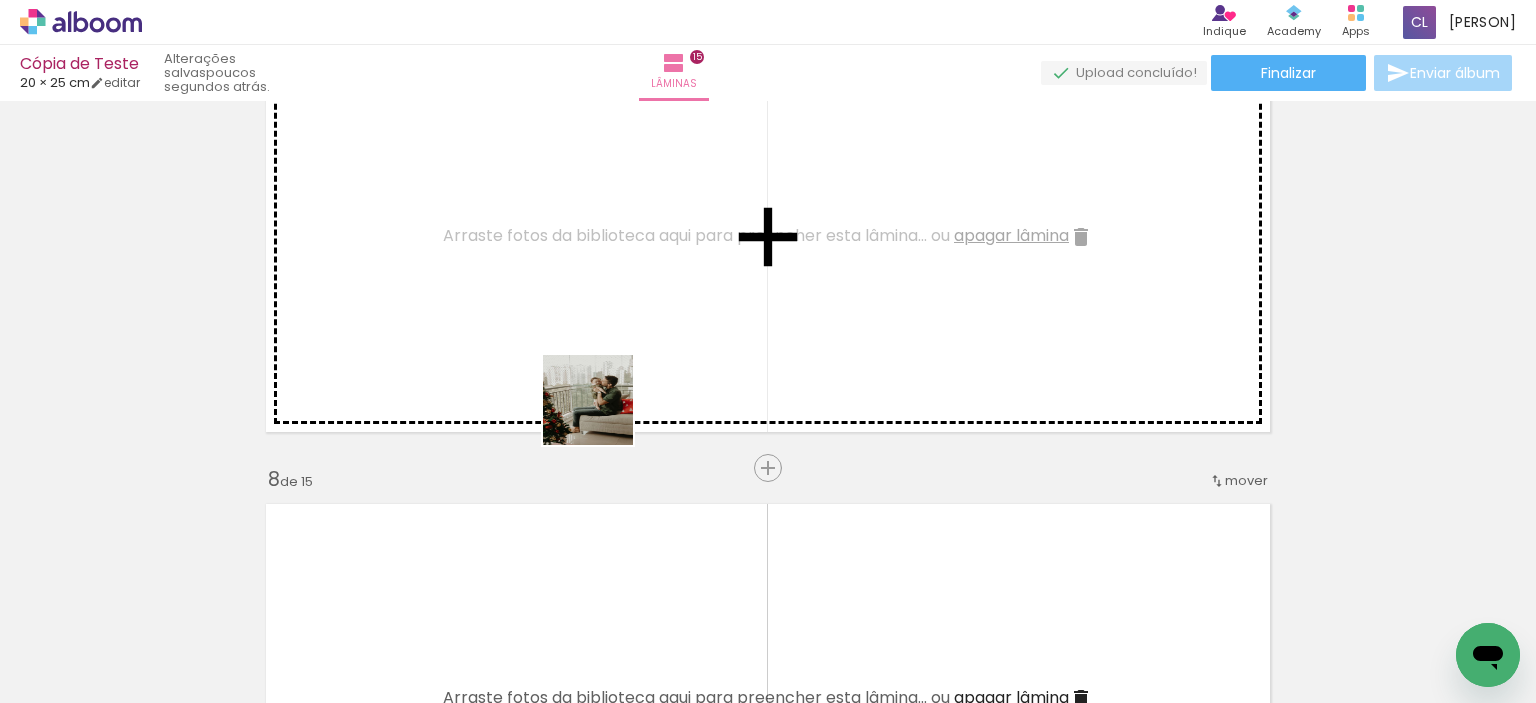 drag, startPoint x: 604, startPoint y: 639, endPoint x: 552, endPoint y: 531, distance: 119.86659 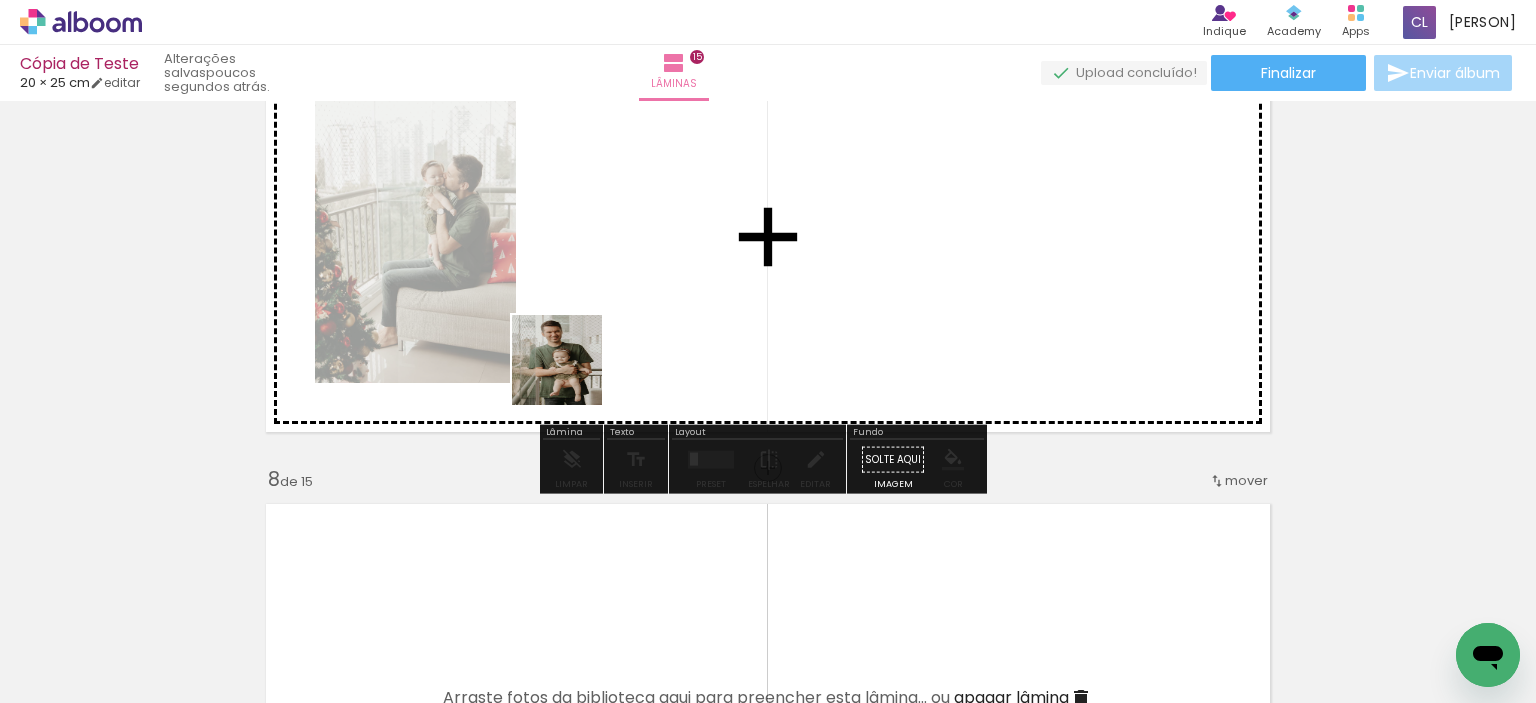 drag, startPoint x: 500, startPoint y: 614, endPoint x: 647, endPoint y: 199, distance: 440.26584 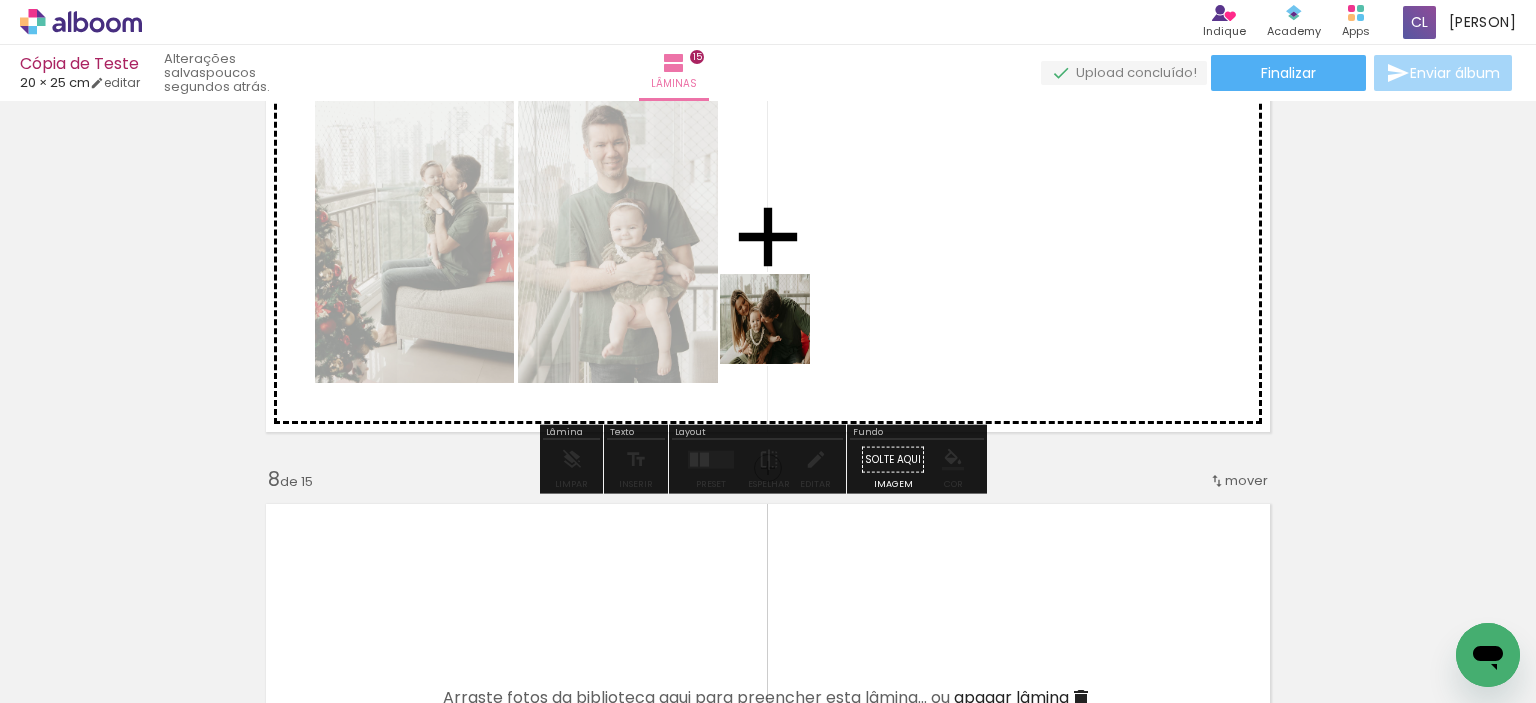 drag, startPoint x: 701, startPoint y: 659, endPoint x: 782, endPoint y: 324, distance: 344.65344 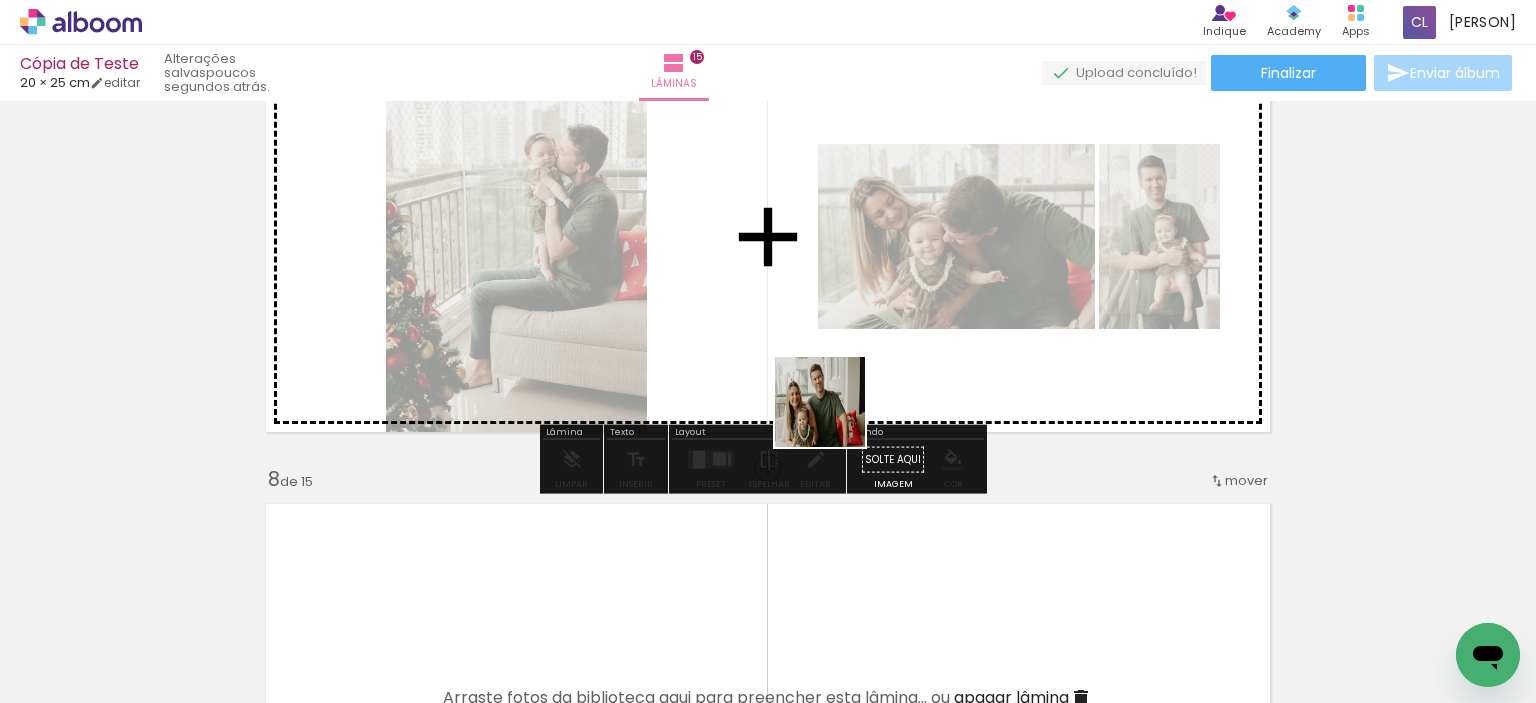 drag, startPoint x: 809, startPoint y: 633, endPoint x: 836, endPoint y: 315, distance: 319.14417 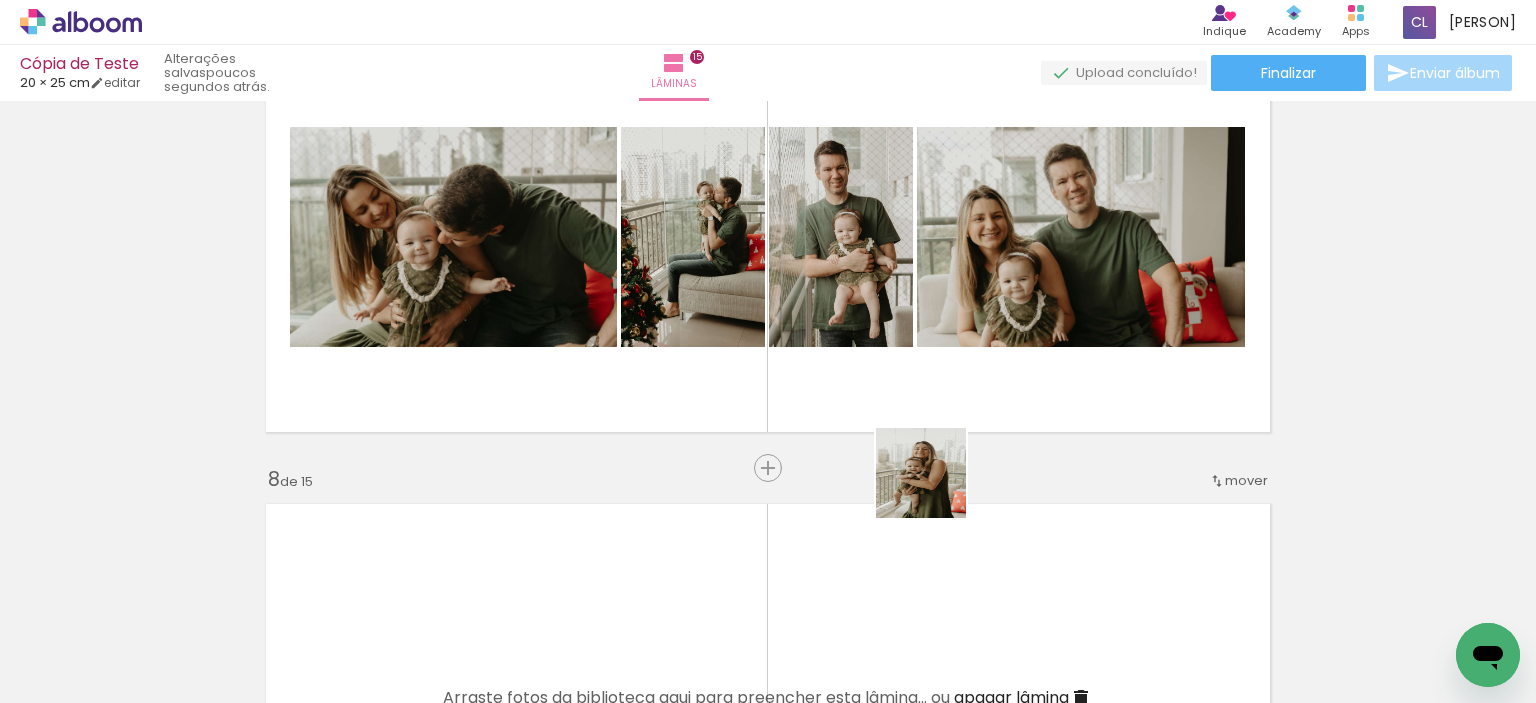 drag, startPoint x: 958, startPoint y: 659, endPoint x: 930, endPoint y: 340, distance: 320.22647 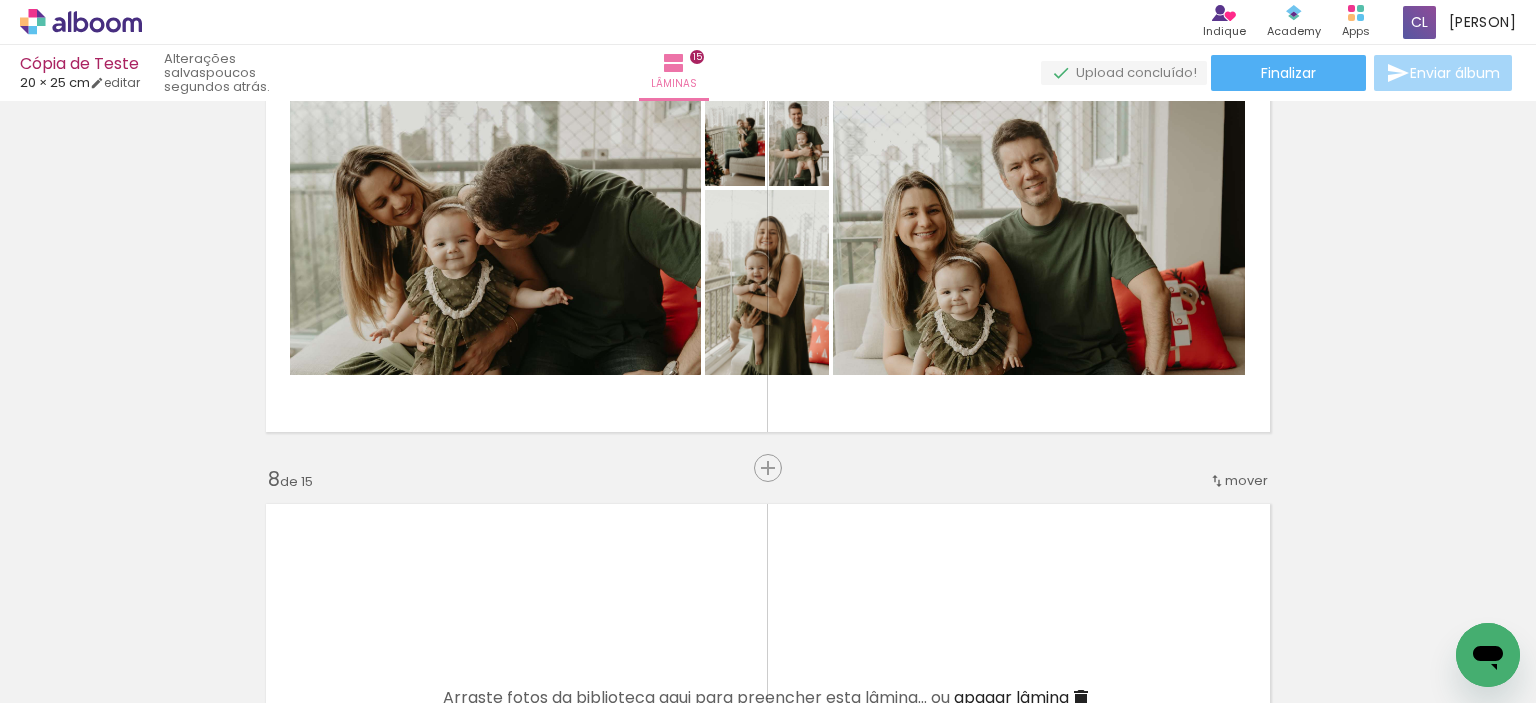 scroll, scrollTop: 0, scrollLeft: 2105, axis: horizontal 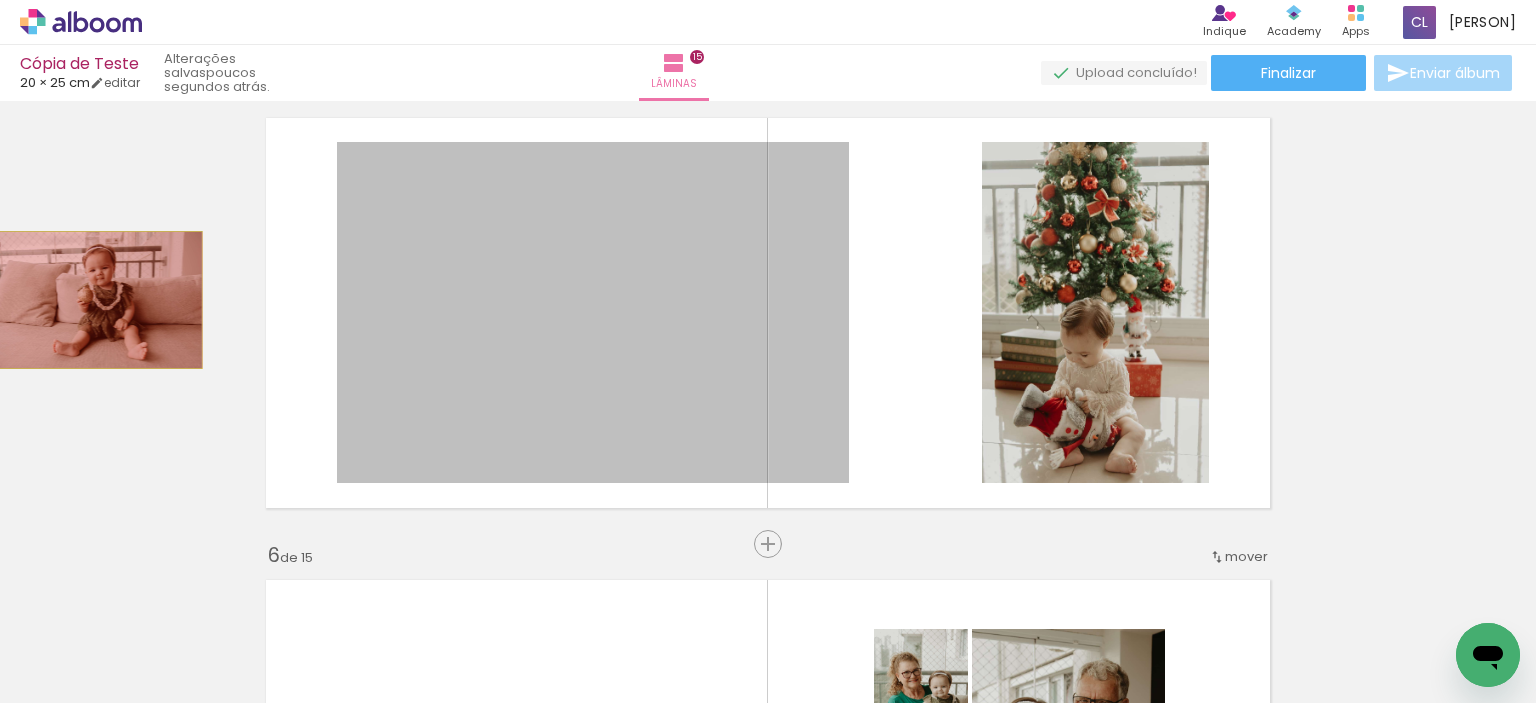 drag, startPoint x: 585, startPoint y: 303, endPoint x: 92, endPoint y: 300, distance: 493.00912 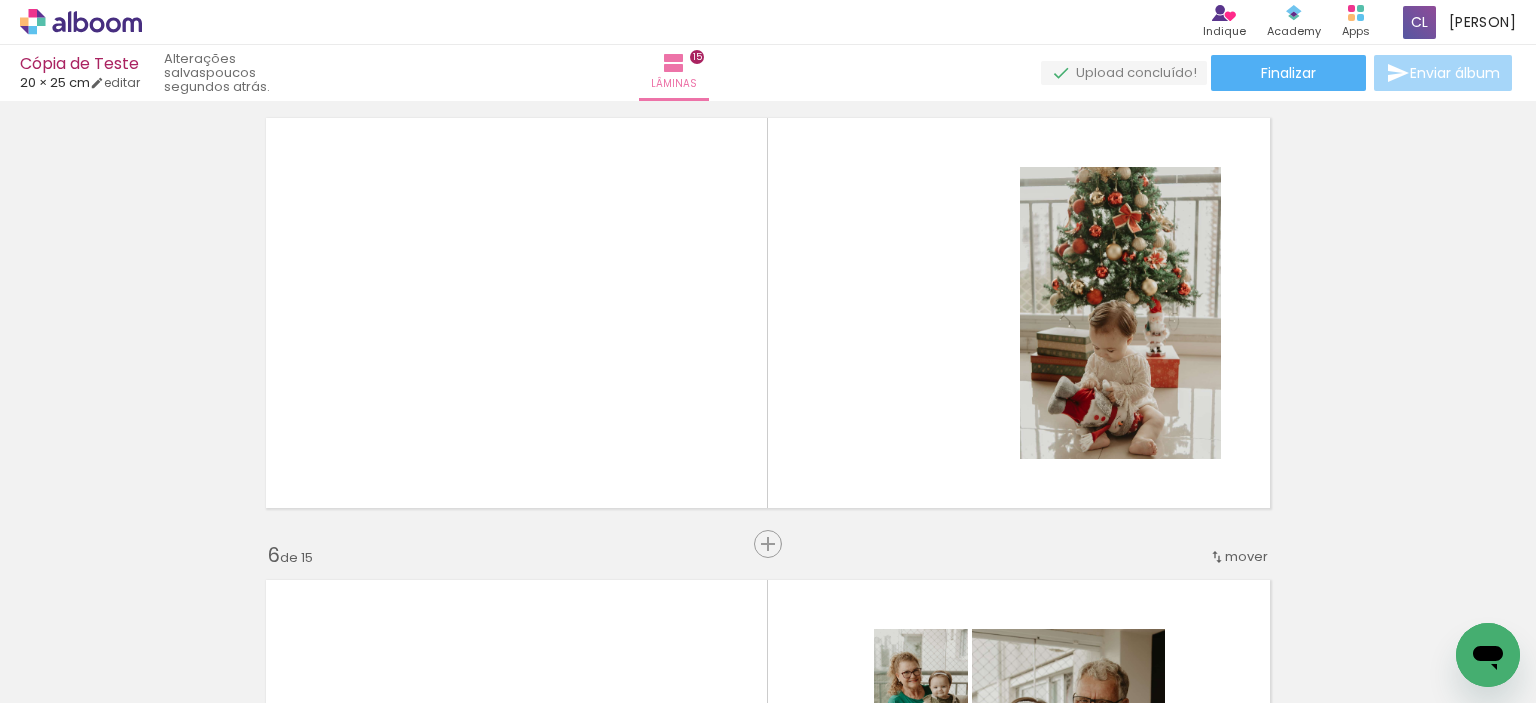 click at bounding box center (1411, 595) 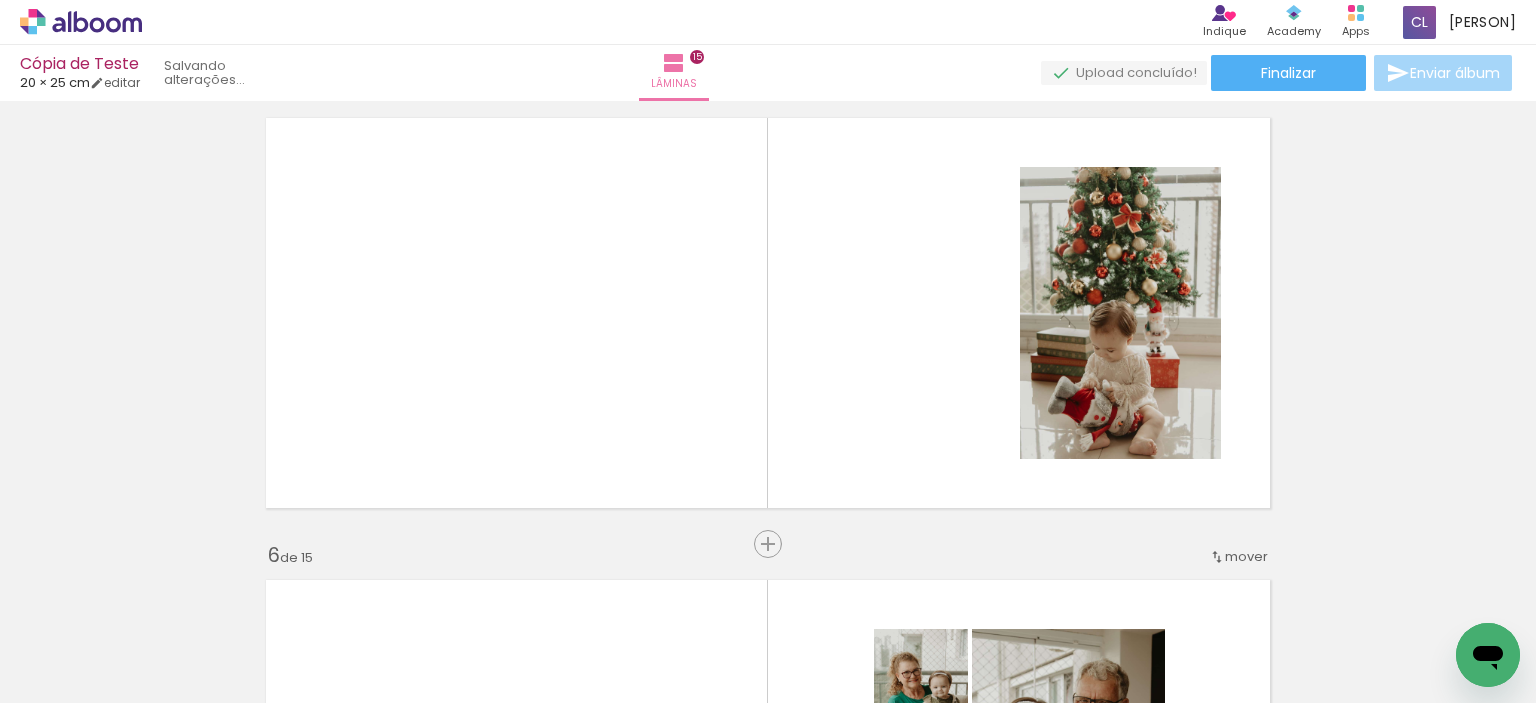 scroll, scrollTop: 0, scrollLeft: 1993, axis: horizontal 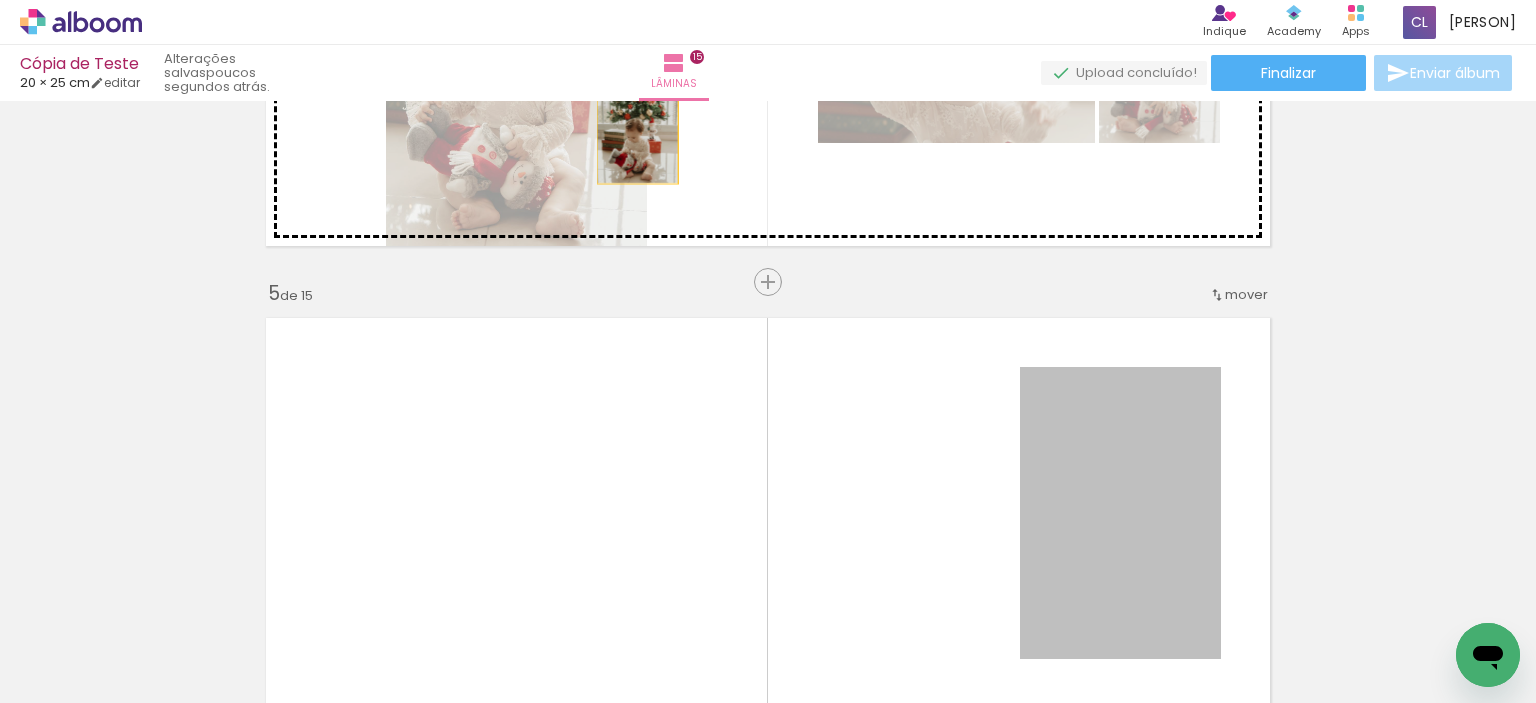 drag, startPoint x: 1103, startPoint y: 516, endPoint x: 630, endPoint y: 125, distance: 613.6856 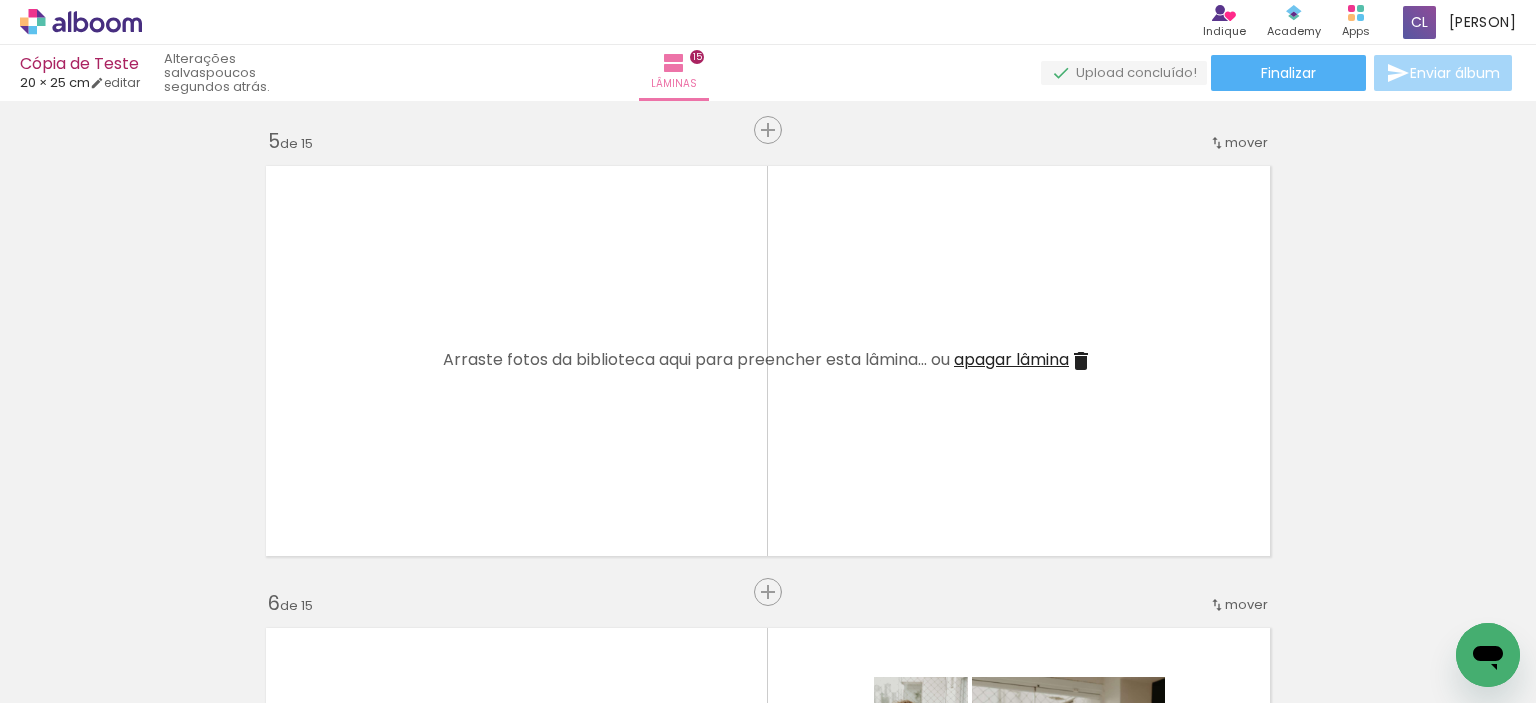 scroll, scrollTop: 2100, scrollLeft: 0, axis: vertical 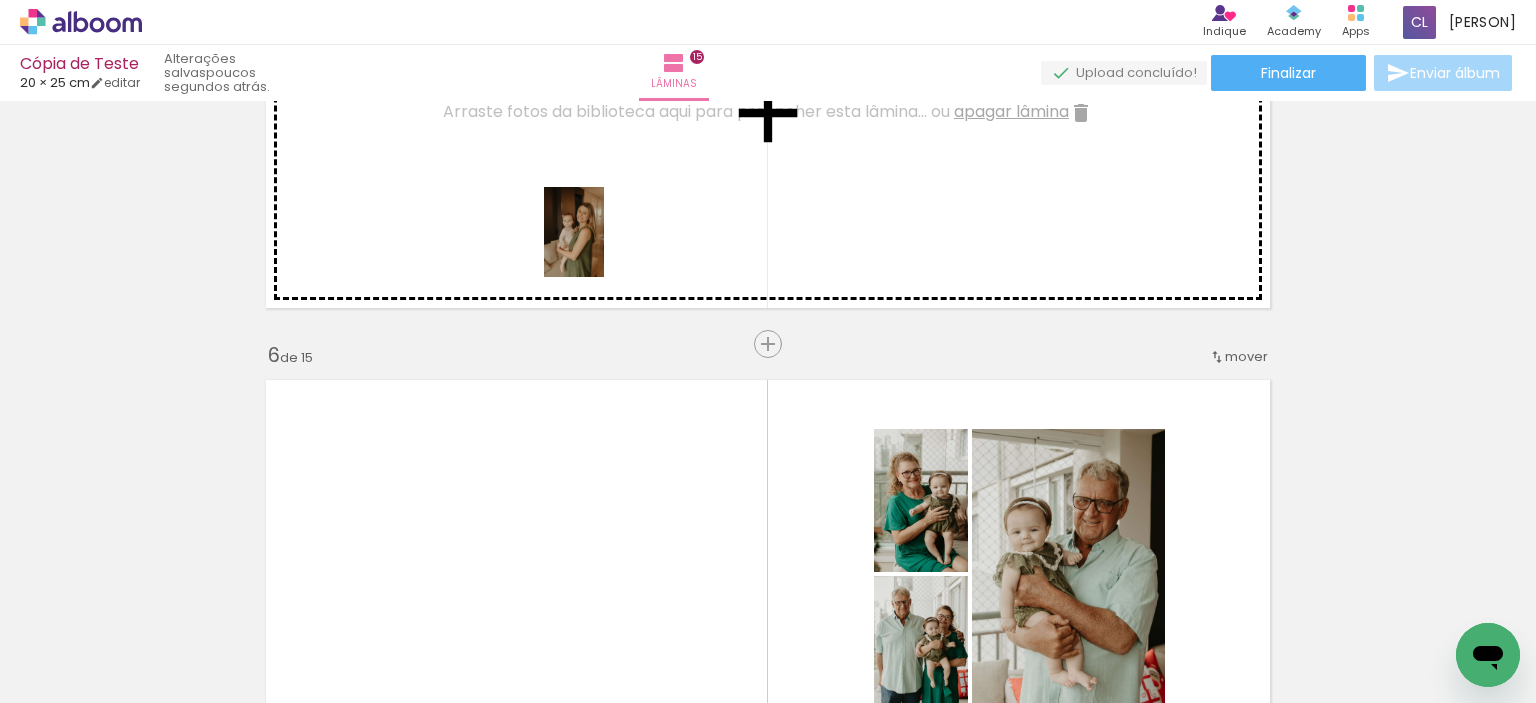 drag, startPoint x: 680, startPoint y: 637, endPoint x: 604, endPoint y: 247, distance: 397.33612 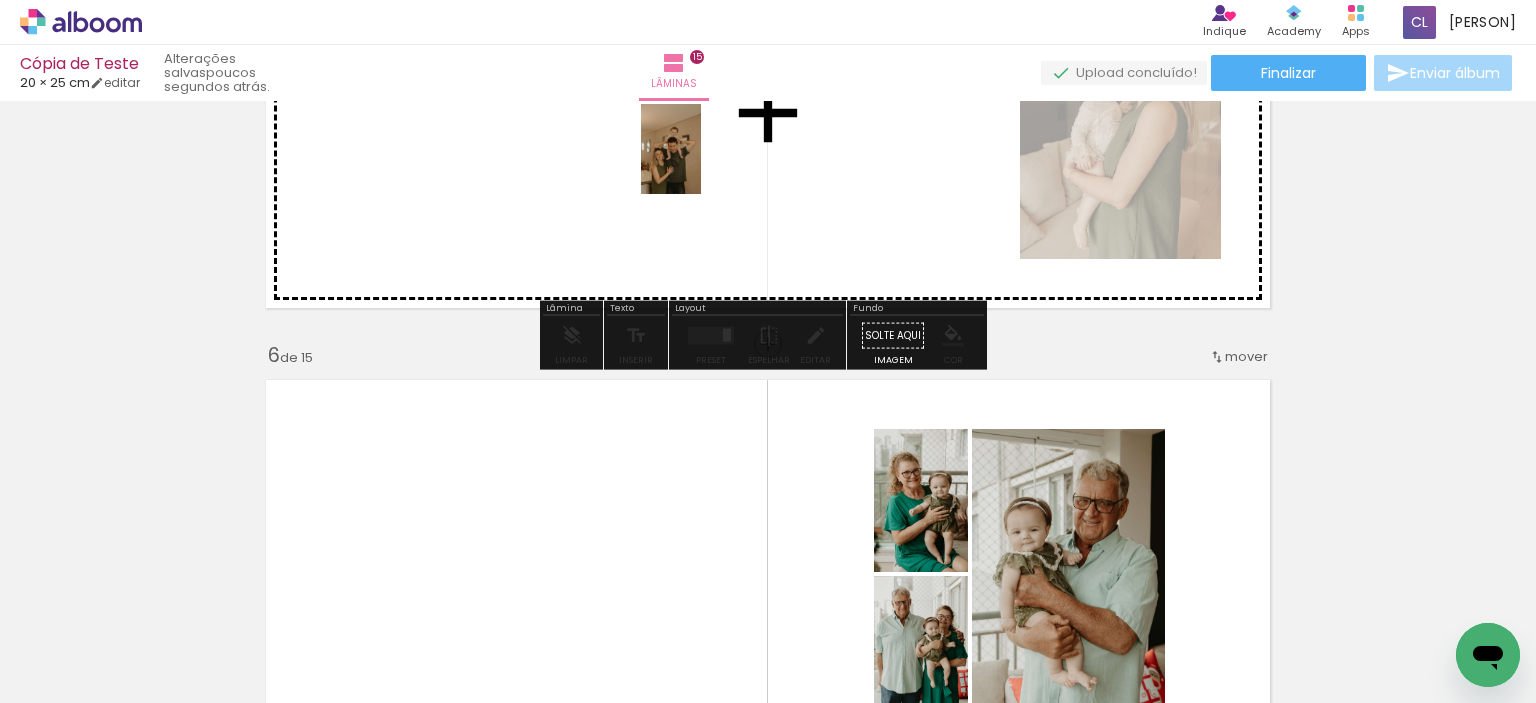 drag, startPoint x: 796, startPoint y: 636, endPoint x: 701, endPoint y: 164, distance: 481.46548 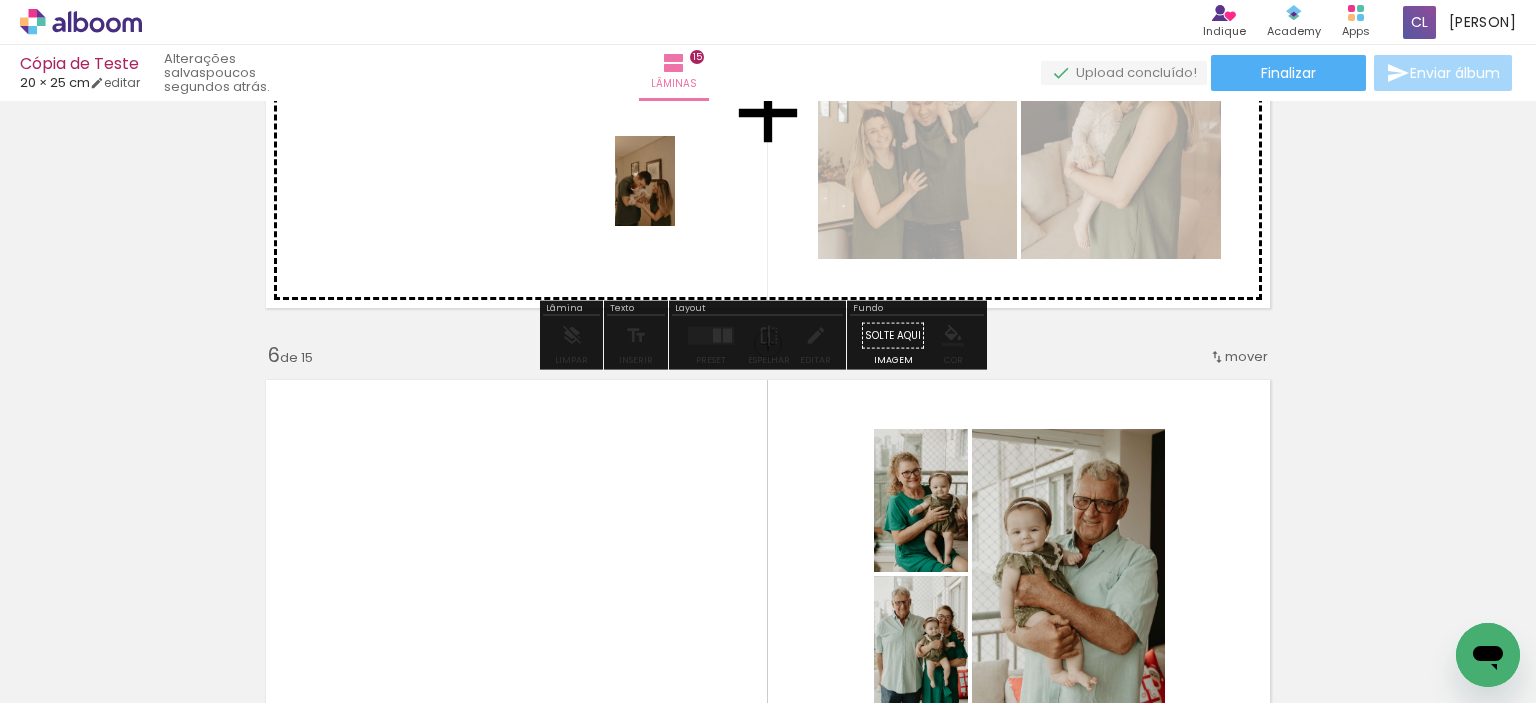 drag, startPoint x: 892, startPoint y: 647, endPoint x: 675, endPoint y: 196, distance: 500.48975 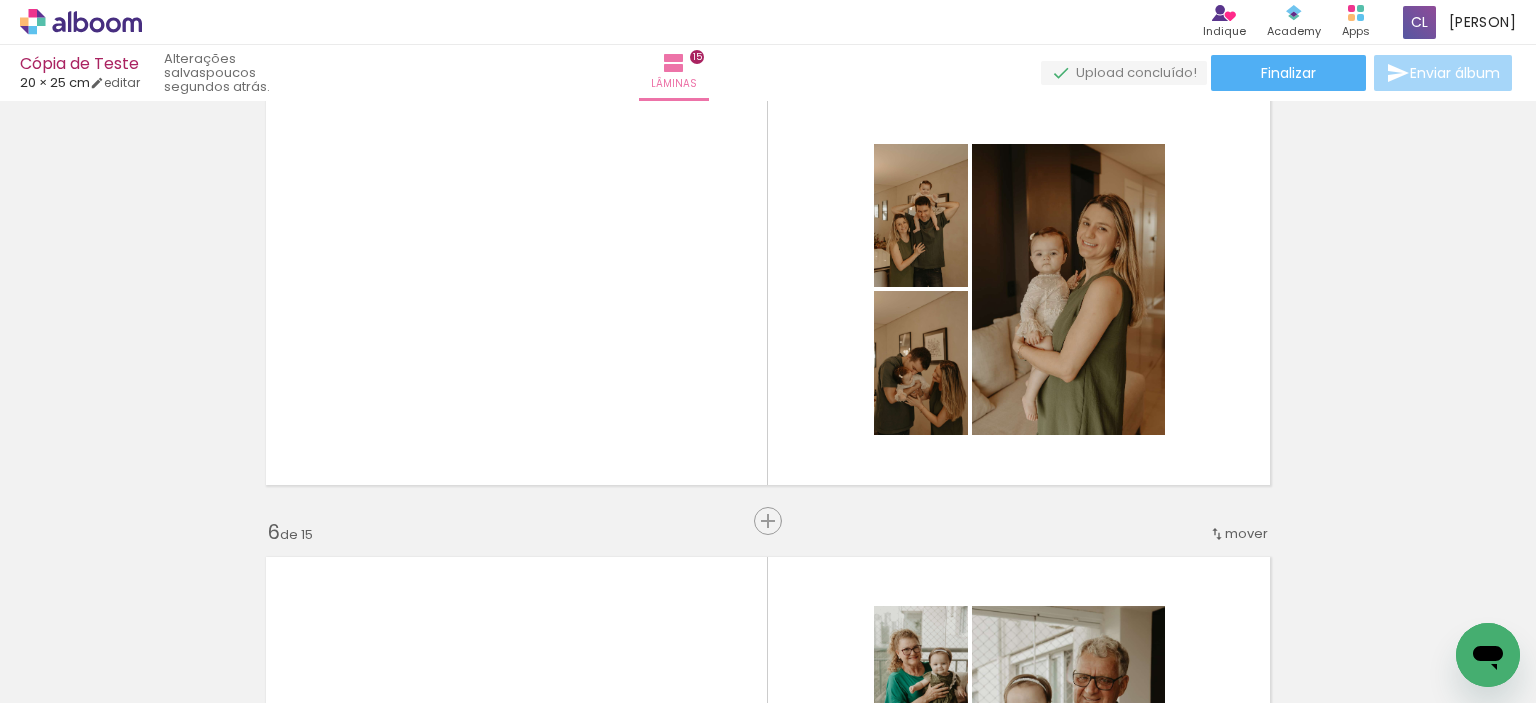 scroll, scrollTop: 1900, scrollLeft: 0, axis: vertical 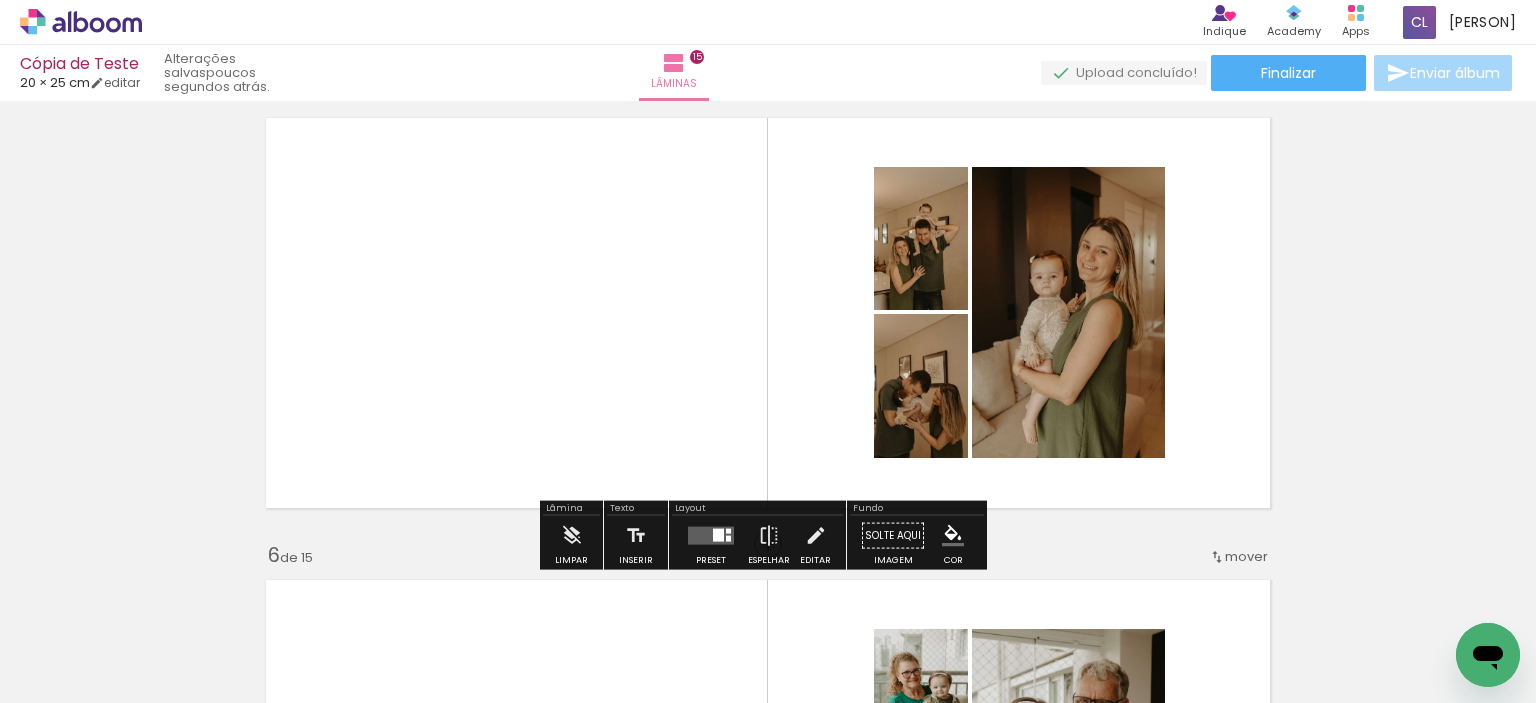 click at bounding box center (718, 535) 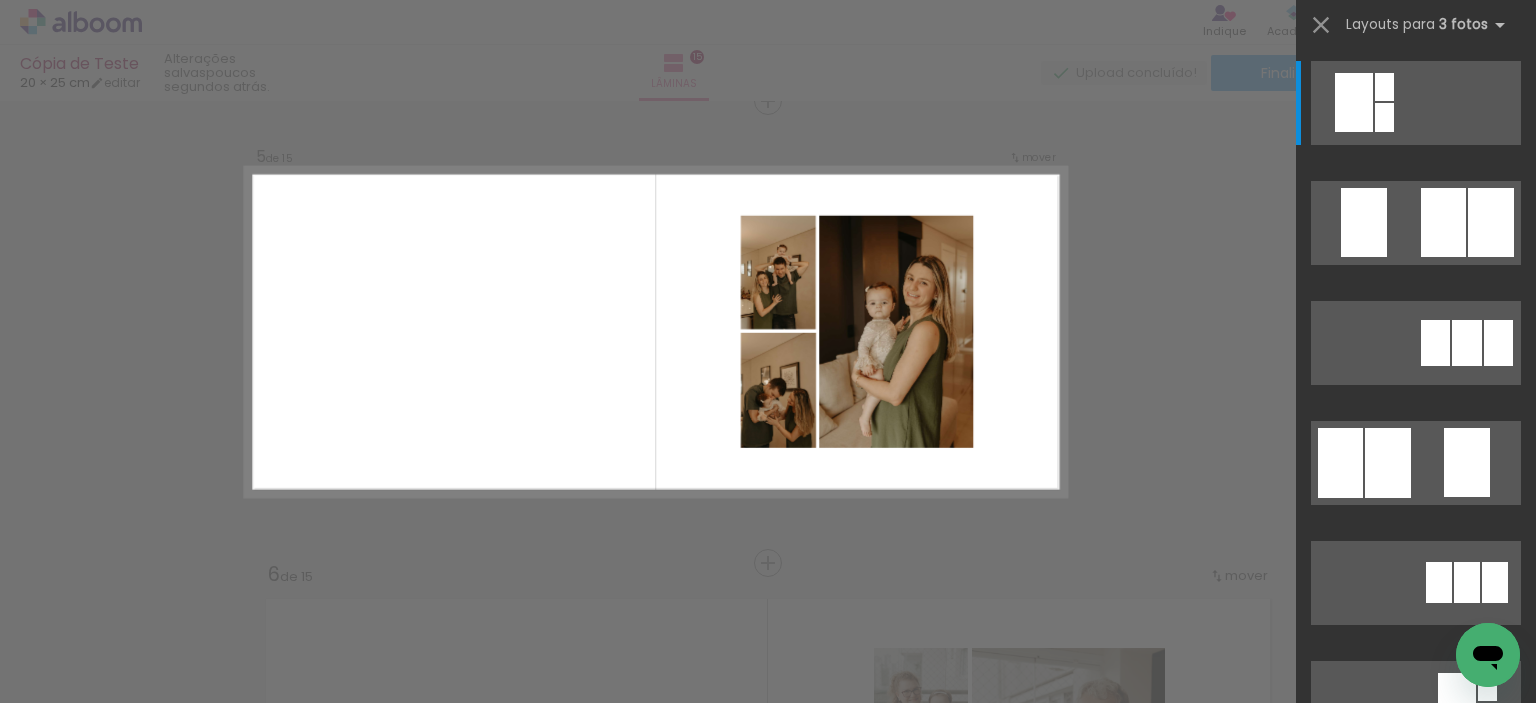 scroll, scrollTop: 1873, scrollLeft: 0, axis: vertical 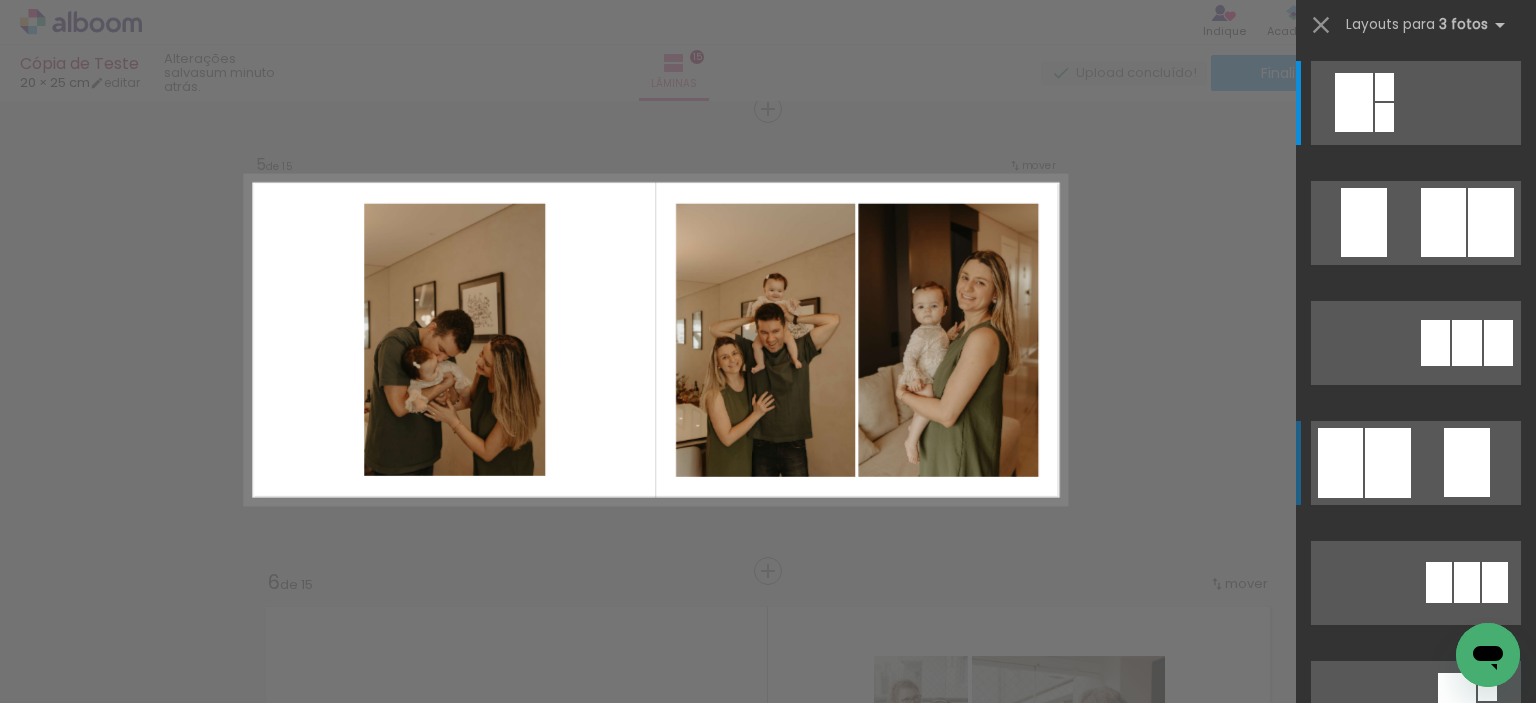 click at bounding box center [1384, 117] 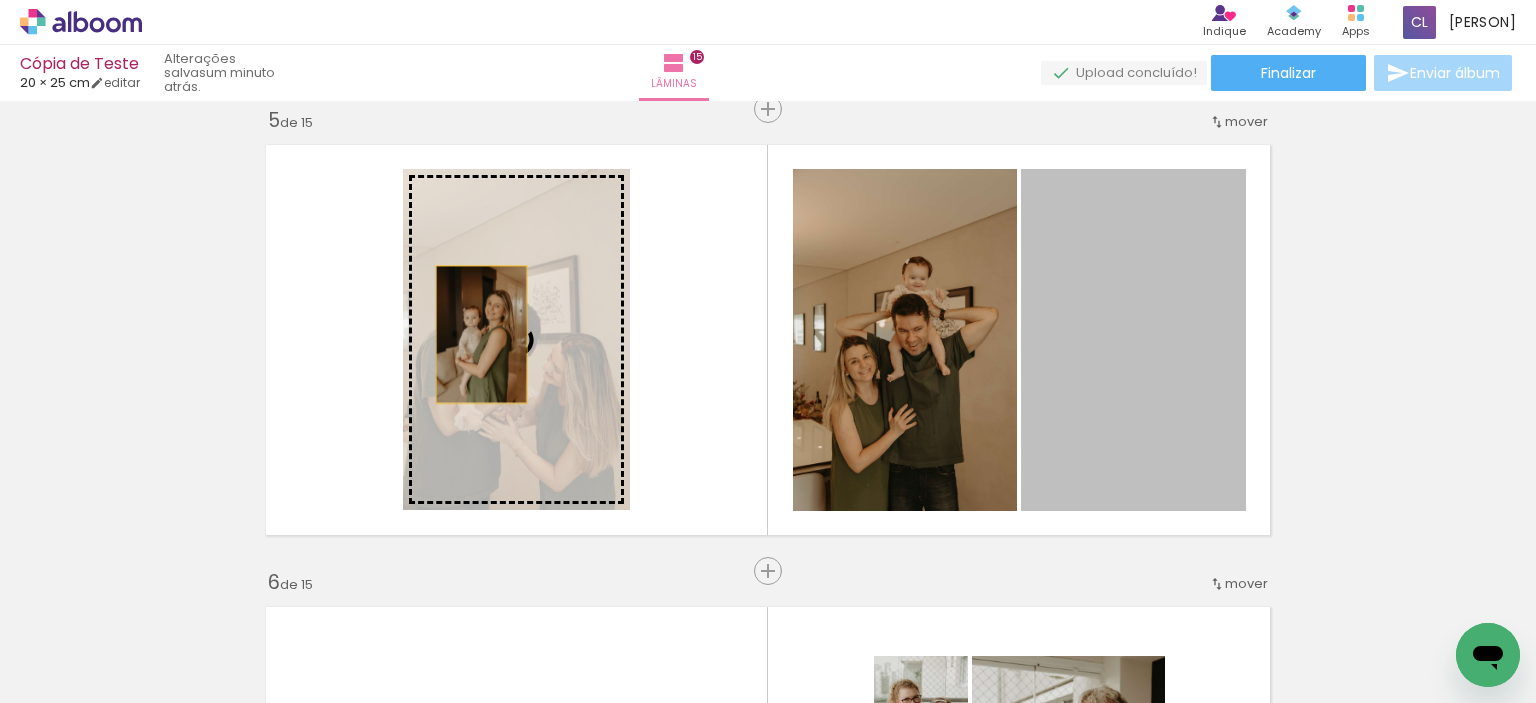 drag, startPoint x: 1106, startPoint y: 352, endPoint x: 474, endPoint y: 334, distance: 632.2563 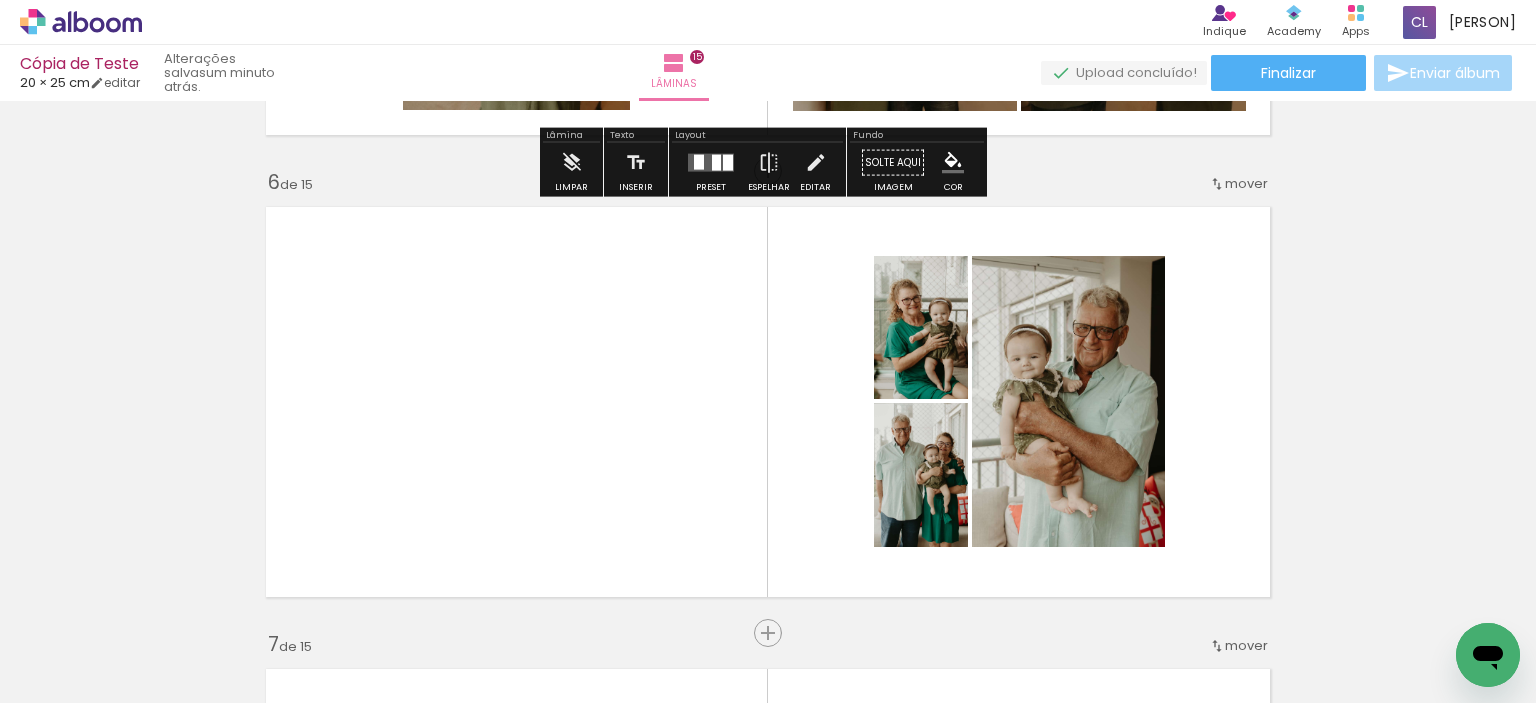 scroll, scrollTop: 2373, scrollLeft: 0, axis: vertical 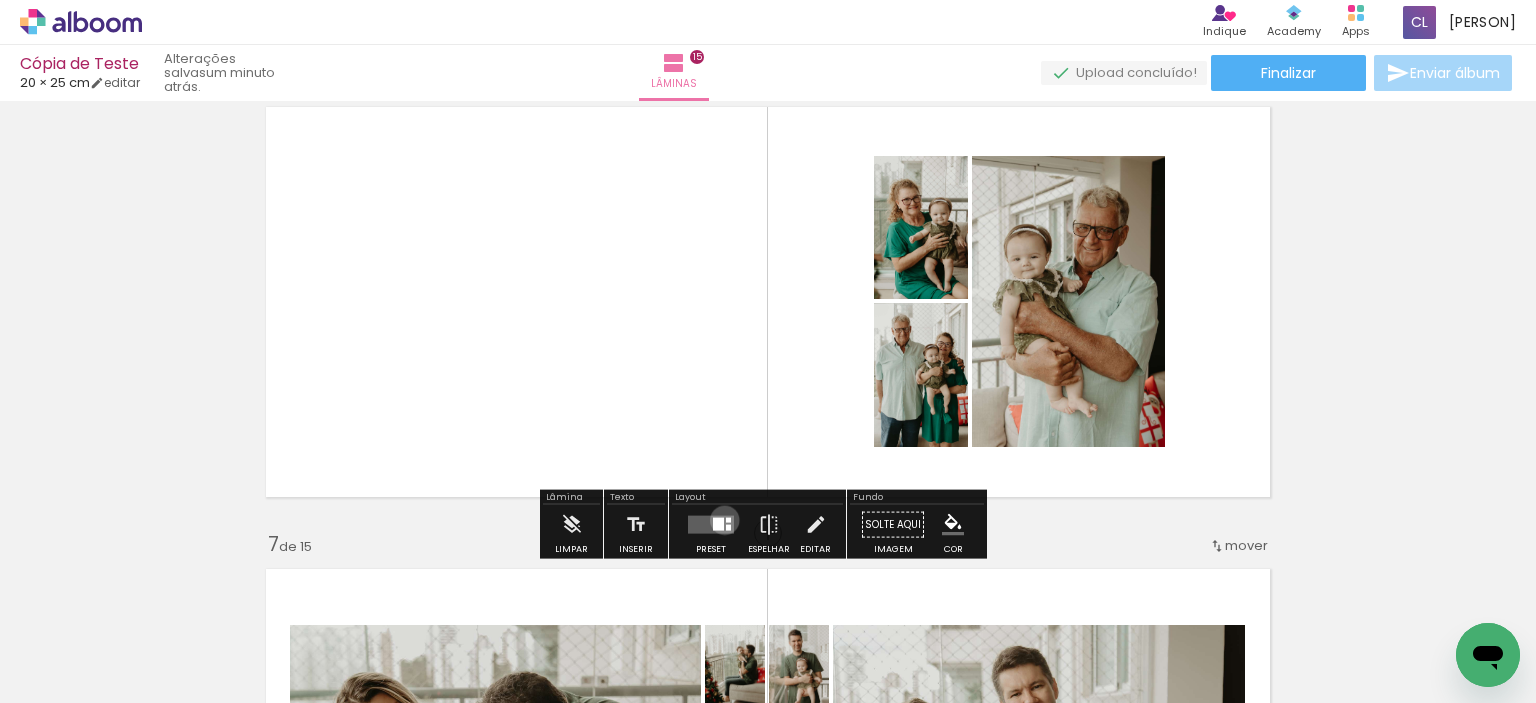 click at bounding box center (728, 520) 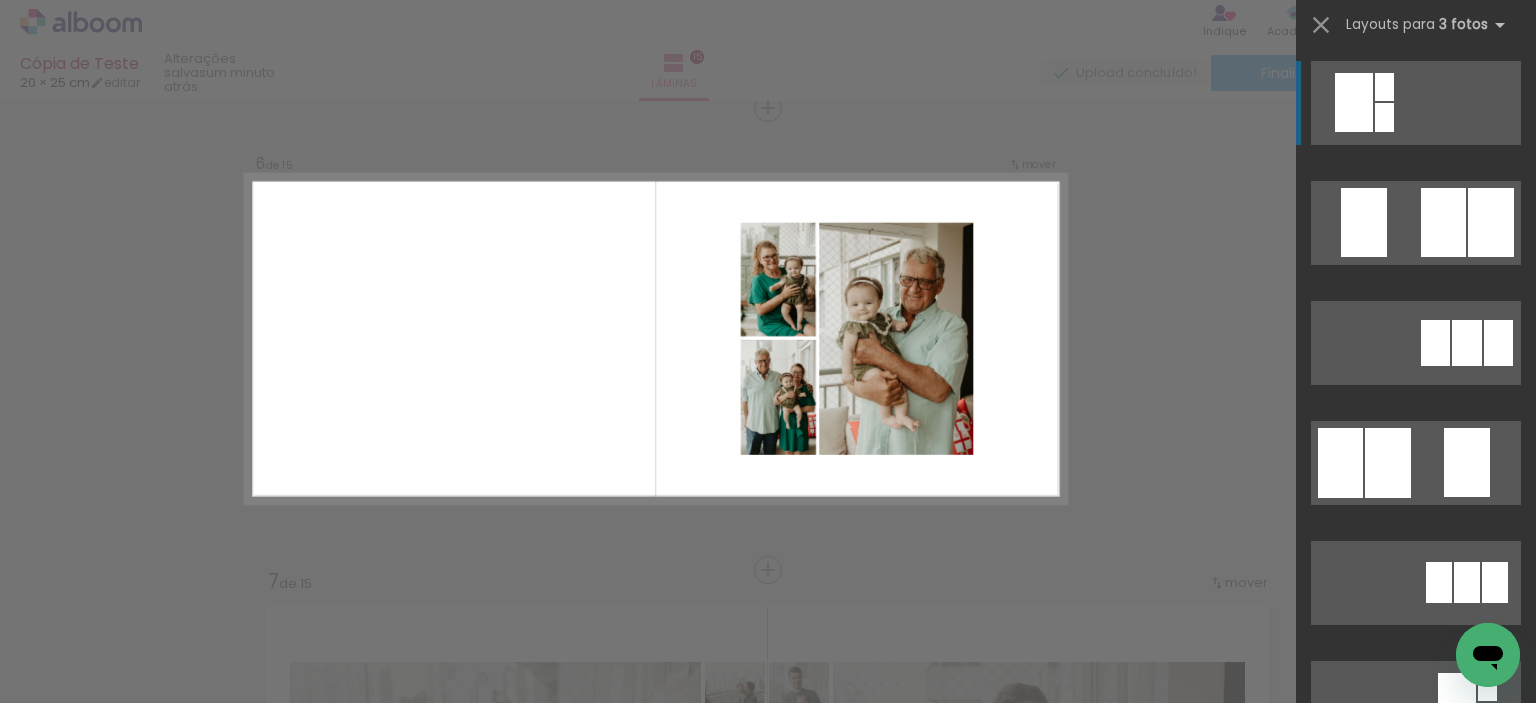 scroll, scrollTop: 2335, scrollLeft: 0, axis: vertical 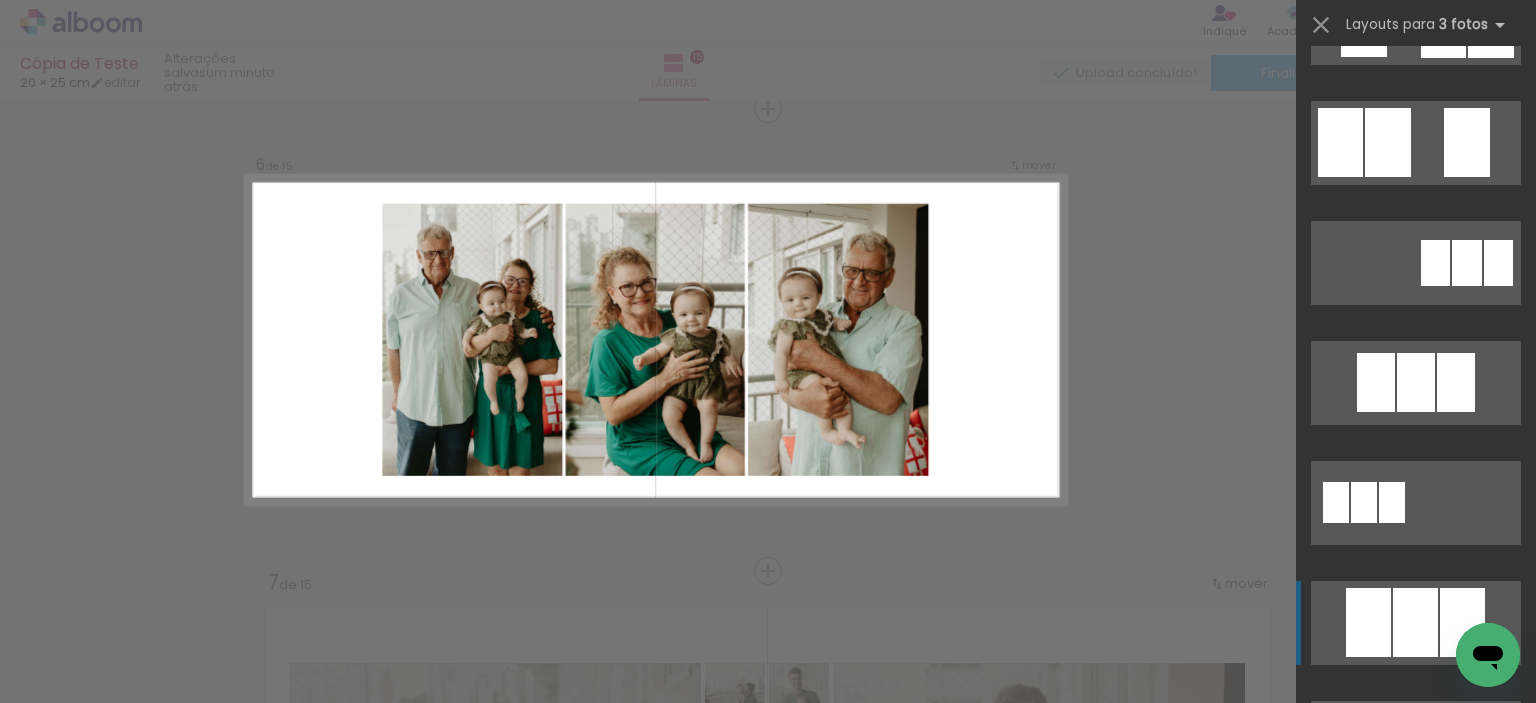 click at bounding box center (1416, 982) 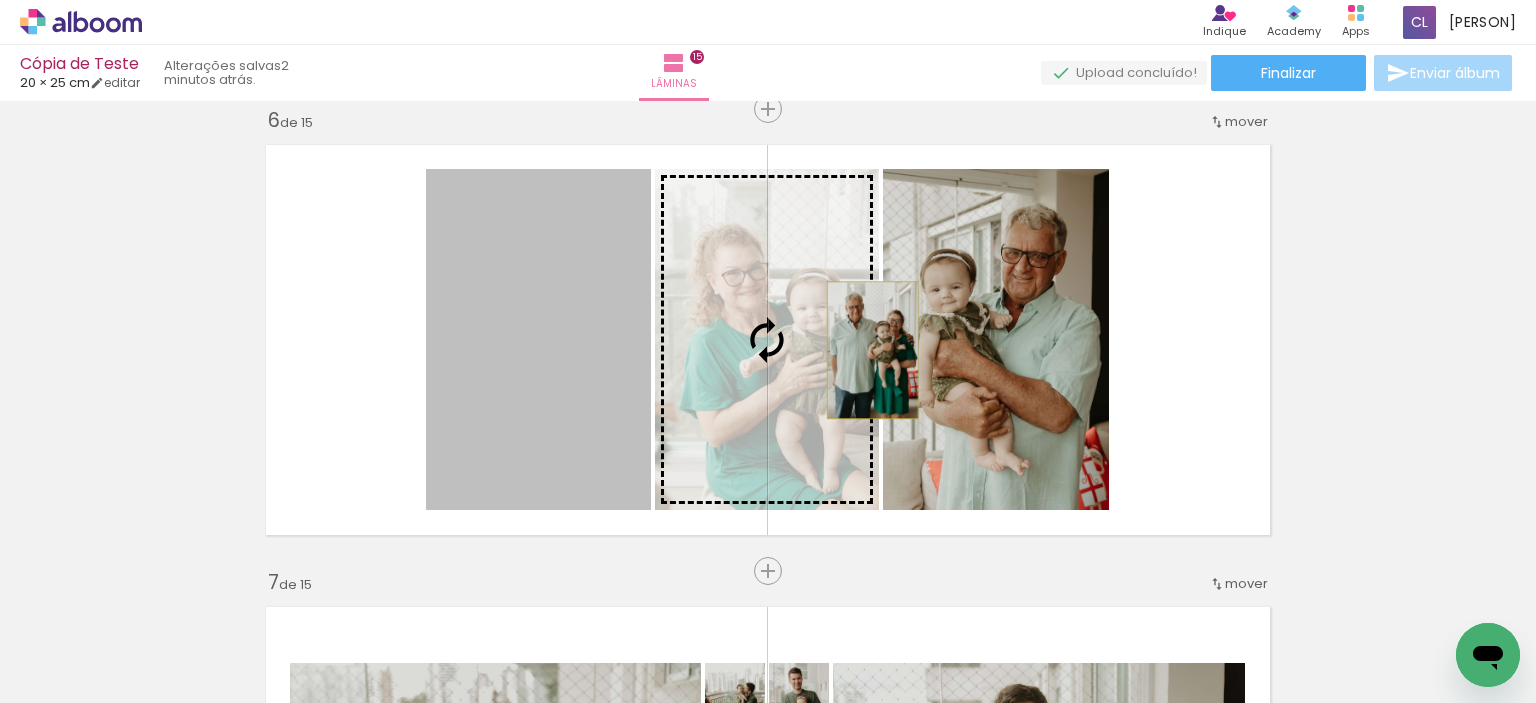 drag, startPoint x: 571, startPoint y: 347, endPoint x: 820, endPoint y: 355, distance: 249.12848 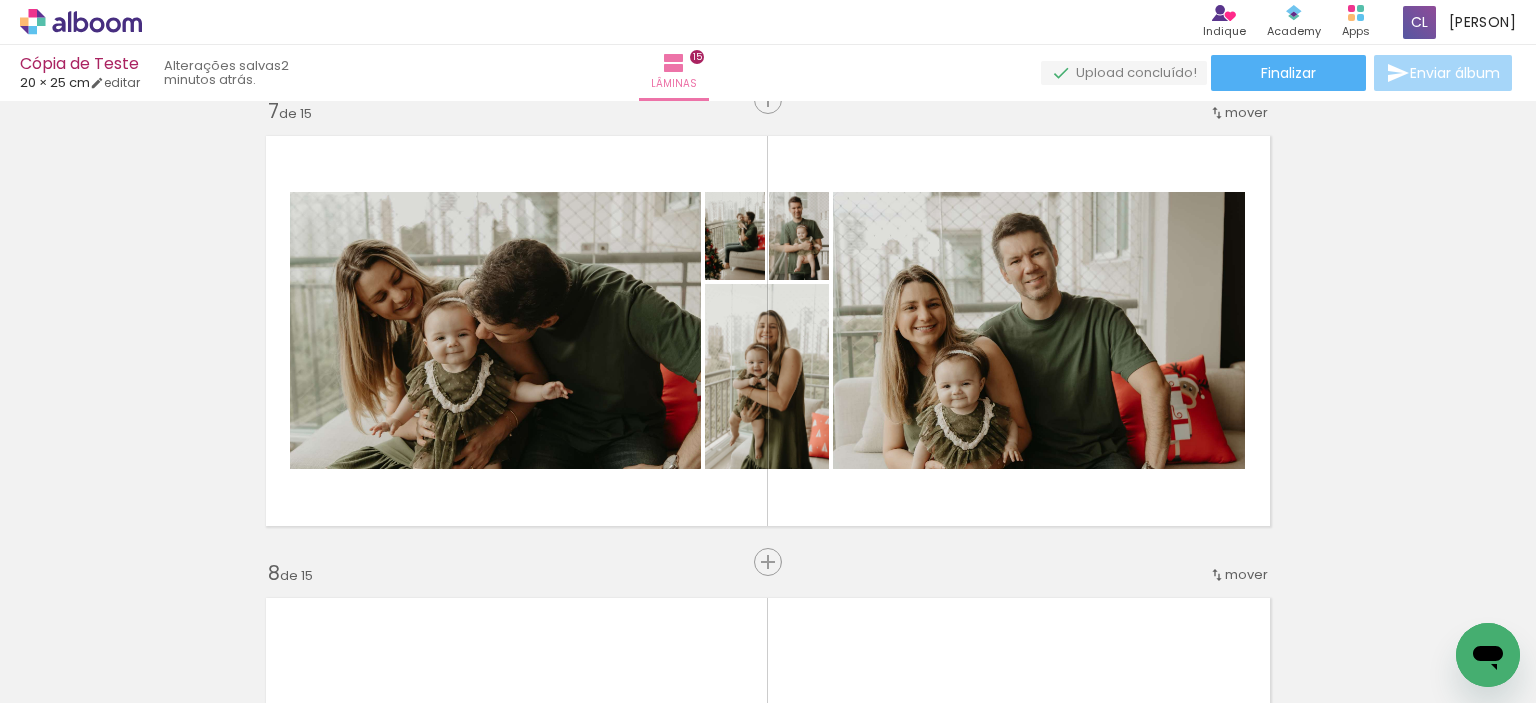 scroll, scrollTop: 2835, scrollLeft: 0, axis: vertical 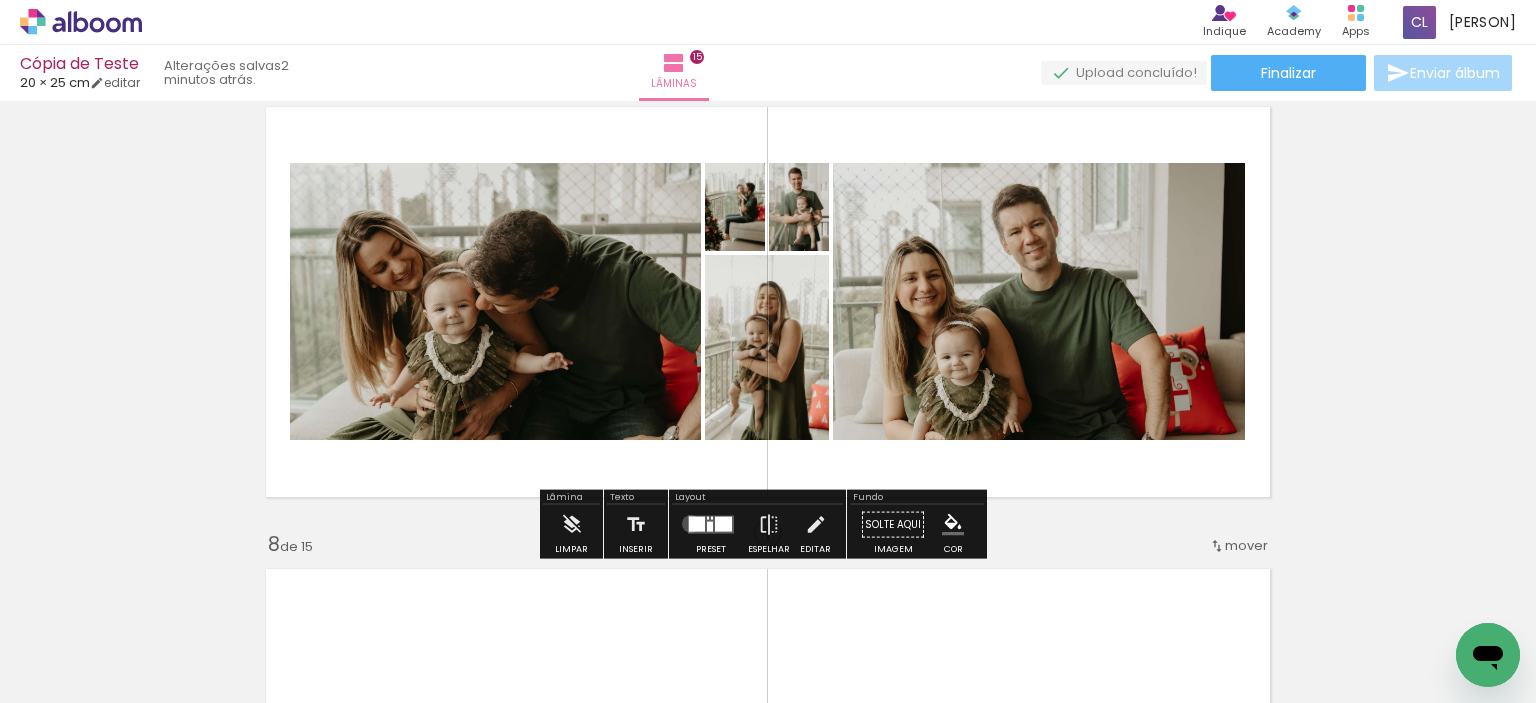 click at bounding box center (697, 524) 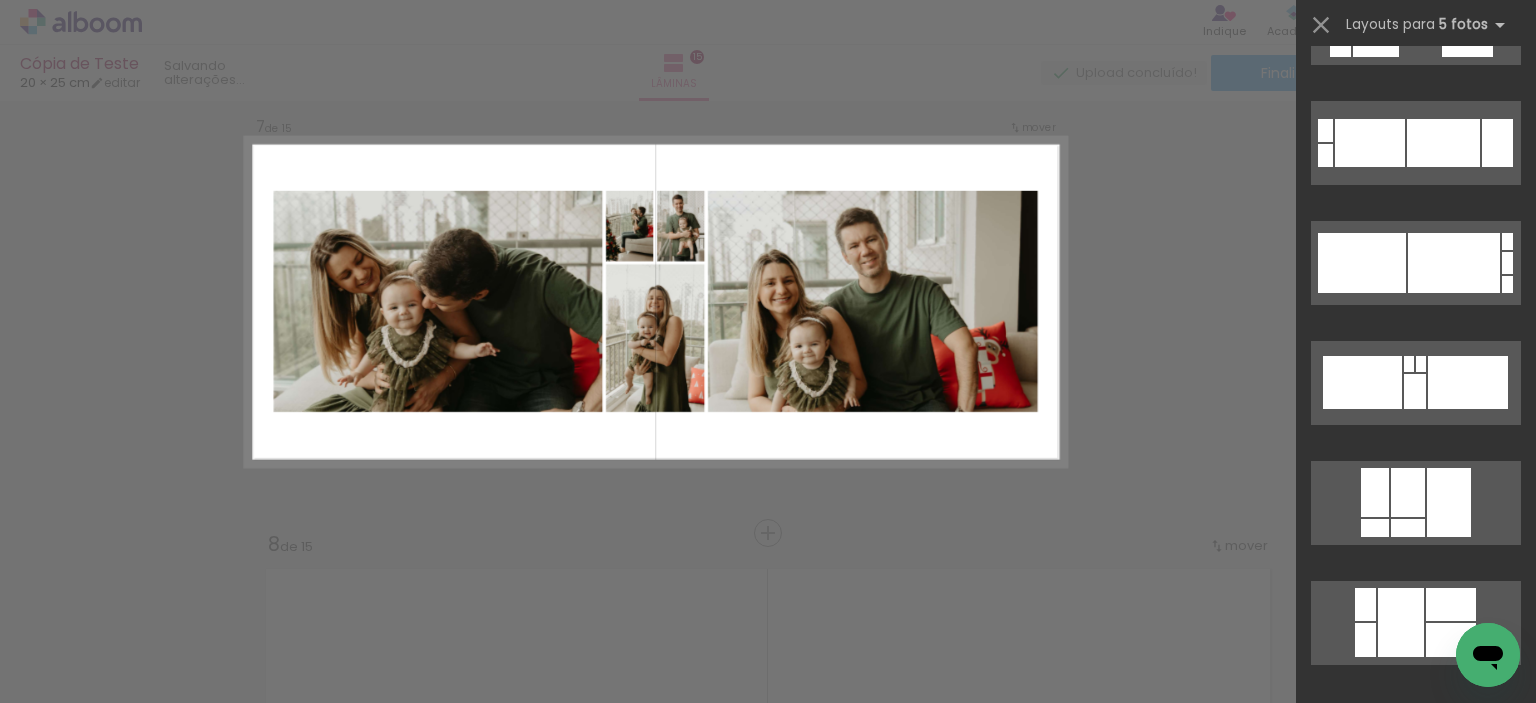 scroll, scrollTop: 0, scrollLeft: 0, axis: both 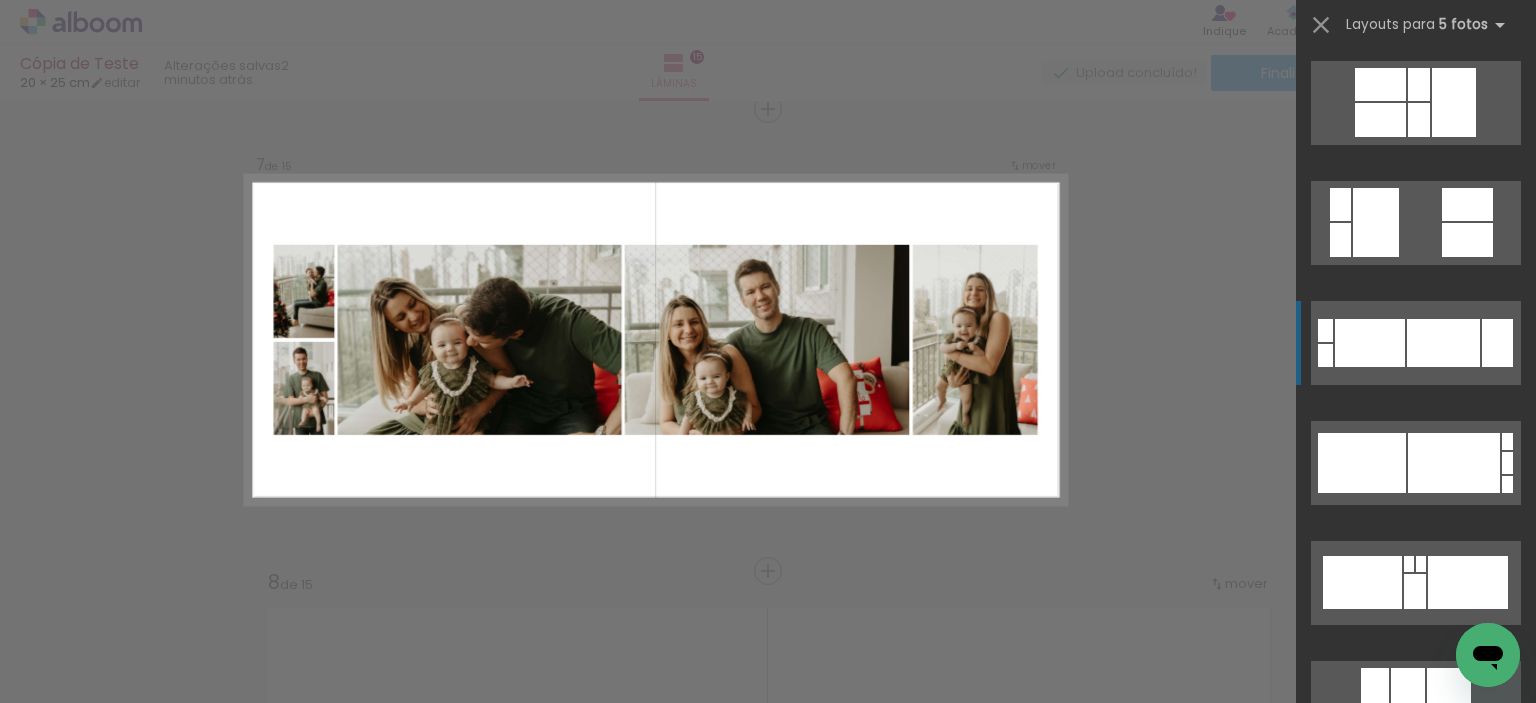 click at bounding box center [1413, -356] 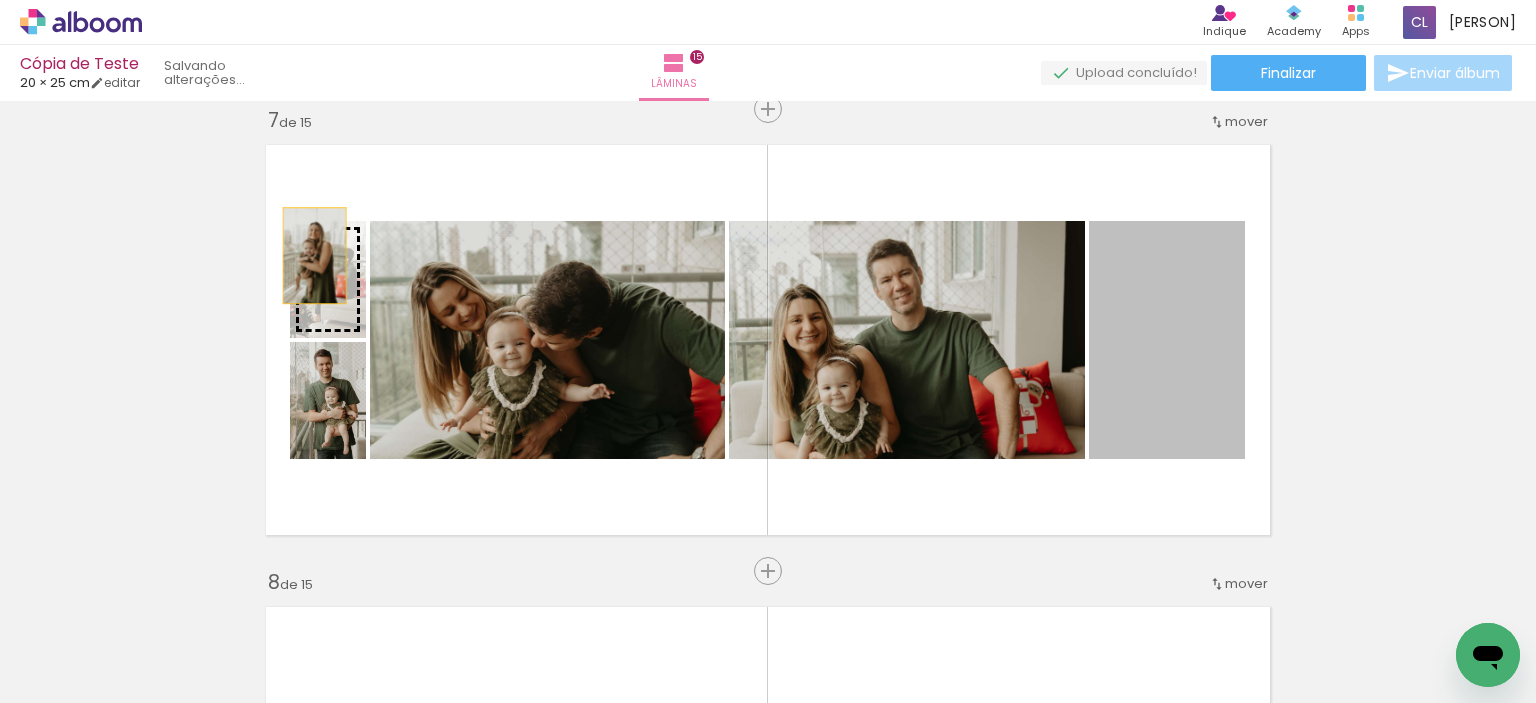 drag, startPoint x: 1187, startPoint y: 322, endPoint x: 307, endPoint y: 262, distance: 882.0431 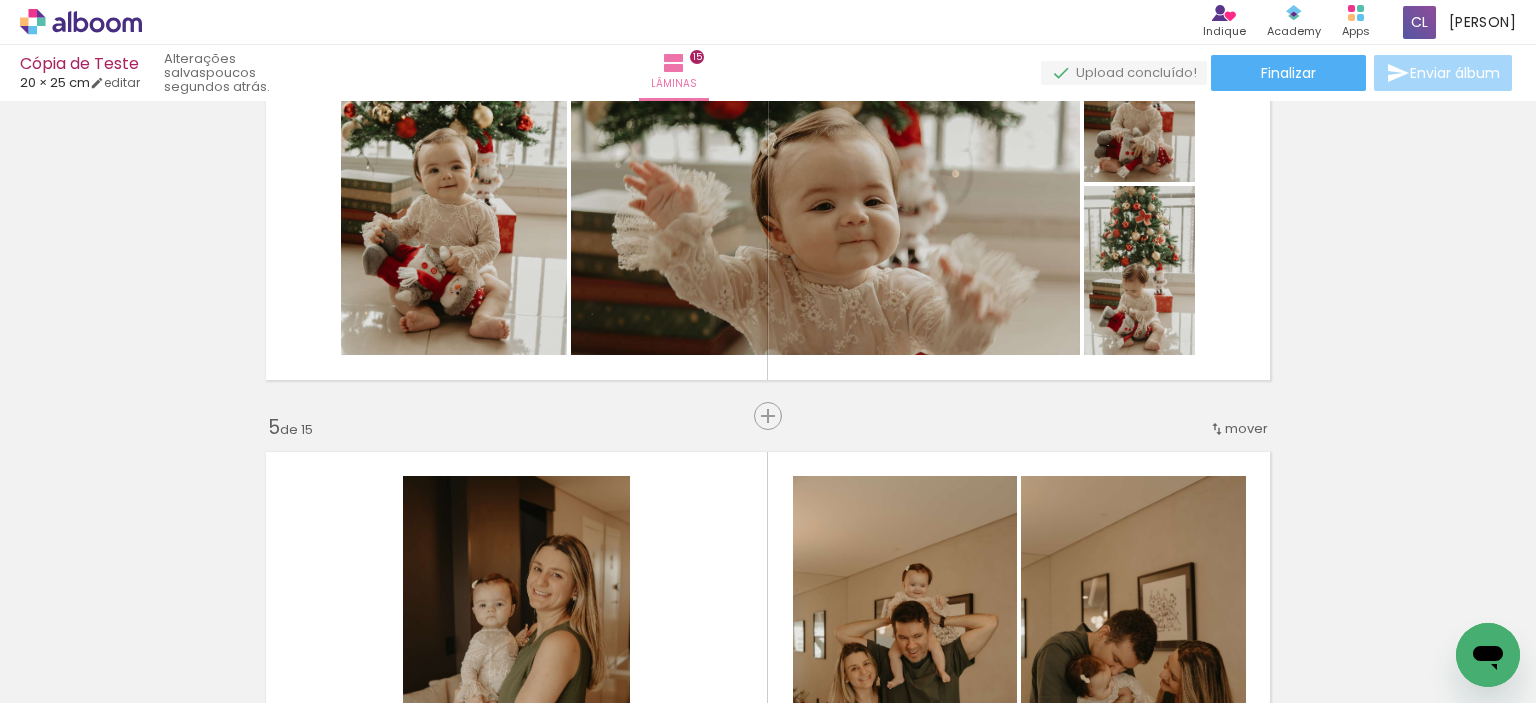 scroll, scrollTop: 1497, scrollLeft: 0, axis: vertical 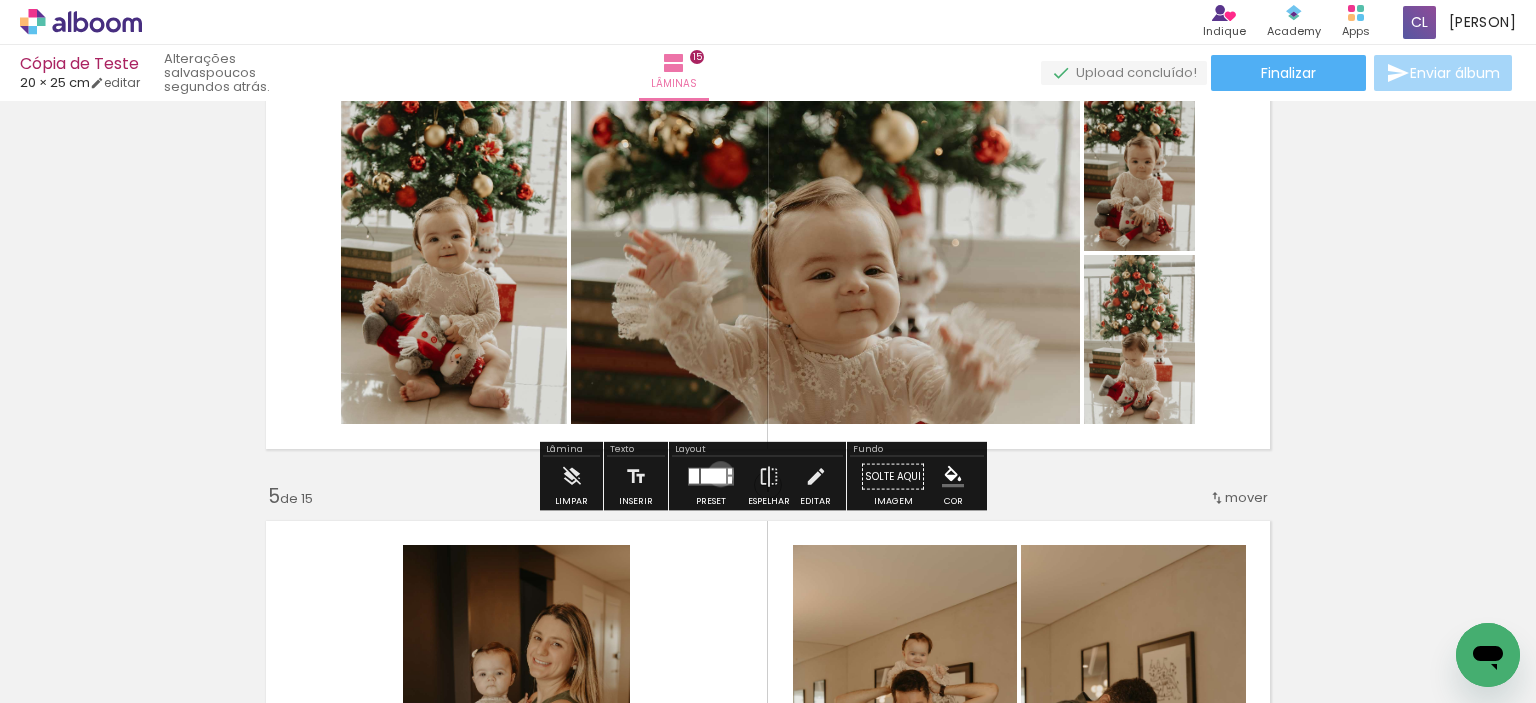 click at bounding box center [713, 476] 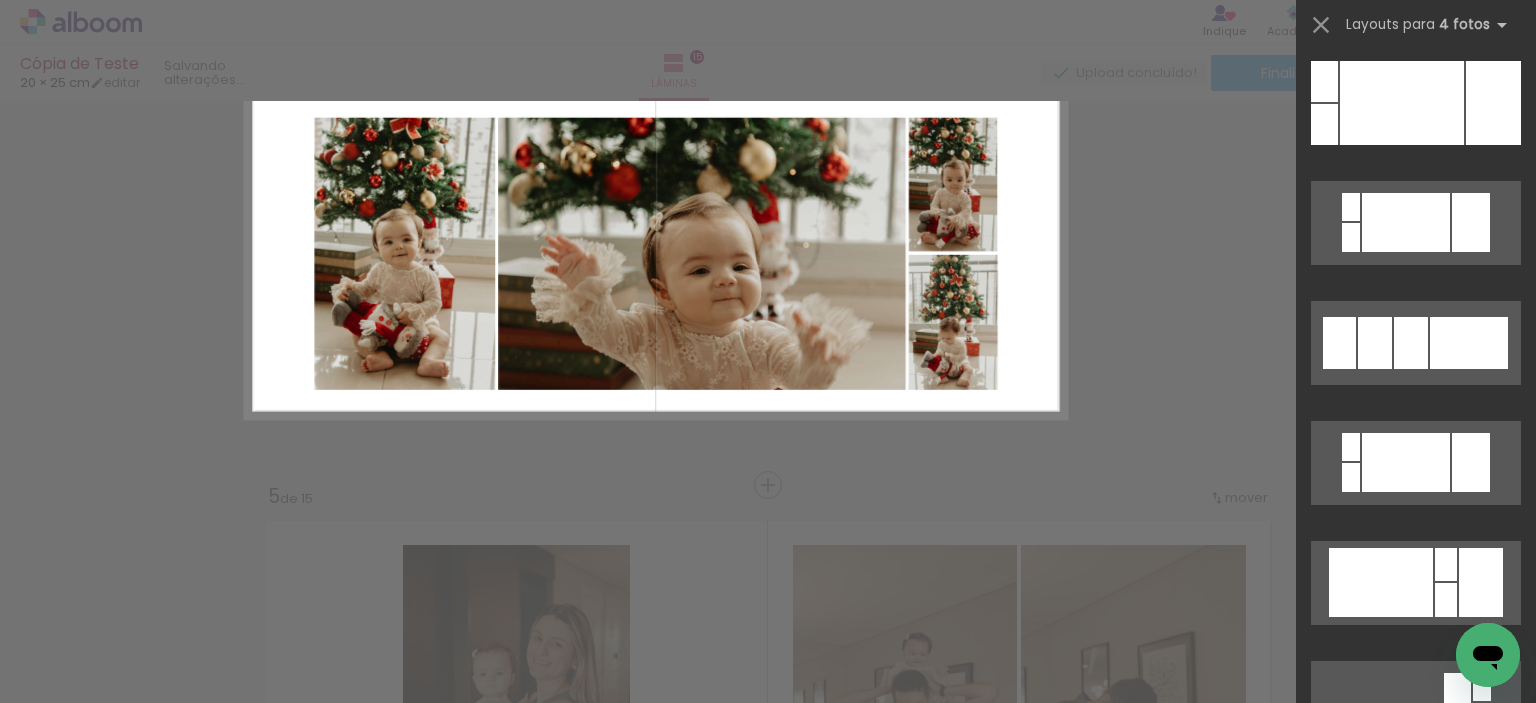 scroll, scrollTop: 0, scrollLeft: 0, axis: both 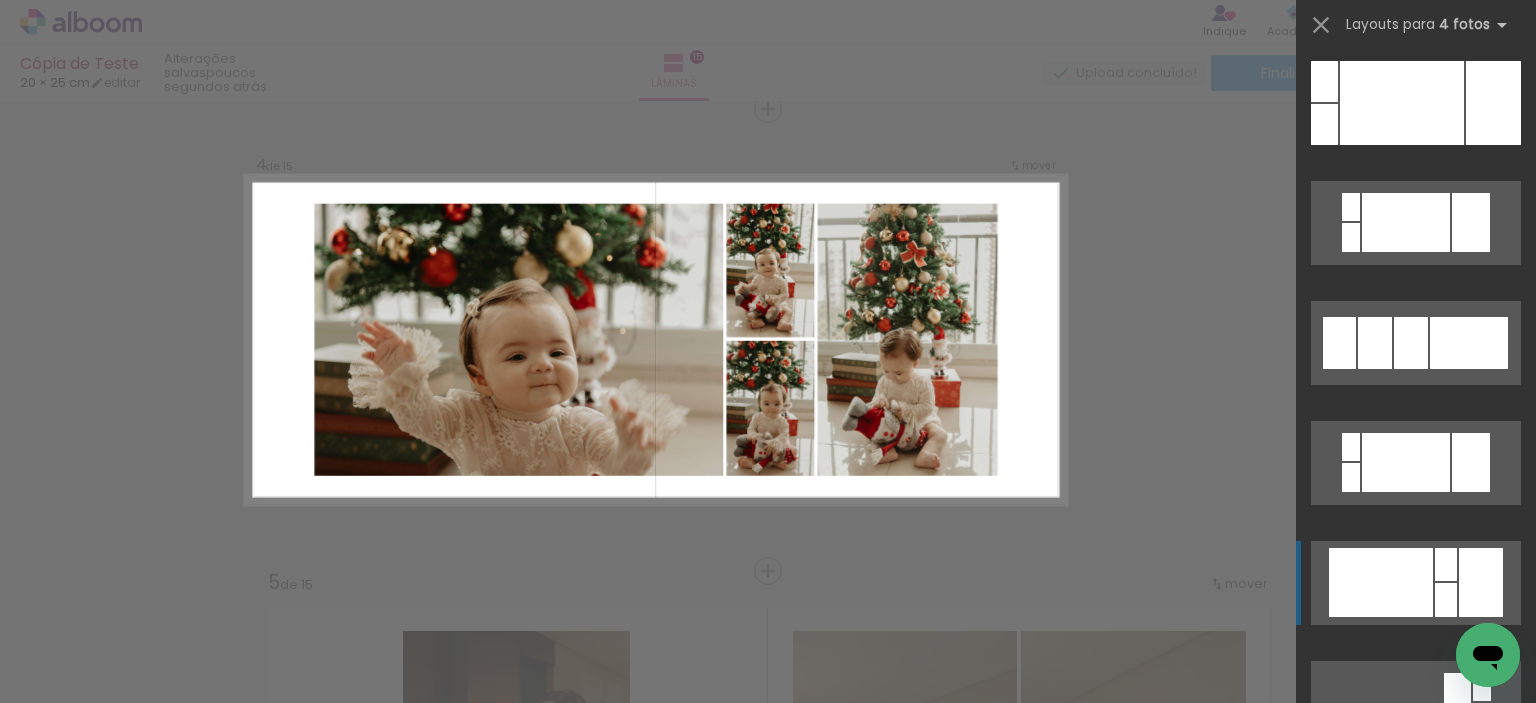 click at bounding box center [1468, -377] 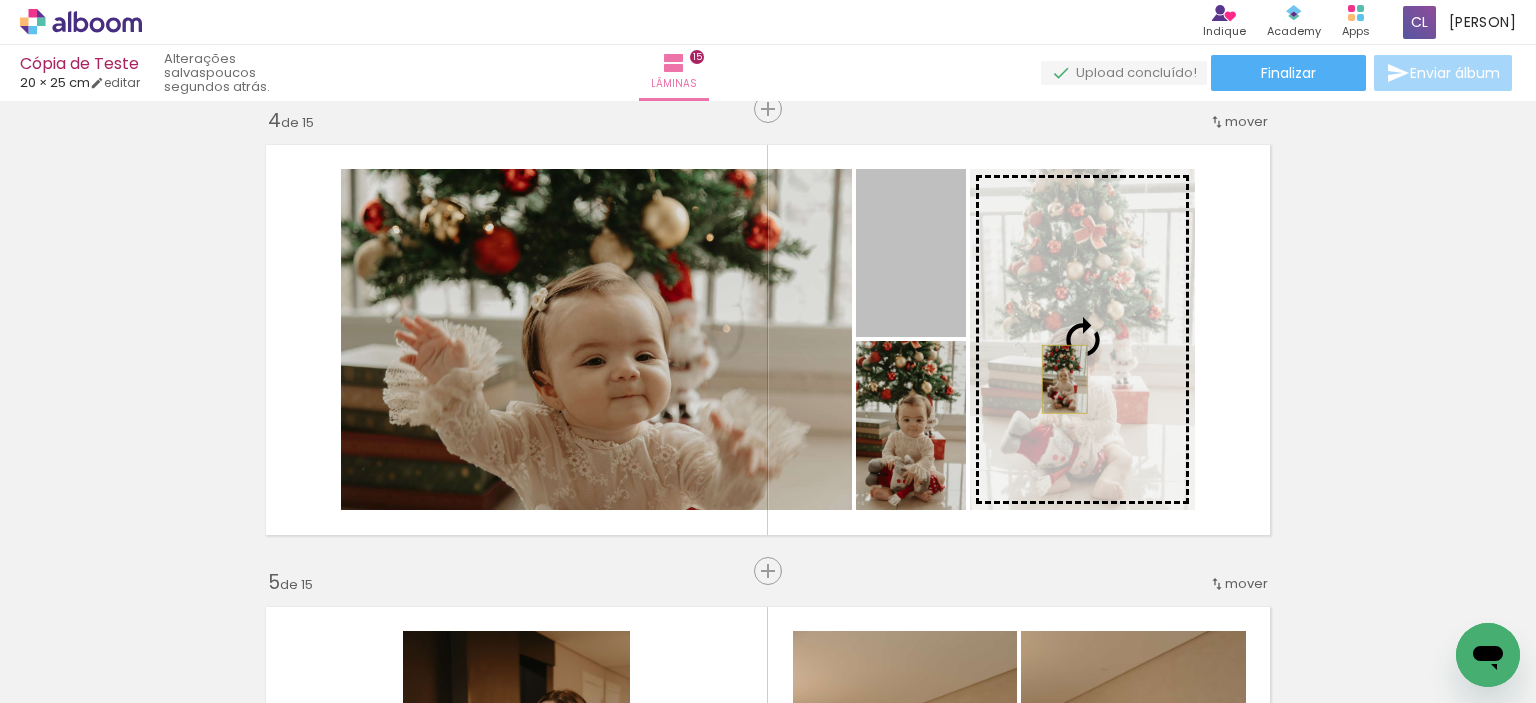 drag, startPoint x: 920, startPoint y: 281, endPoint x: 1057, endPoint y: 379, distance: 168.44287 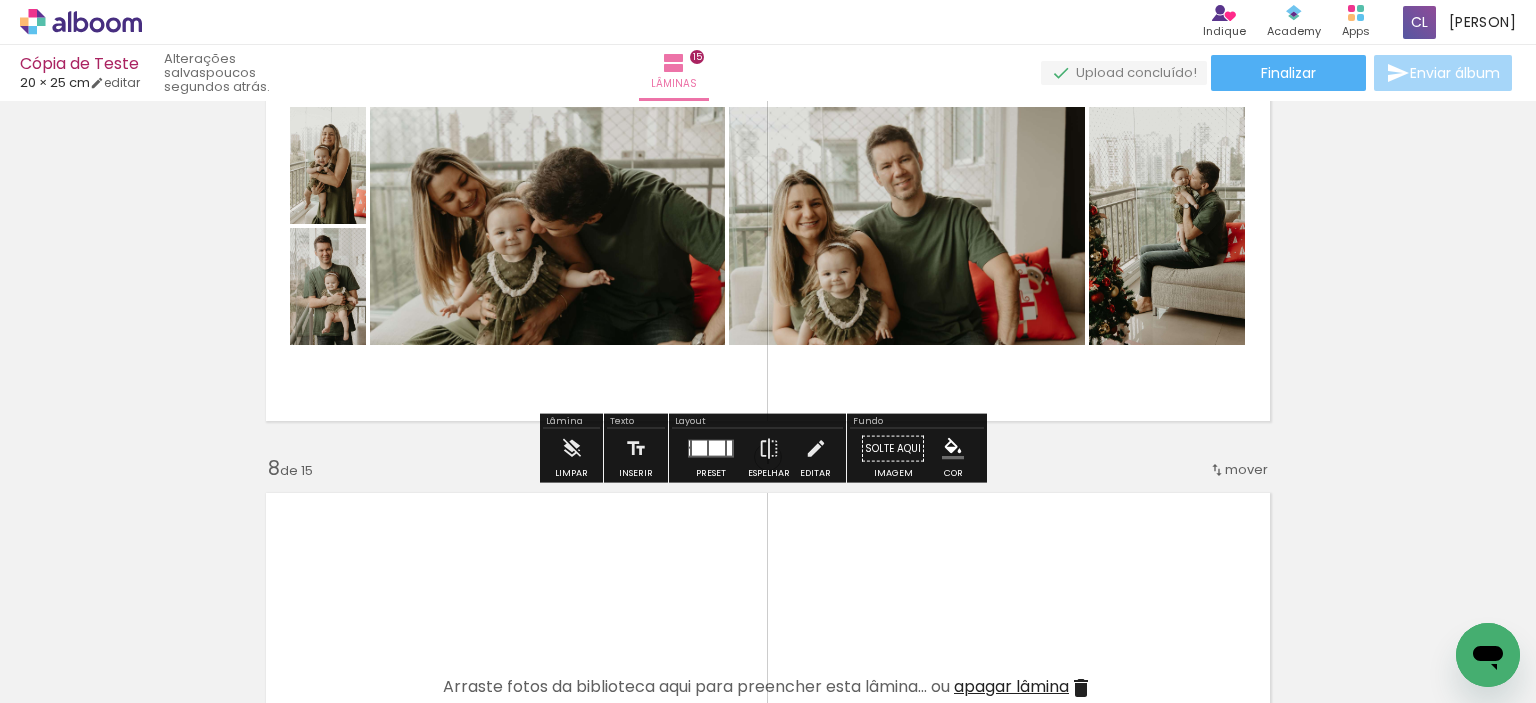 scroll, scrollTop: 3211, scrollLeft: 0, axis: vertical 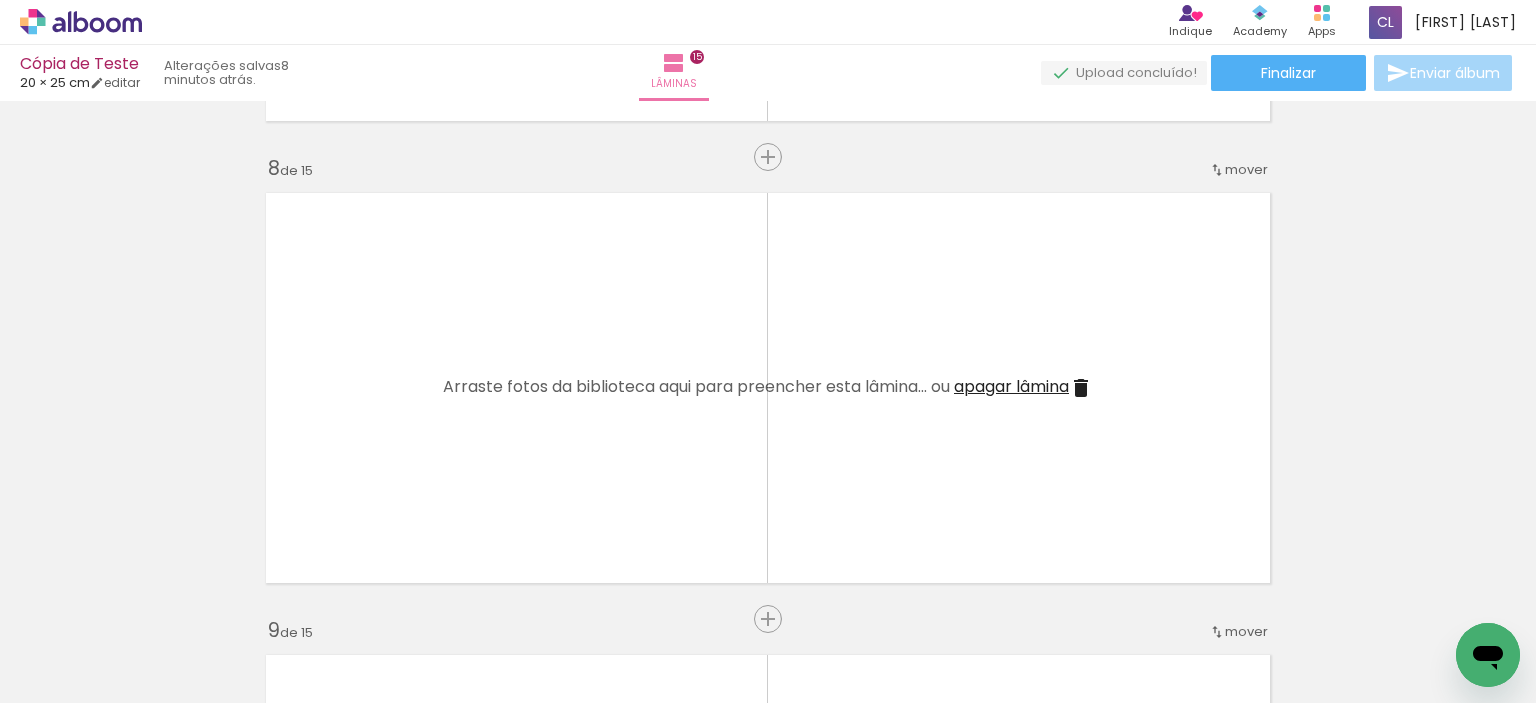 click on "Adicionar
Fotos" at bounding box center (71, 676) 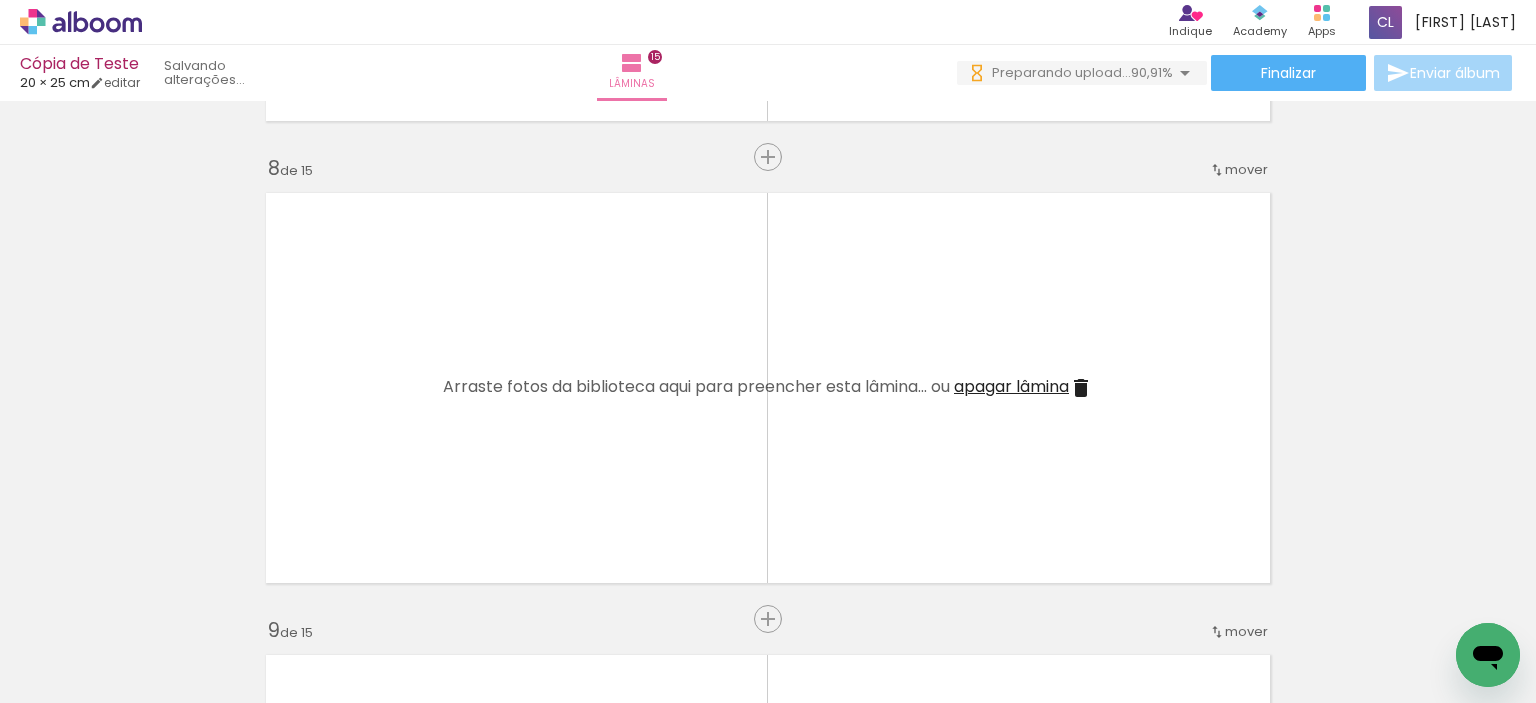 scroll, scrollTop: 0, scrollLeft: 2329, axis: horizontal 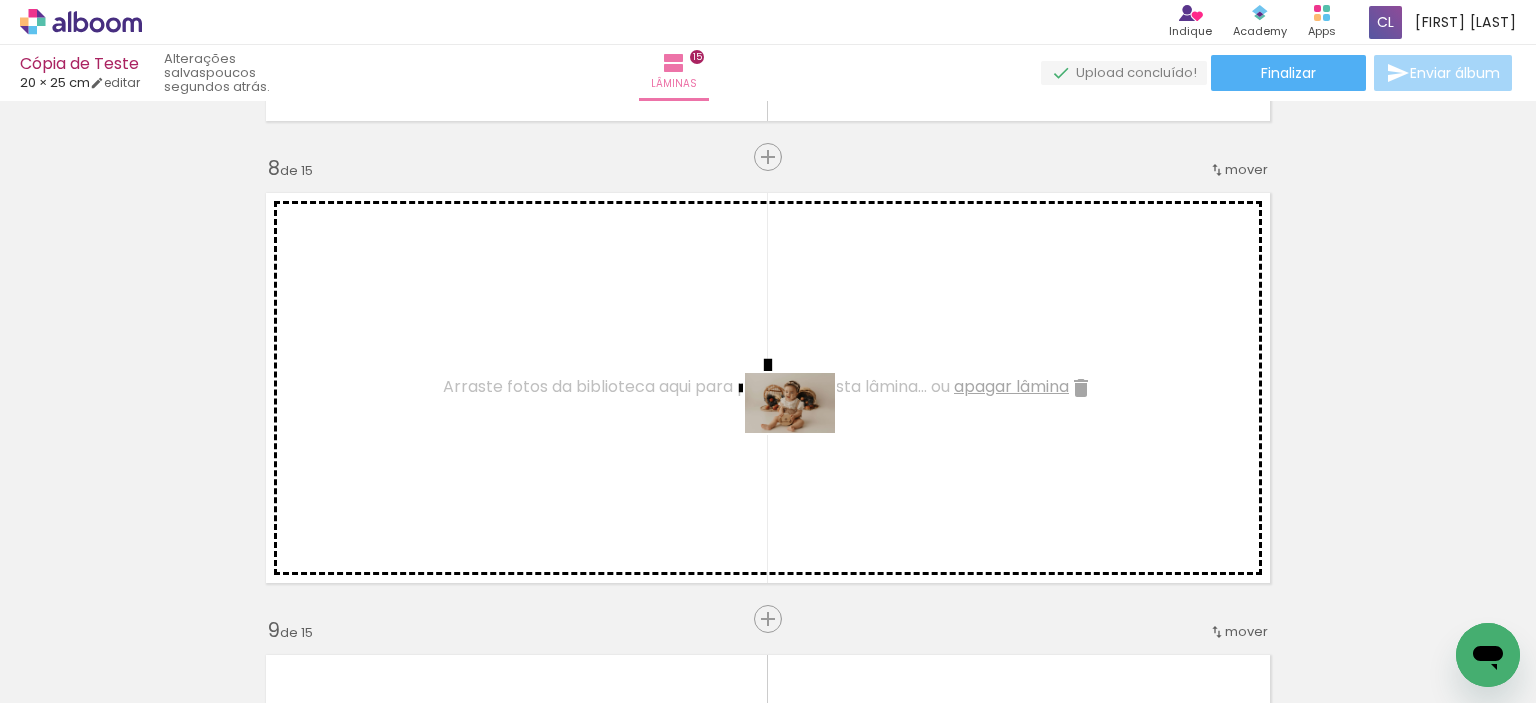 drag, startPoint x: 1267, startPoint y: 651, endPoint x: 668, endPoint y: 411, distance: 645.2914 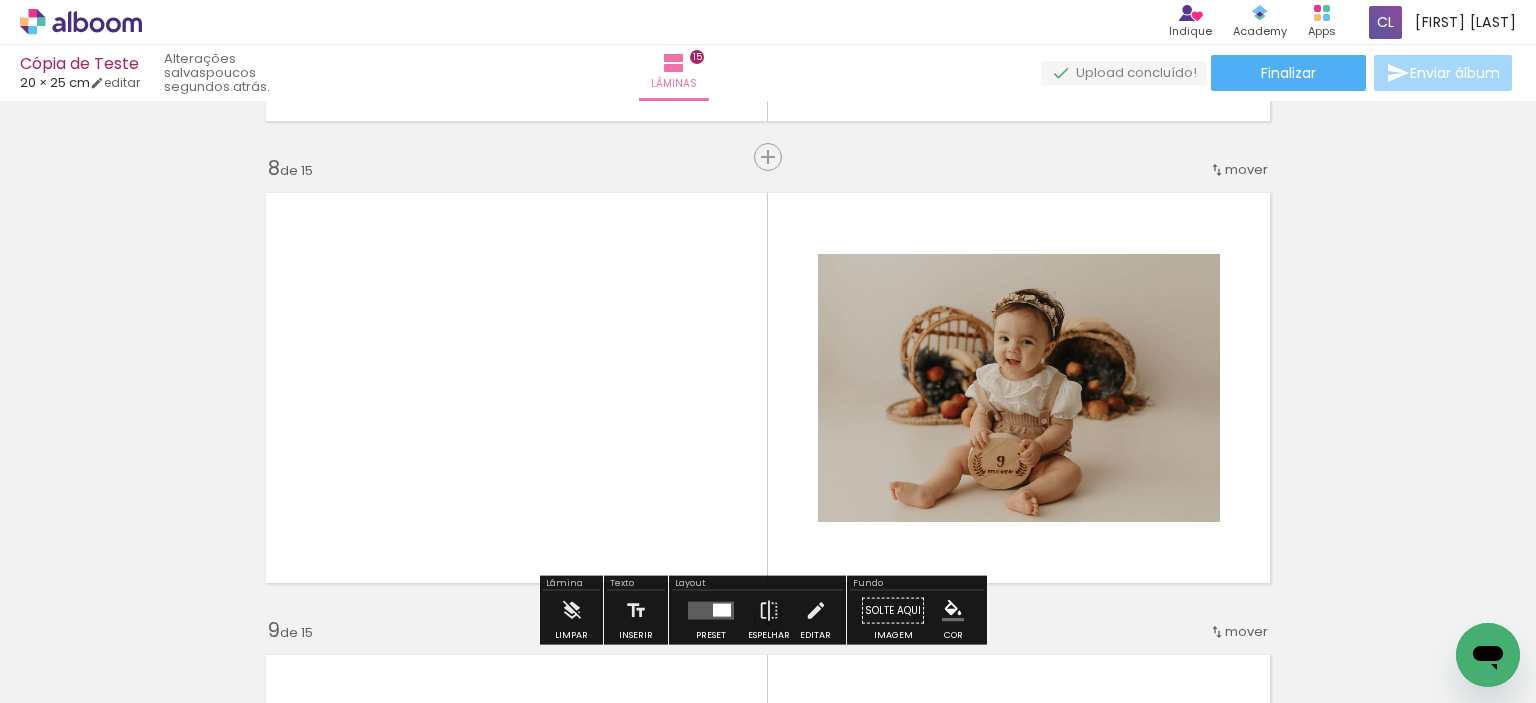 click on "Adicionar
Fotos" at bounding box center (71, 676) 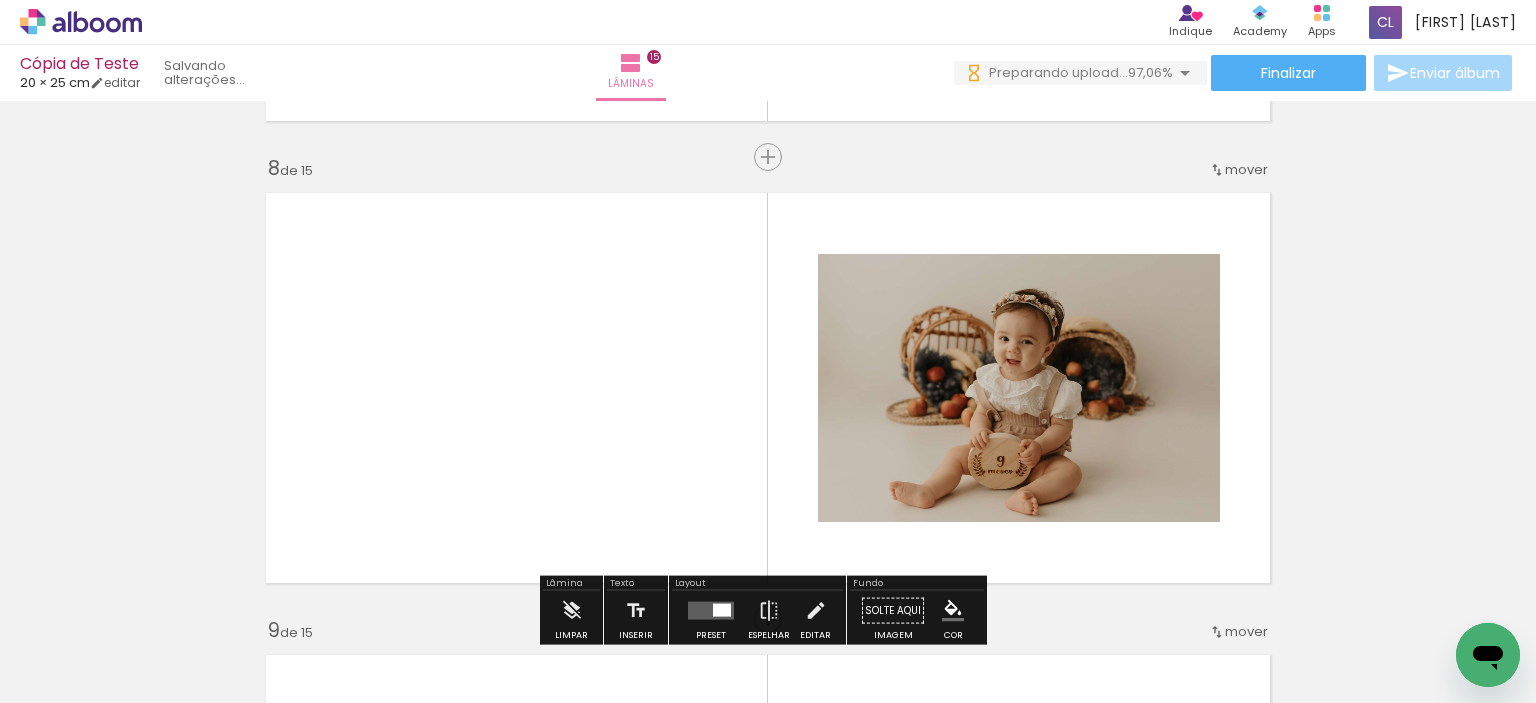 scroll, scrollTop: 0, scrollLeft: 0, axis: both 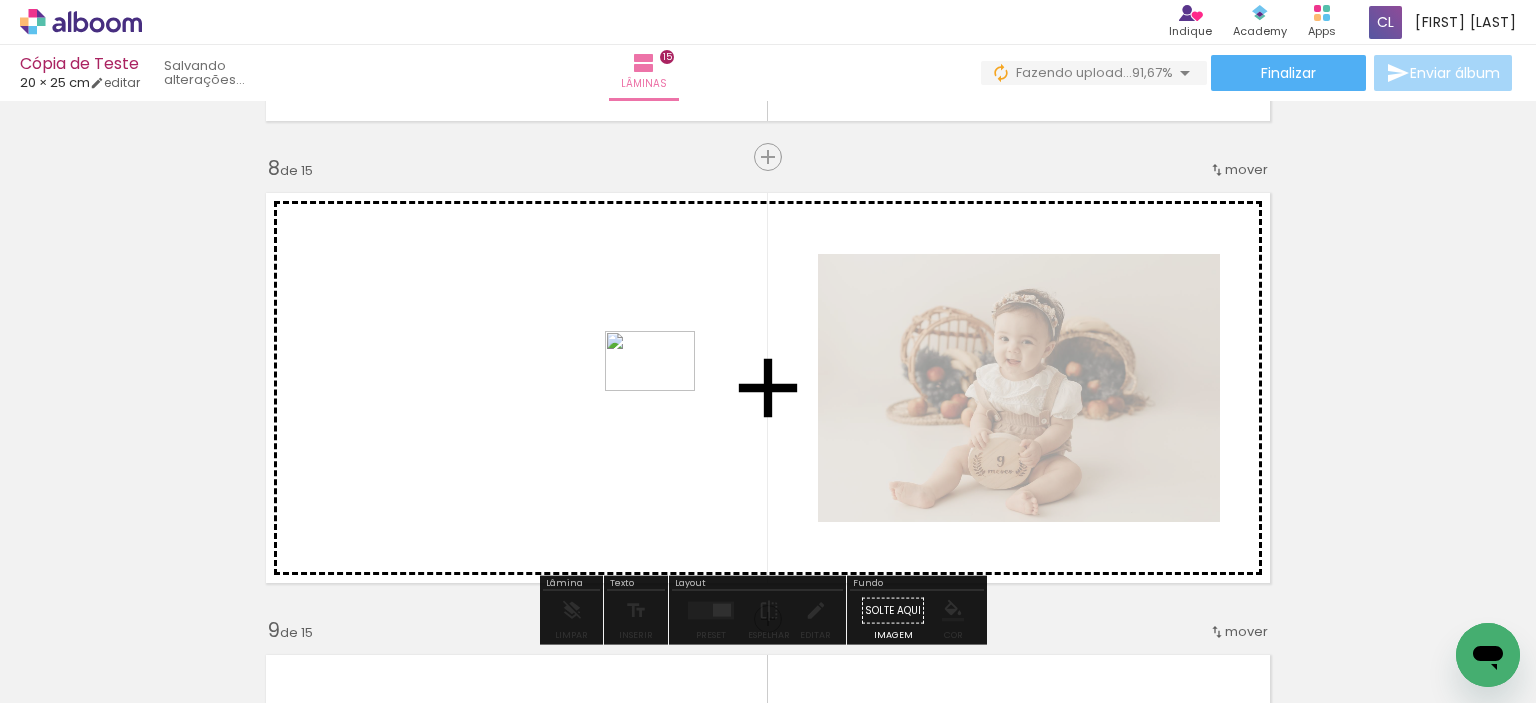 drag, startPoint x: 1420, startPoint y: 648, endPoint x: 922, endPoint y: 455, distance: 534.0908 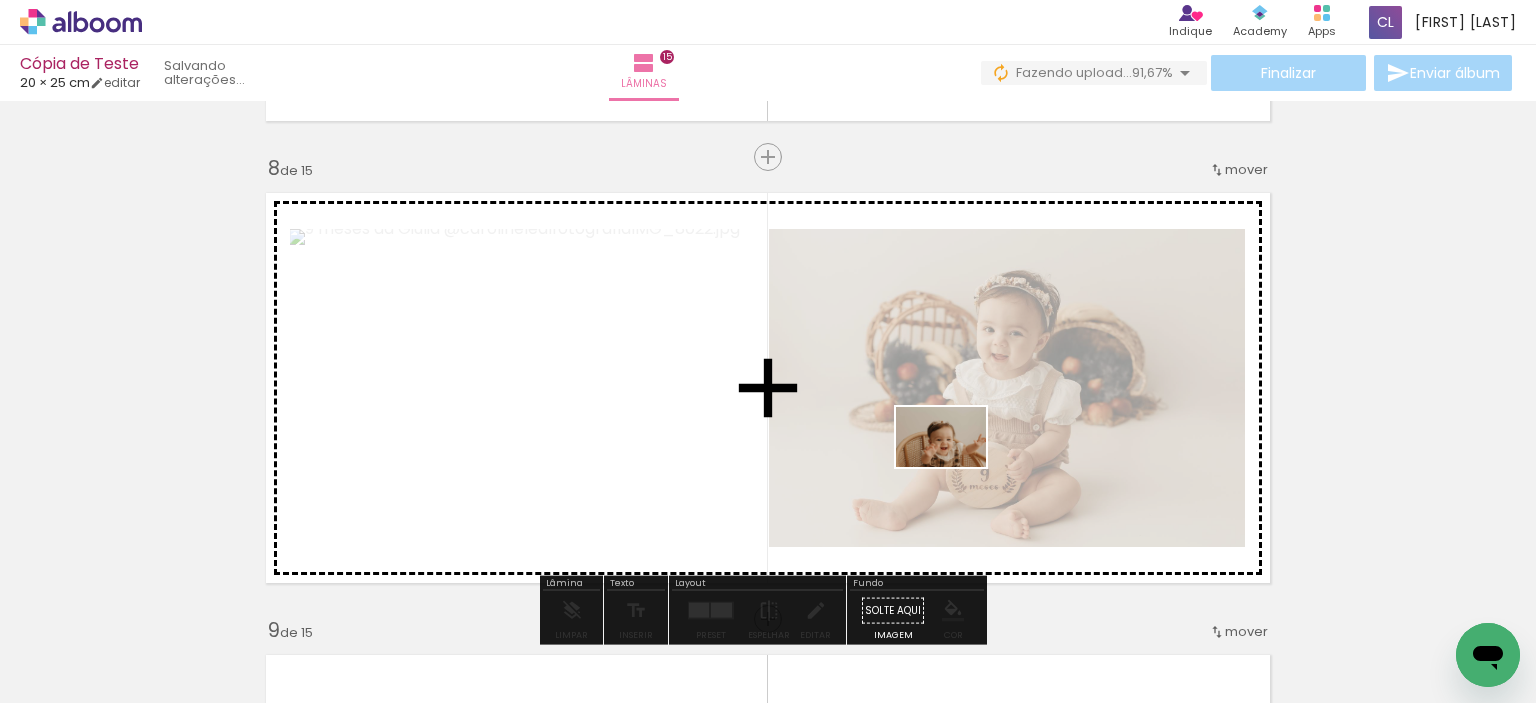 drag, startPoint x: 1232, startPoint y: 639, endPoint x: 944, endPoint y: 459, distance: 339.62332 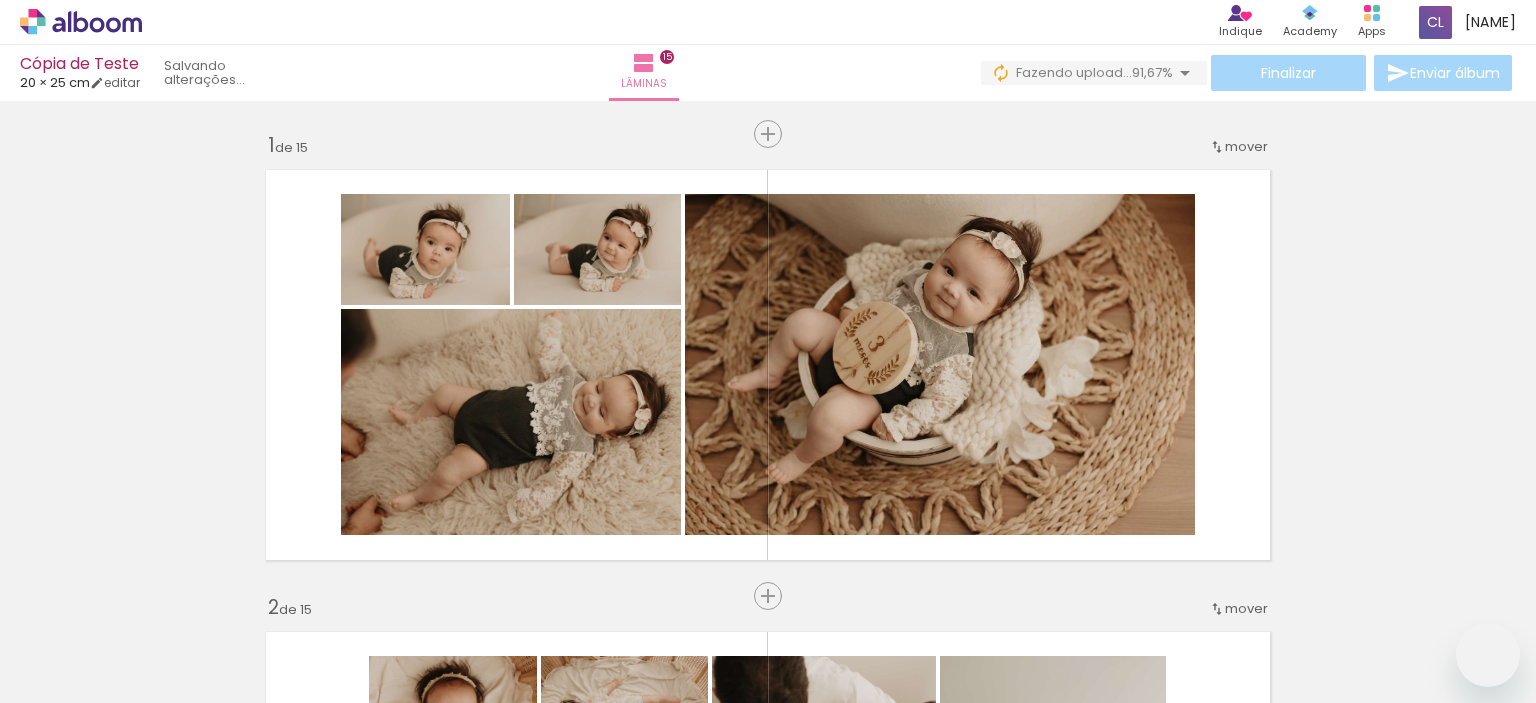 scroll, scrollTop: 0, scrollLeft: 0, axis: both 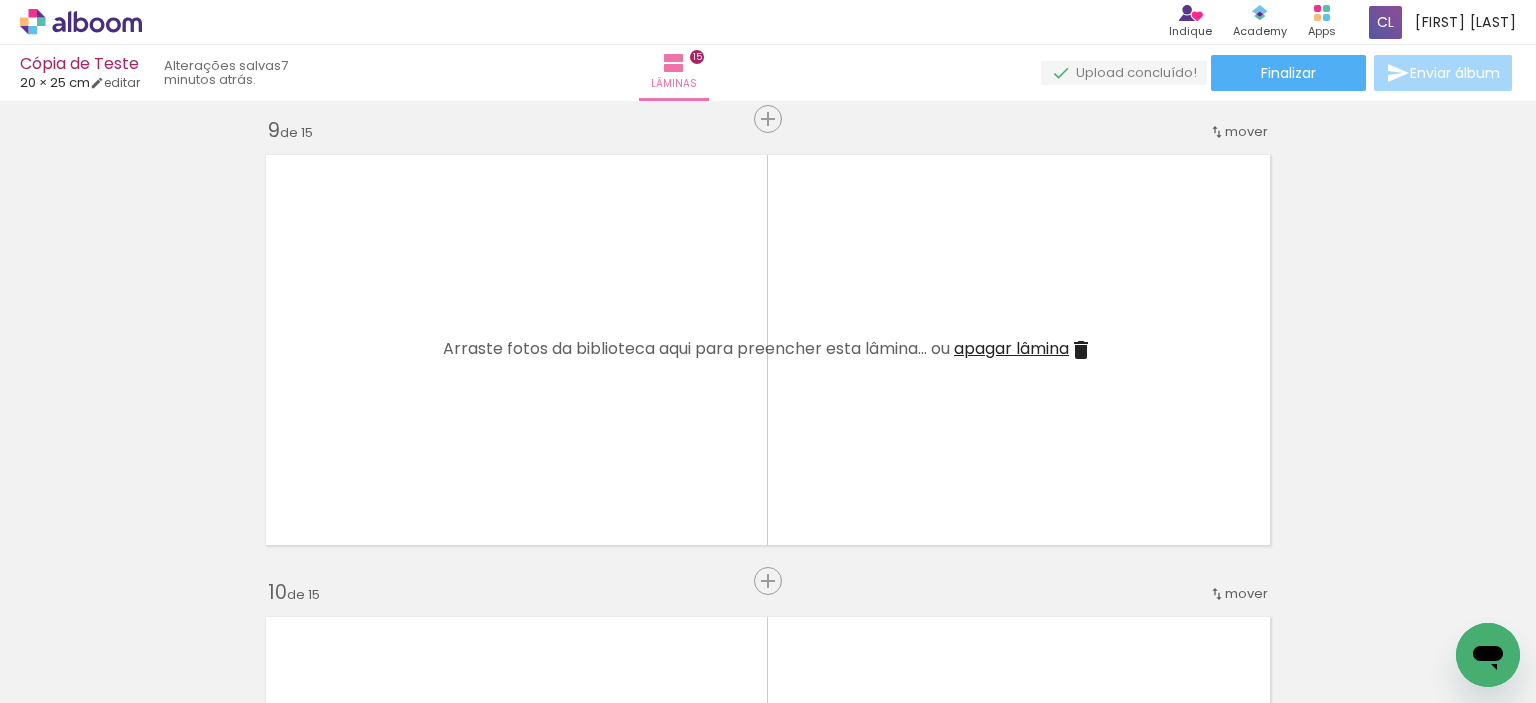 click at bounding box center [29, 676] 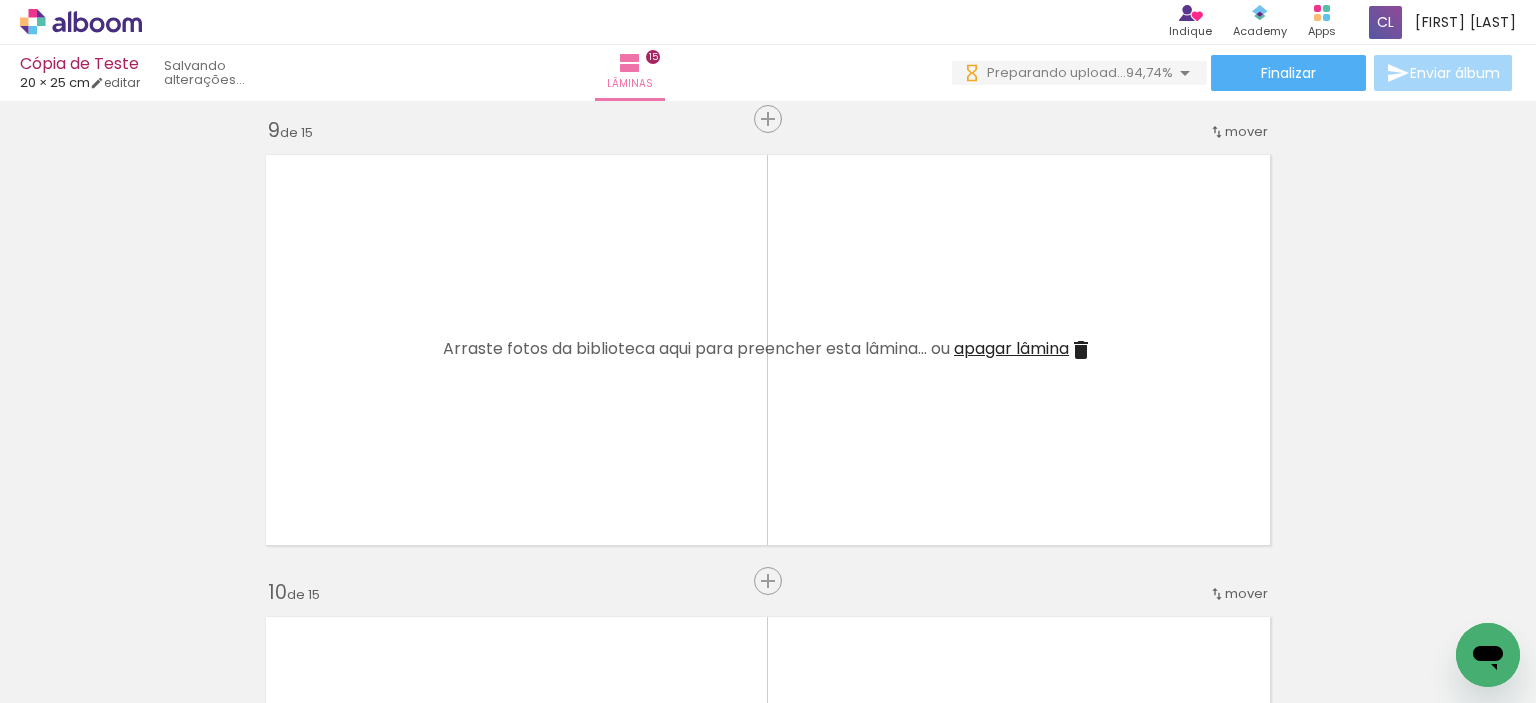 scroll, scrollTop: 0, scrollLeft: 3113, axis: horizontal 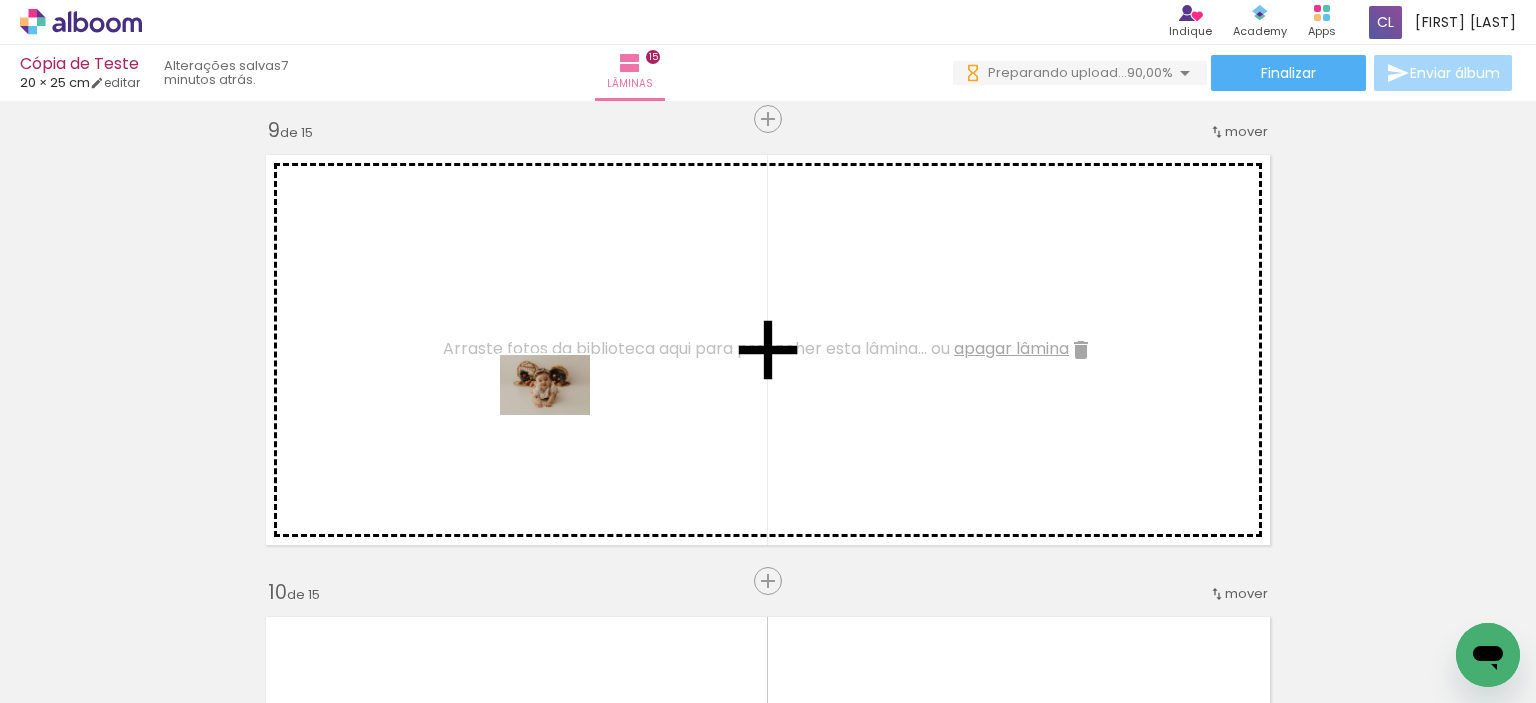 drag, startPoint x: 558, startPoint y: 661, endPoint x: 560, endPoint y: 415, distance: 246.00813 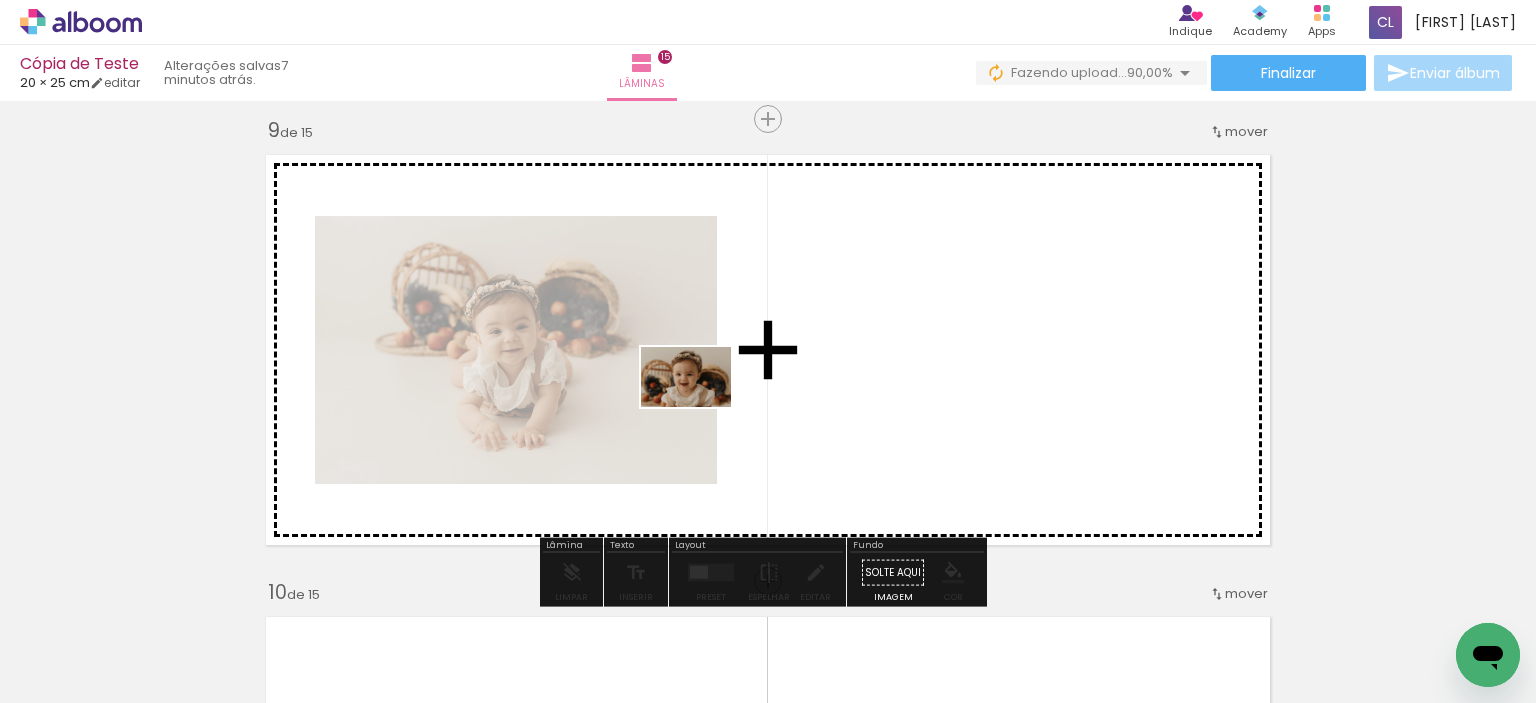 drag, startPoint x: 675, startPoint y: 657, endPoint x: 701, endPoint y: 407, distance: 251.34836 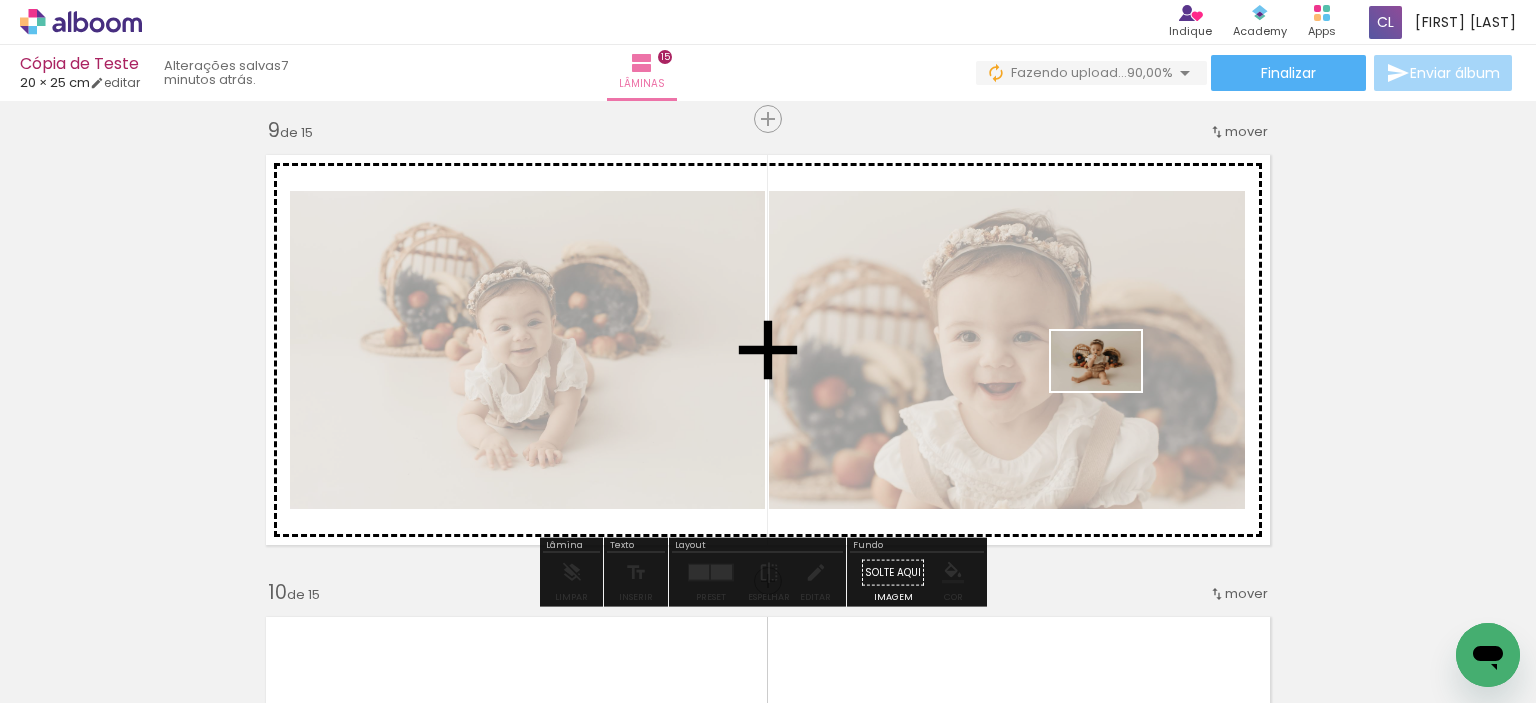 drag, startPoint x: 1140, startPoint y: 647, endPoint x: 1111, endPoint y: 391, distance: 257.63733 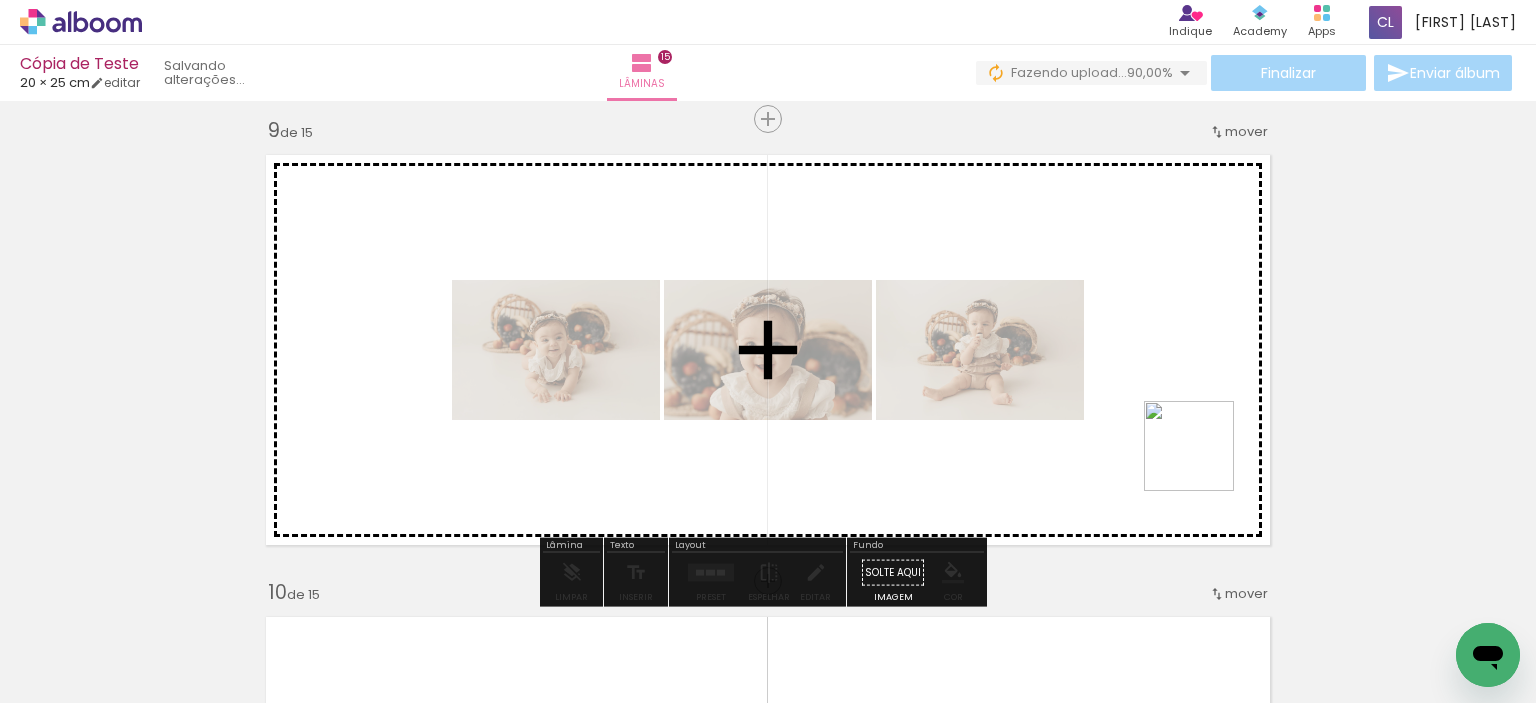 drag, startPoint x: 1346, startPoint y: 648, endPoint x: 1197, endPoint y: 452, distance: 246.2052 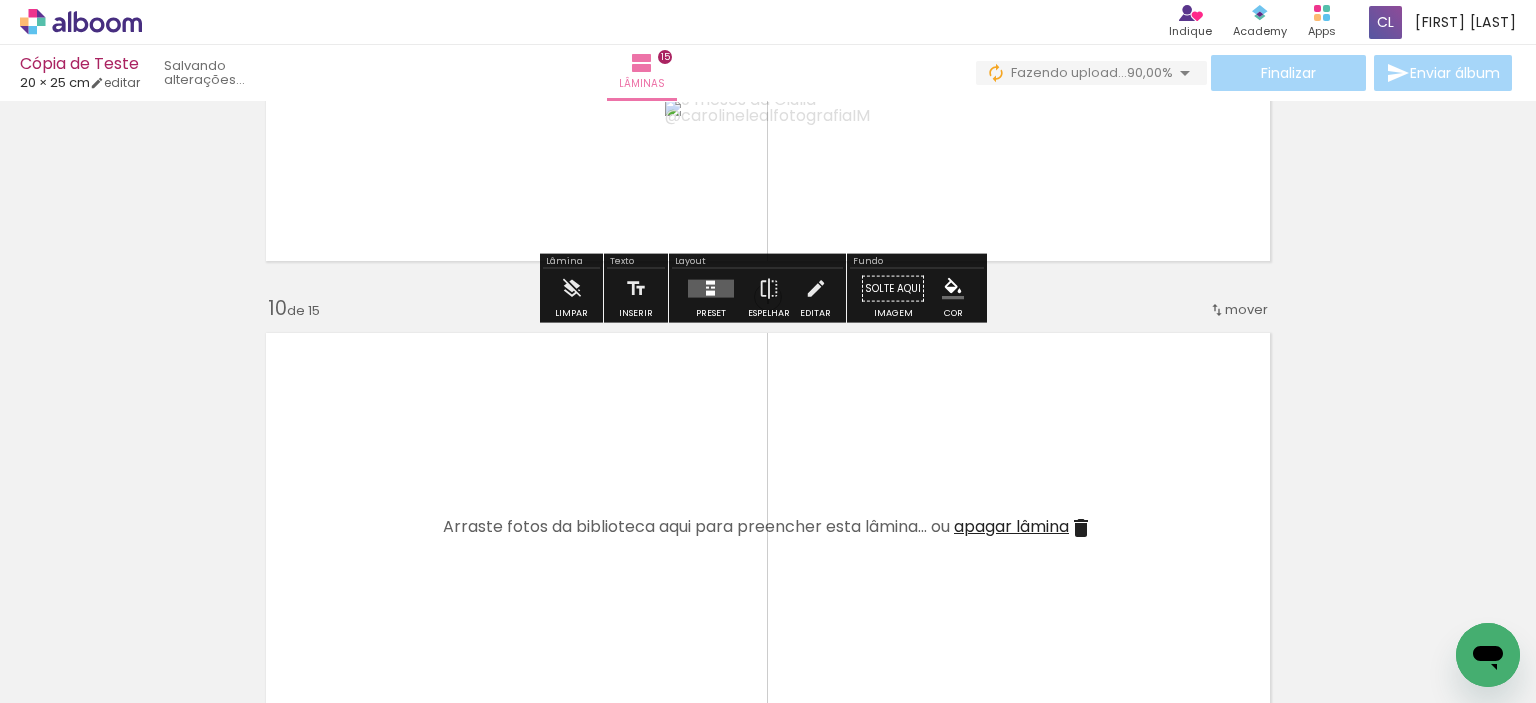 scroll, scrollTop: 4011, scrollLeft: 0, axis: vertical 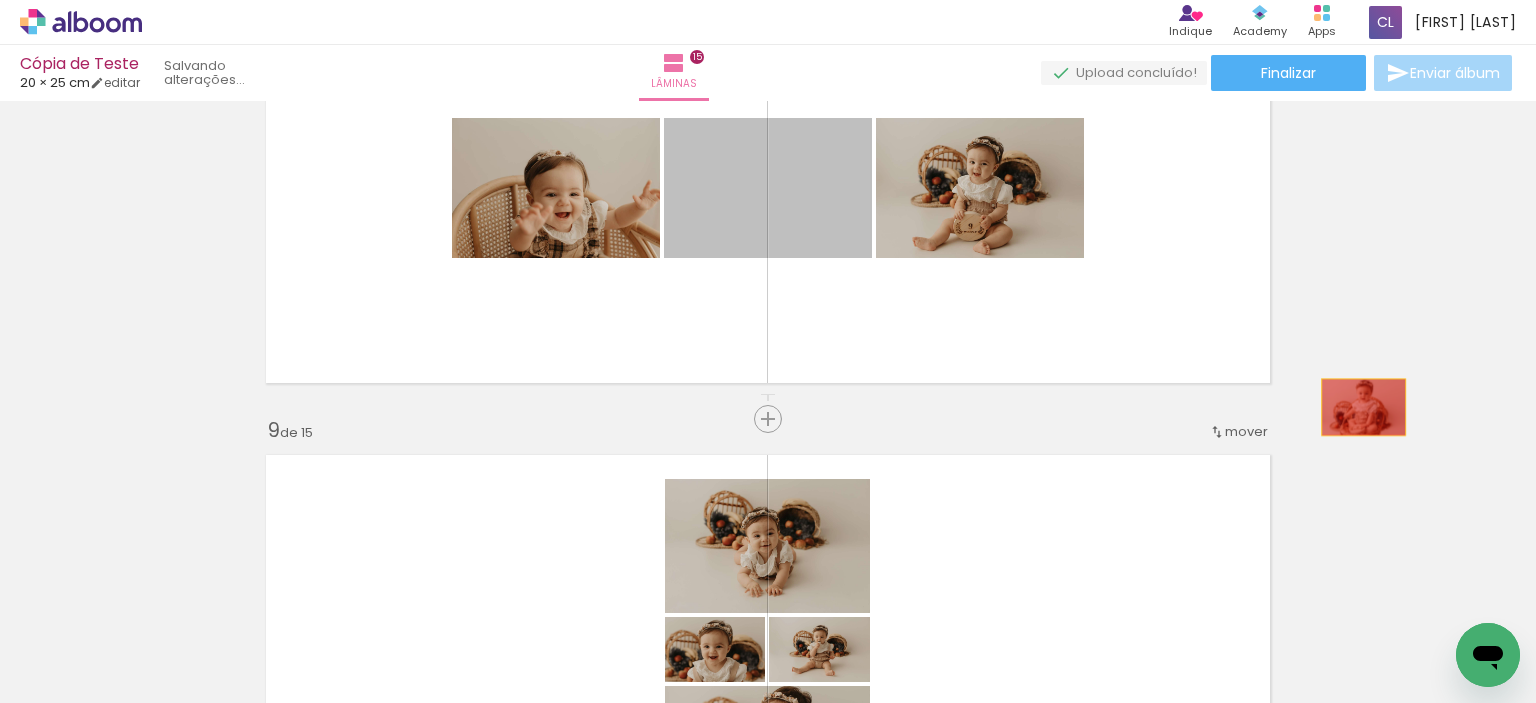 drag, startPoint x: 805, startPoint y: 223, endPoint x: 1356, endPoint y: 407, distance: 580.9105 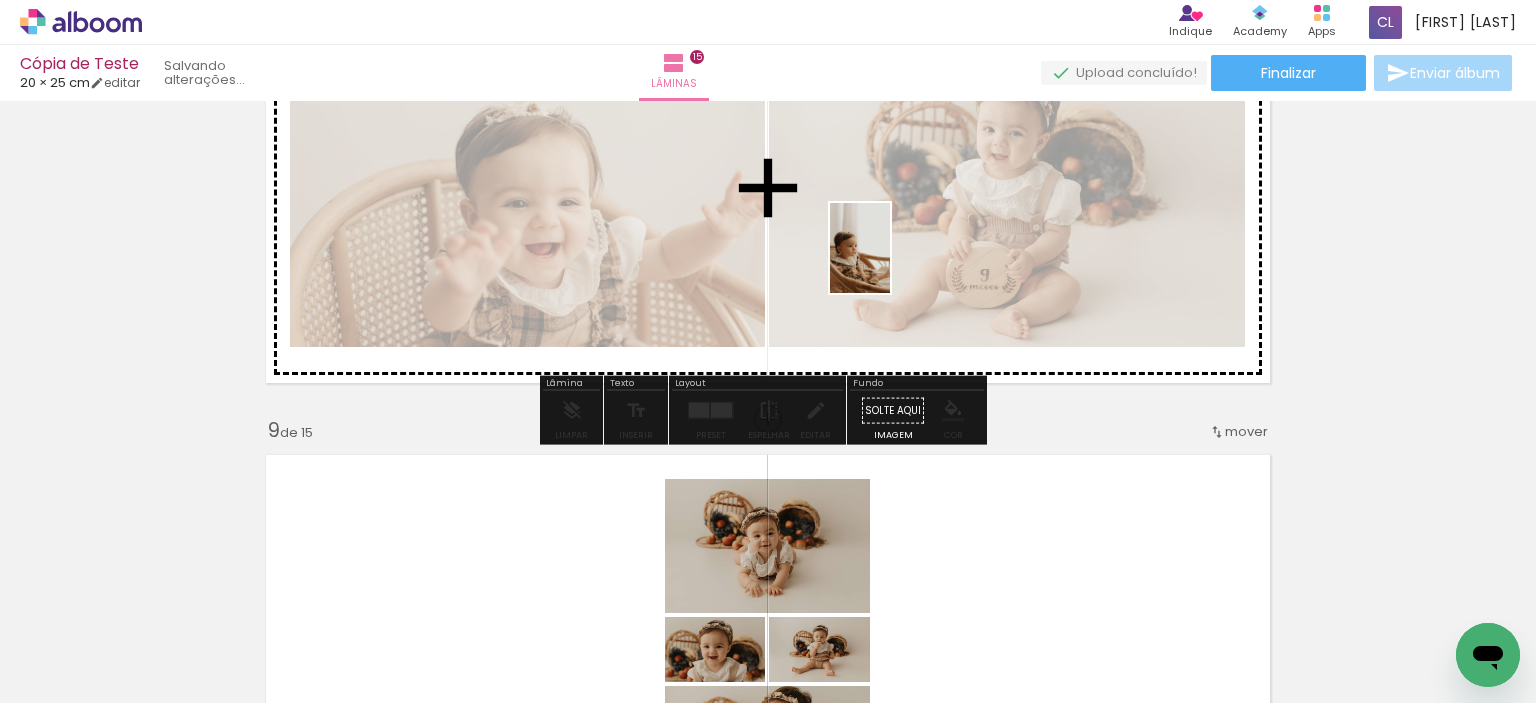 drag, startPoint x: 900, startPoint y: 641, endPoint x: 890, endPoint y: 263, distance: 378.13226 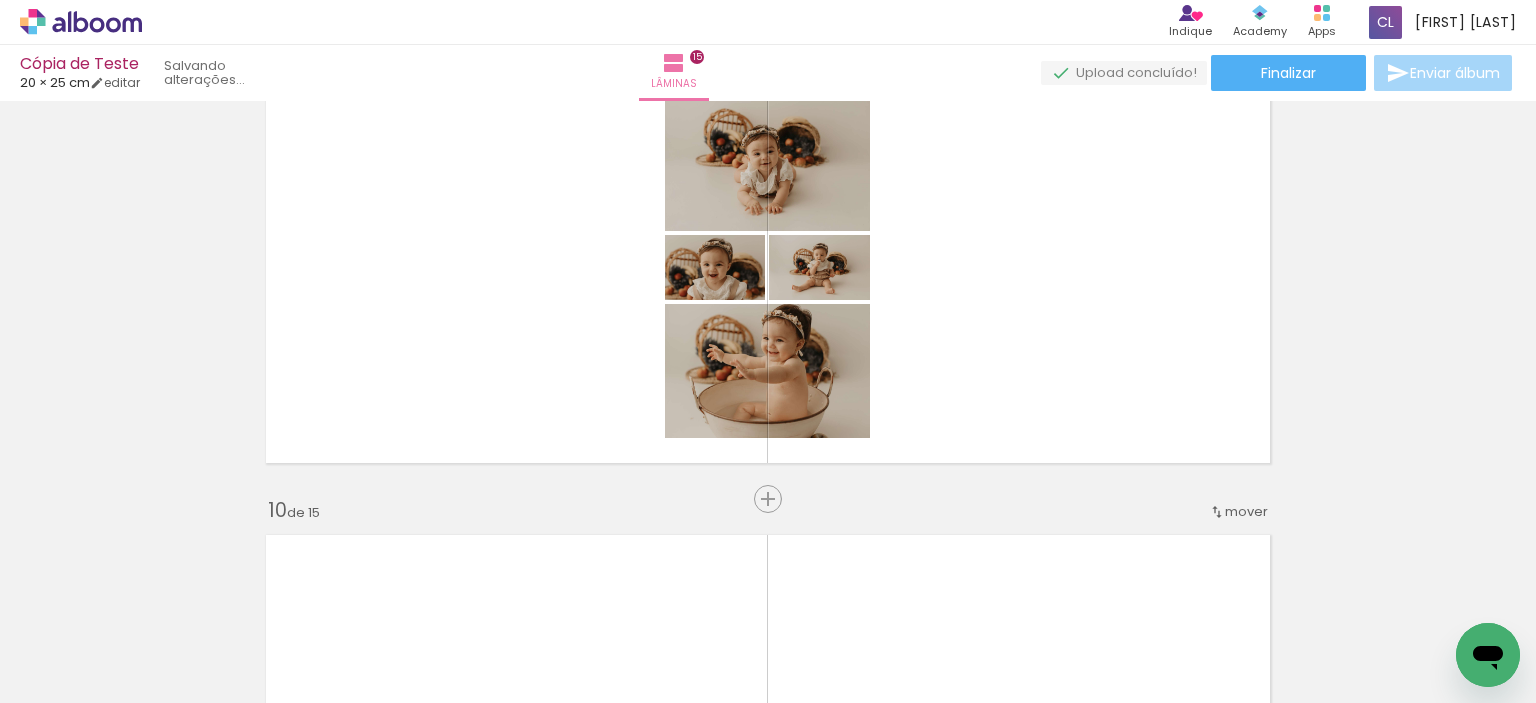scroll, scrollTop: 3811, scrollLeft: 0, axis: vertical 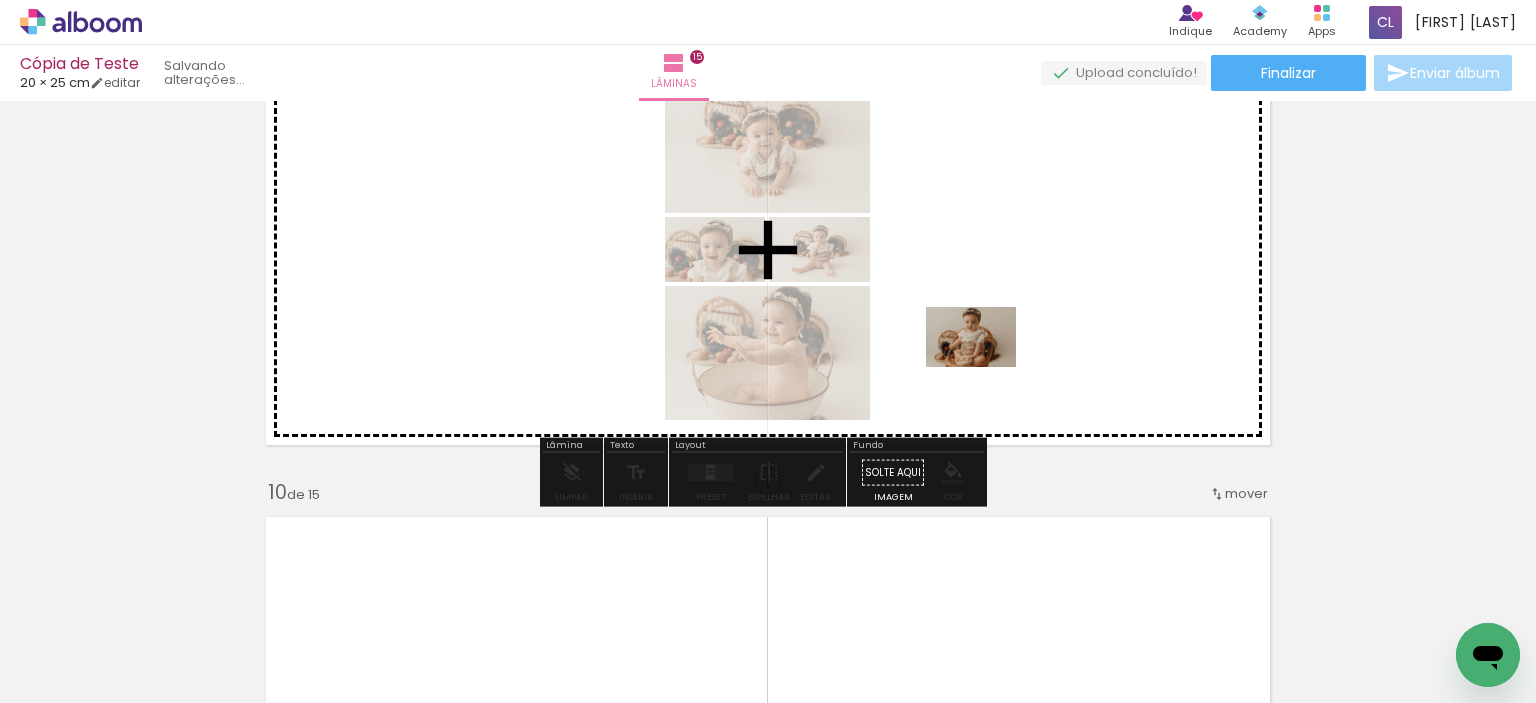 drag, startPoint x: 1021, startPoint y: 644, endPoint x: 986, endPoint y: 367, distance: 279.20242 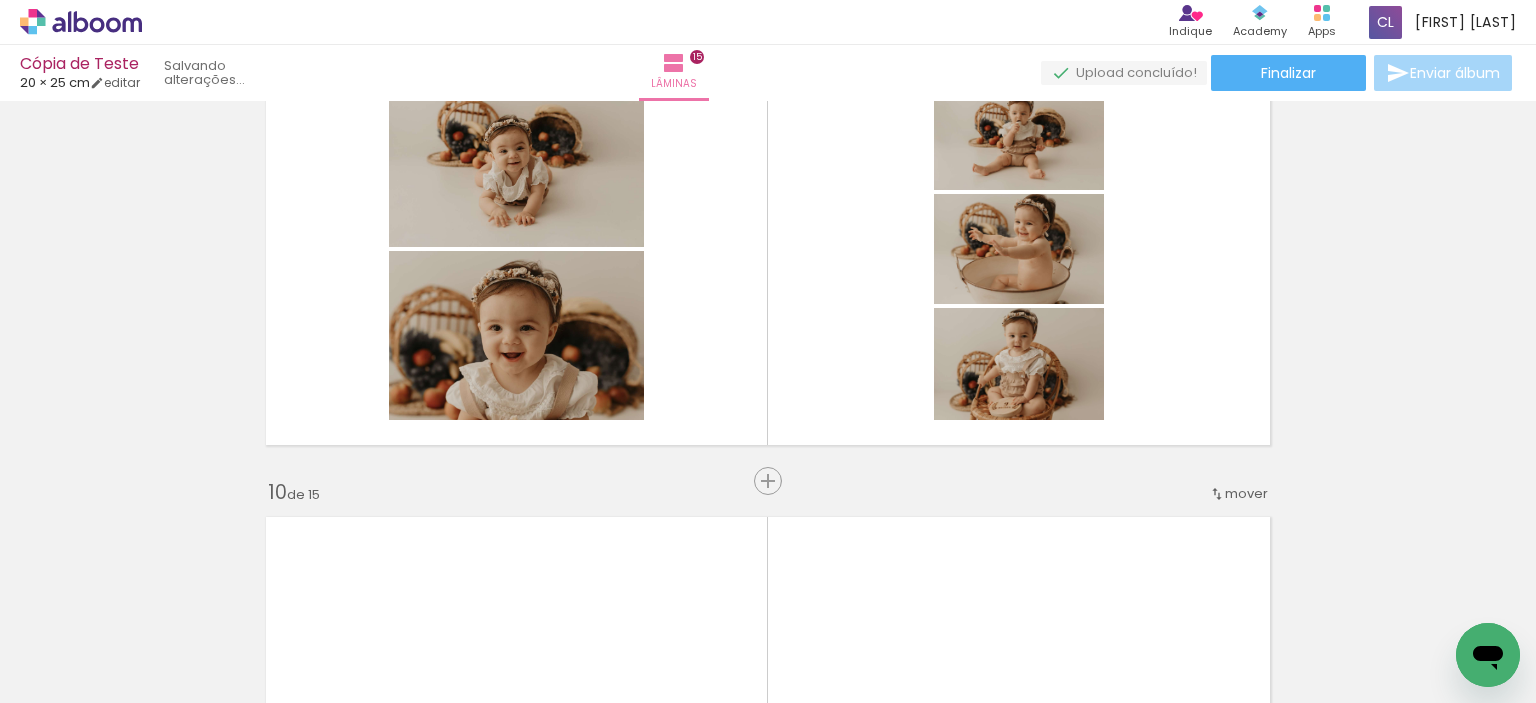 scroll, scrollTop: 3711, scrollLeft: 0, axis: vertical 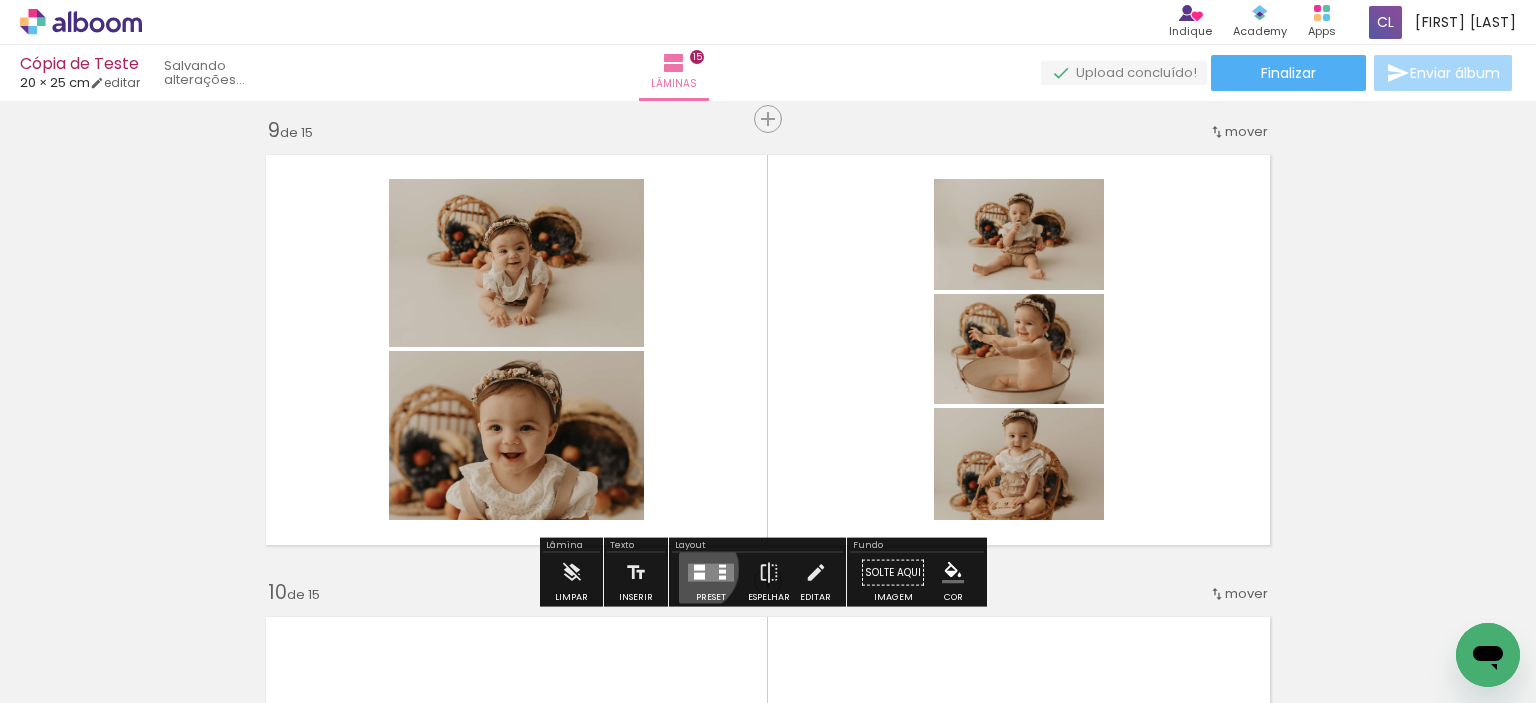 click at bounding box center [699, 568] 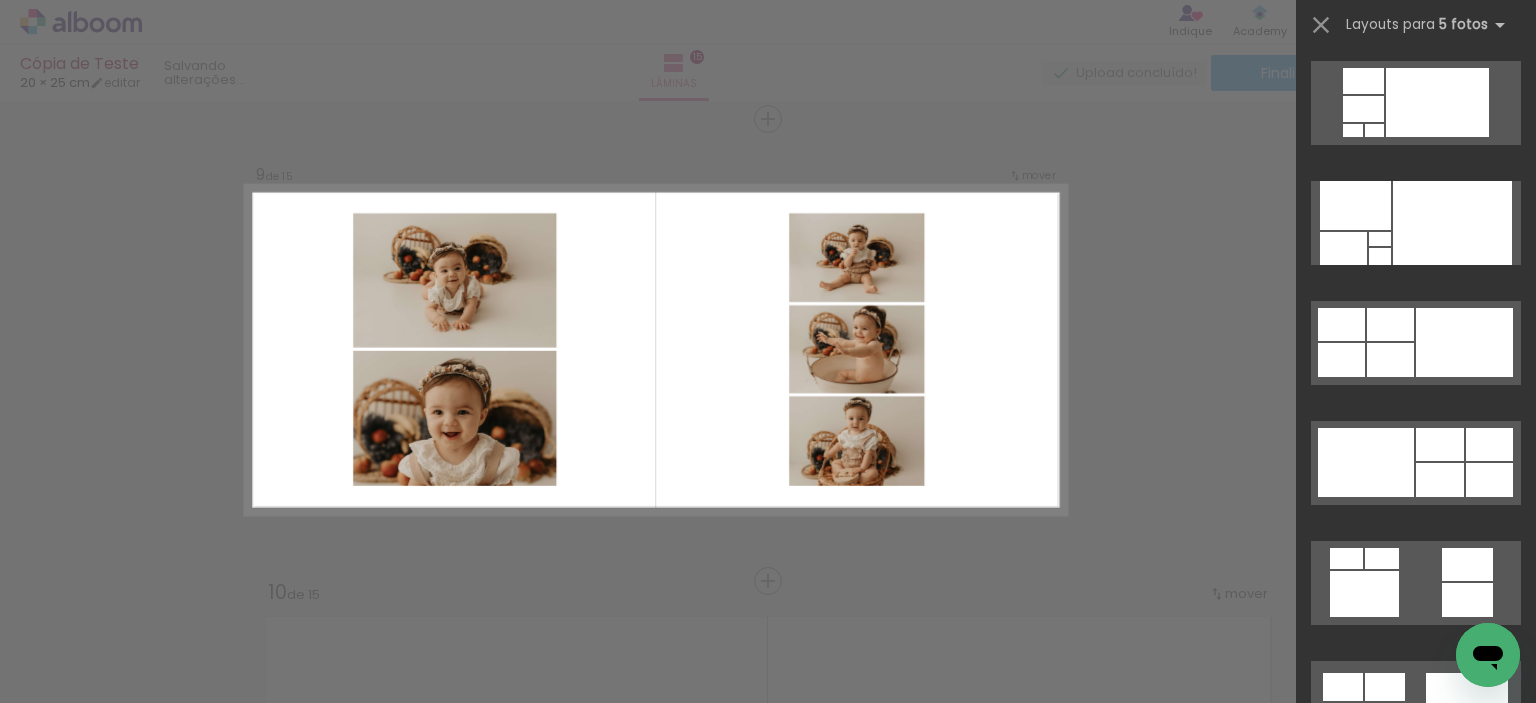 scroll, scrollTop: 0, scrollLeft: 0, axis: both 